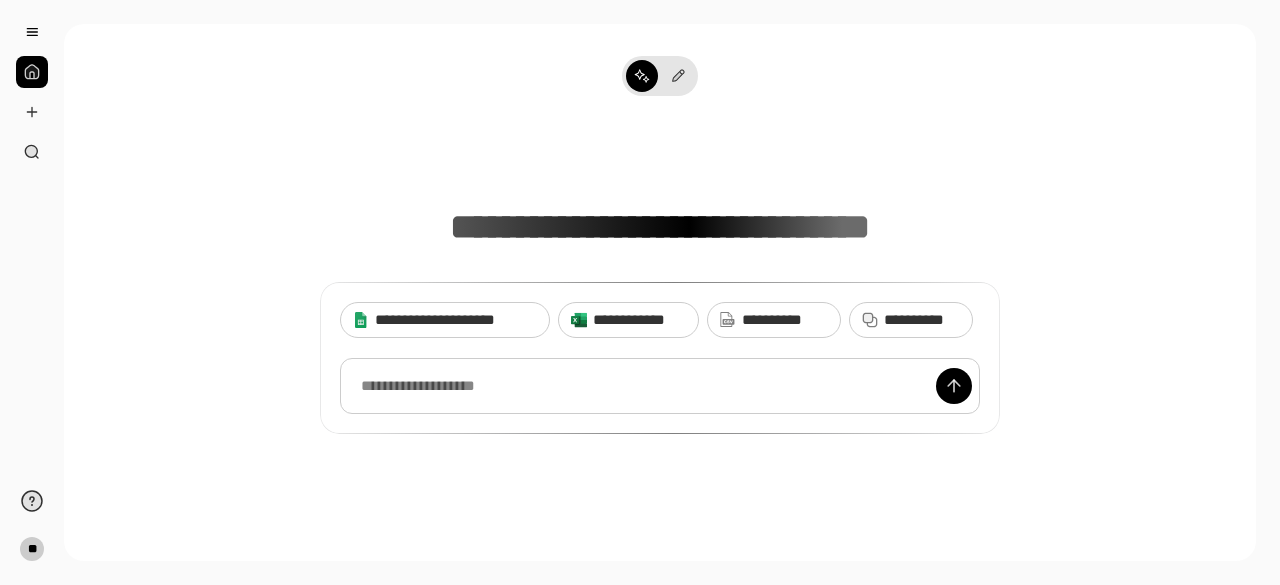 scroll, scrollTop: 0, scrollLeft: 0, axis: both 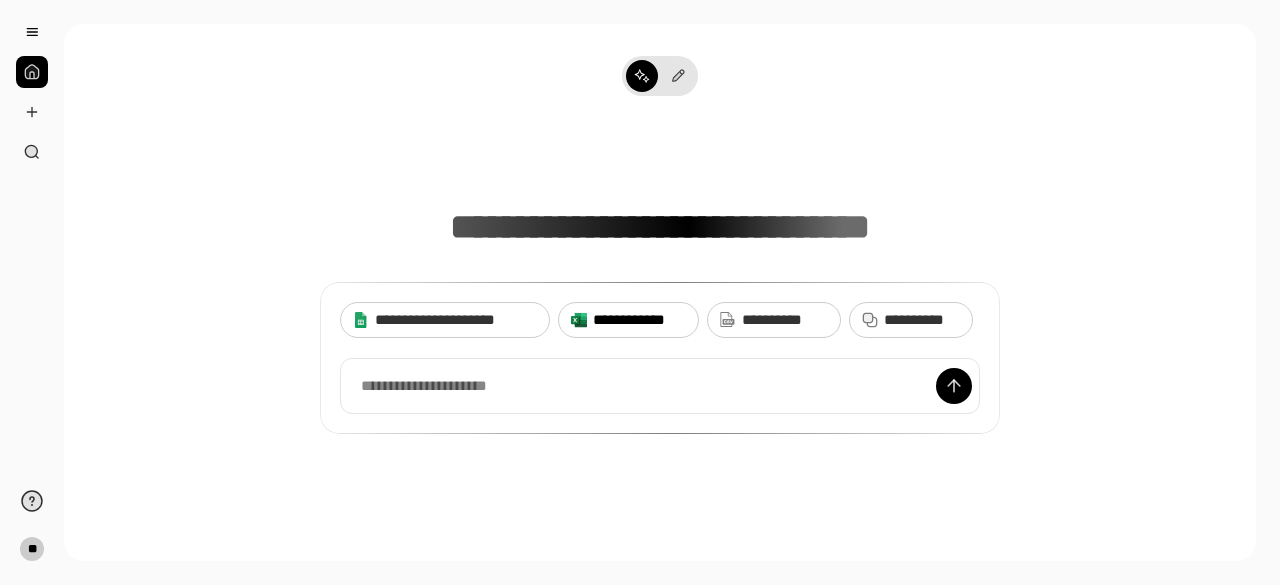 click on "**********" at bounding box center (639, 320) 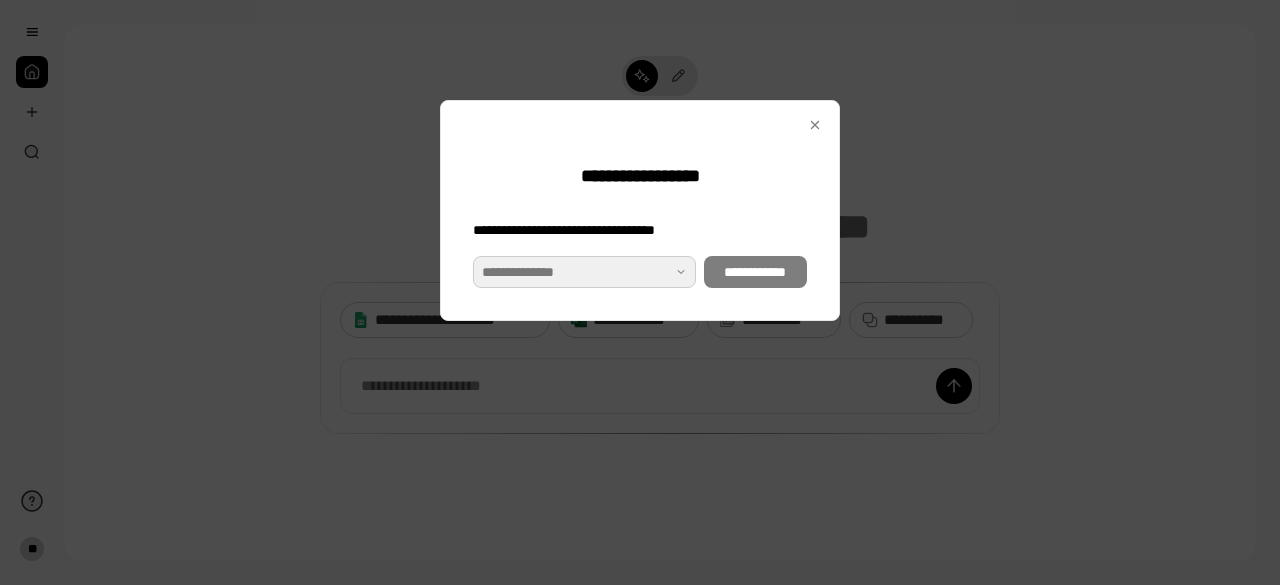 click at bounding box center (584, 272) 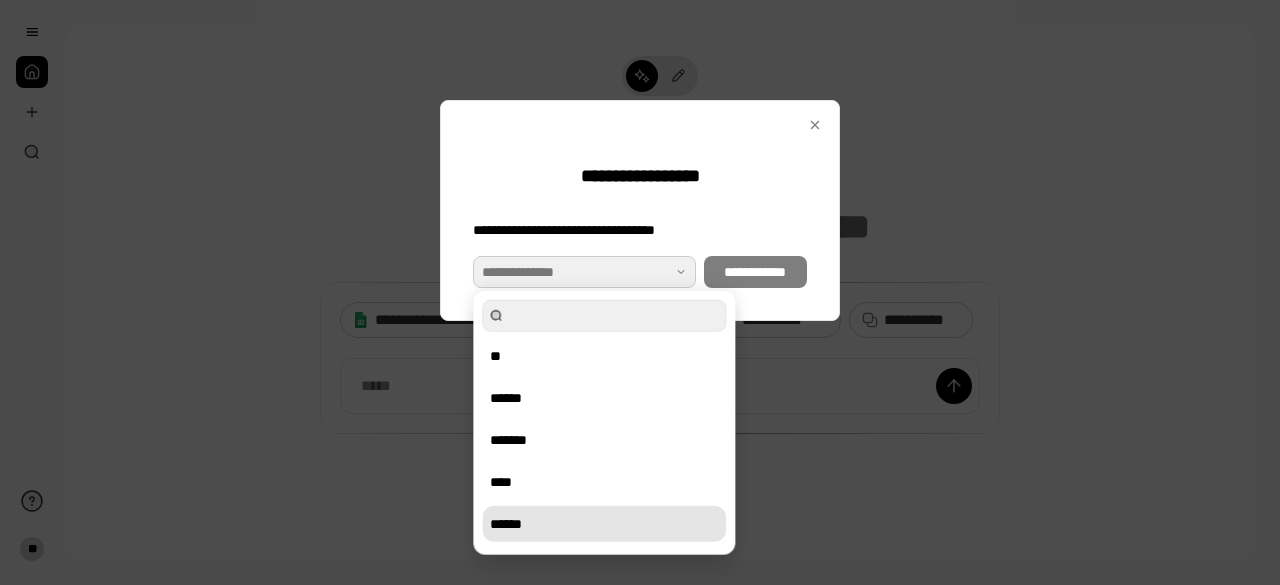 click on "******" at bounding box center (604, 524) 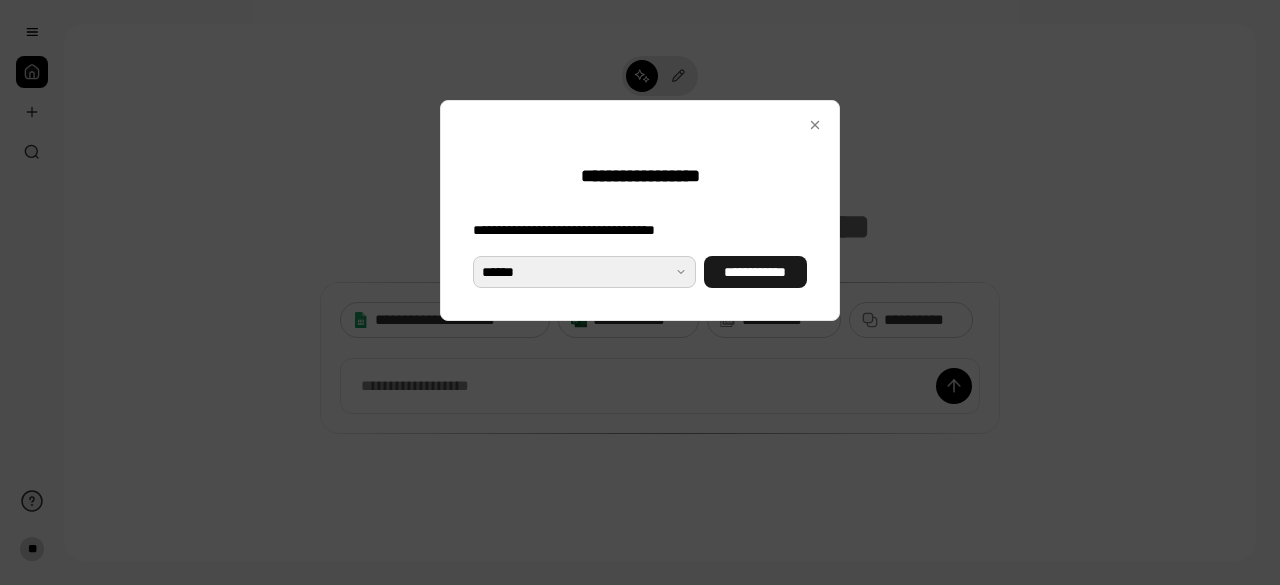 click on "**********" at bounding box center (755, 272) 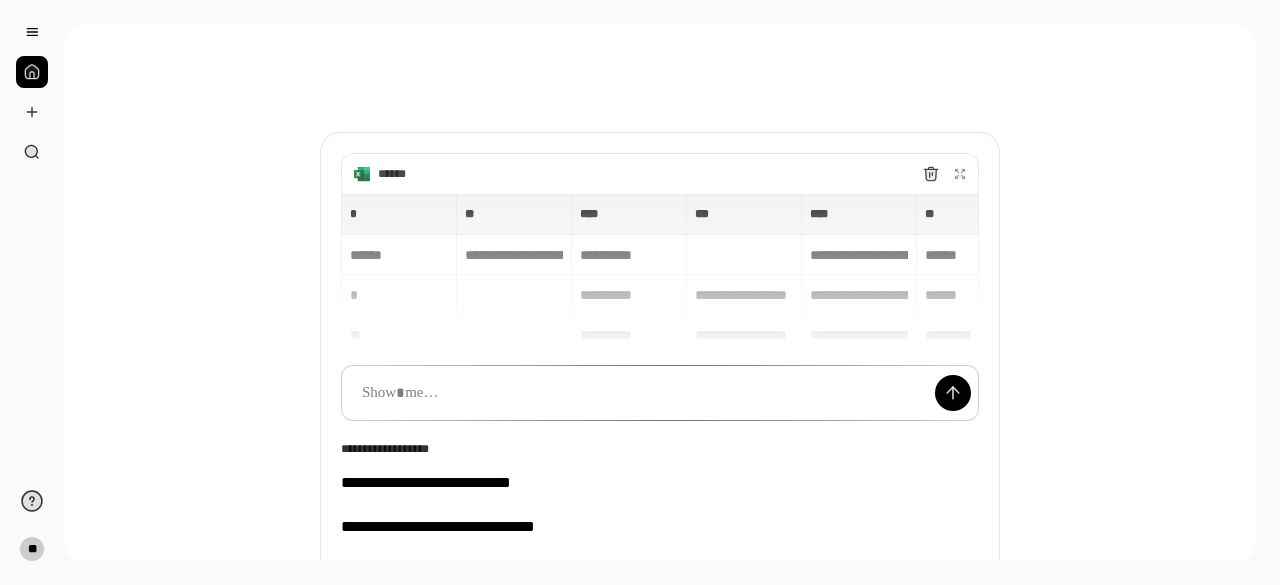 scroll, scrollTop: 0, scrollLeft: 0, axis: both 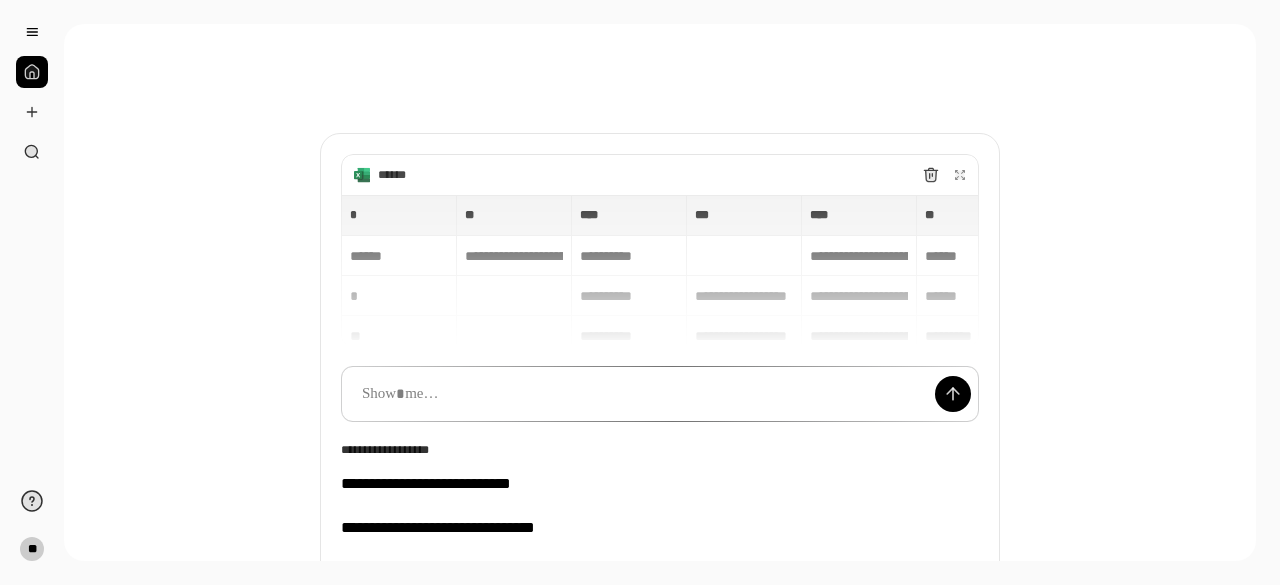 click on "**********" at bounding box center (660, 271) 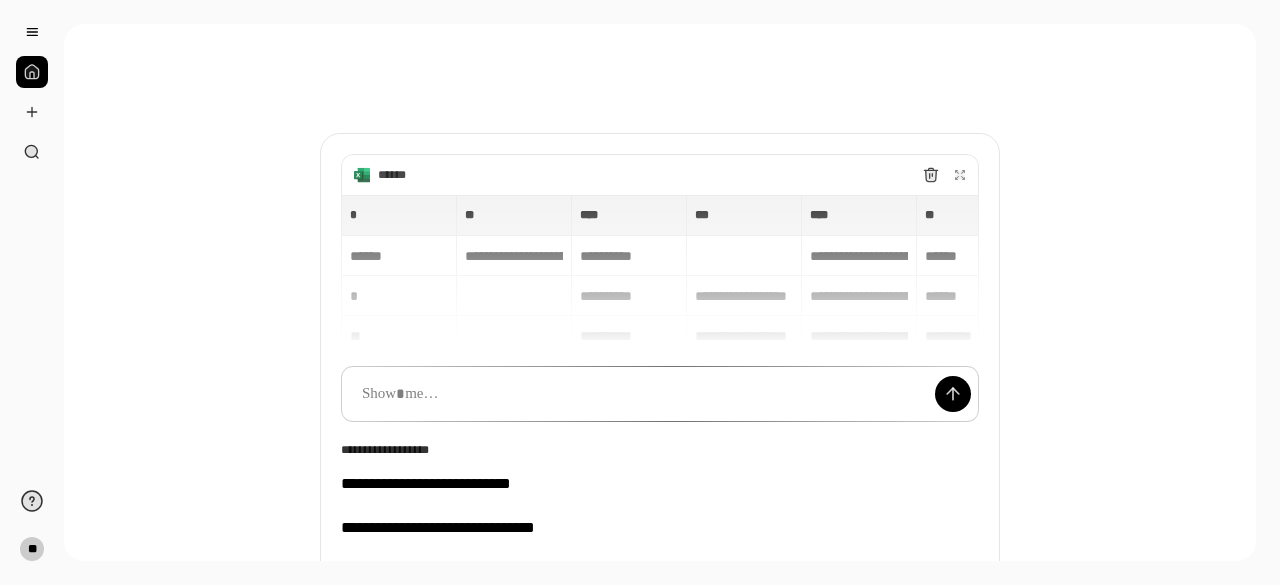 scroll, scrollTop: 14, scrollLeft: 0, axis: vertical 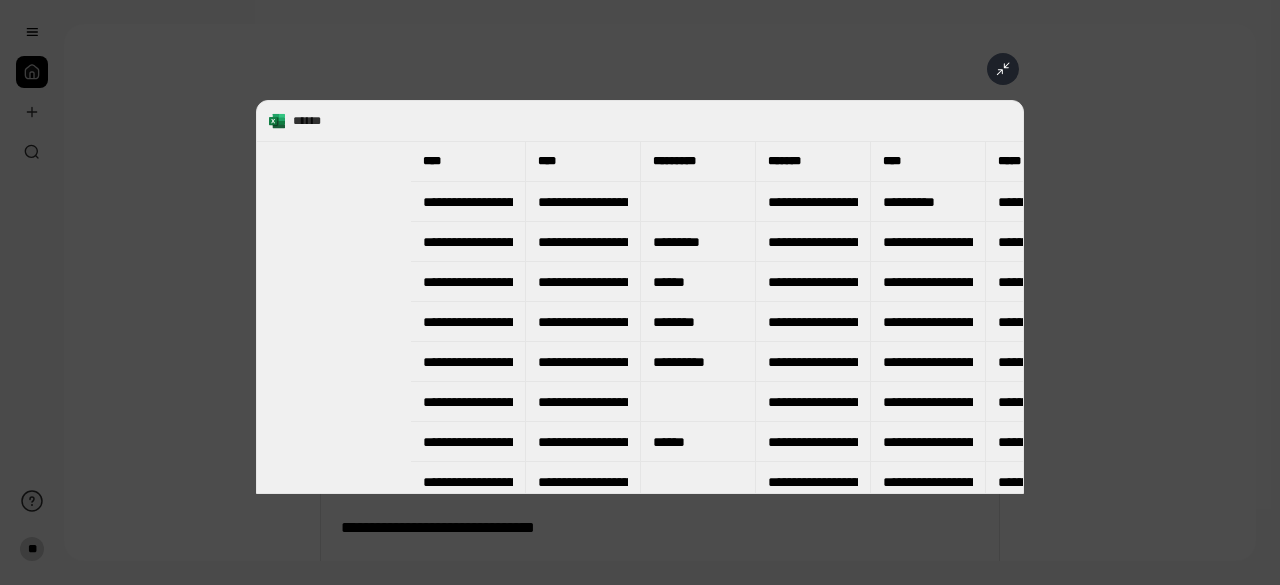 type on "**********" 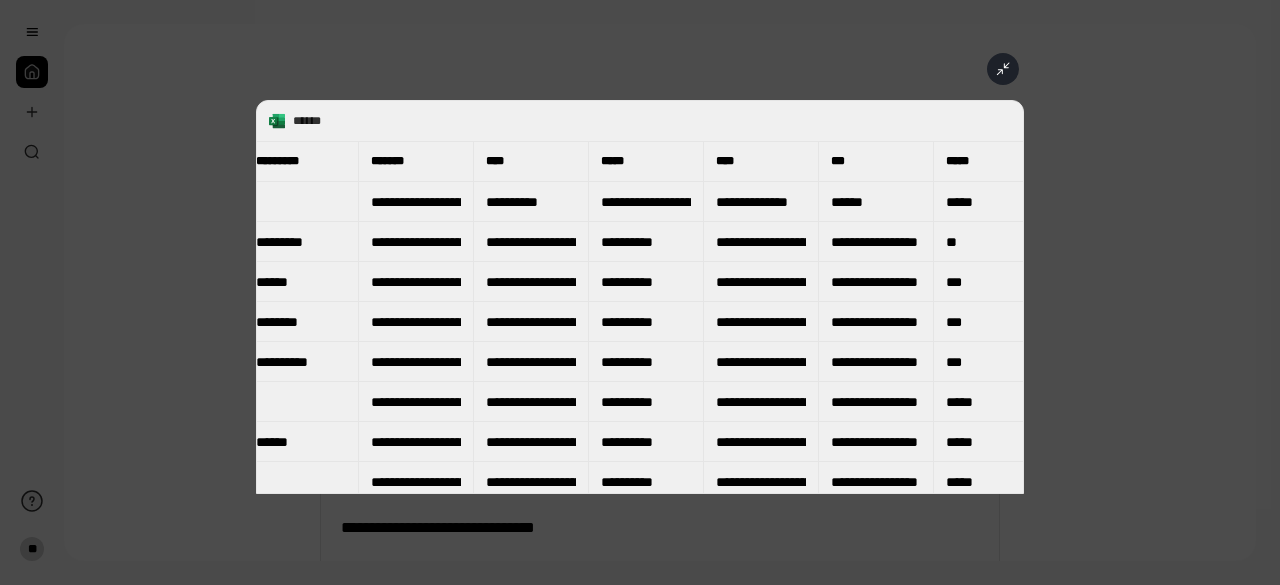 type on "**********" 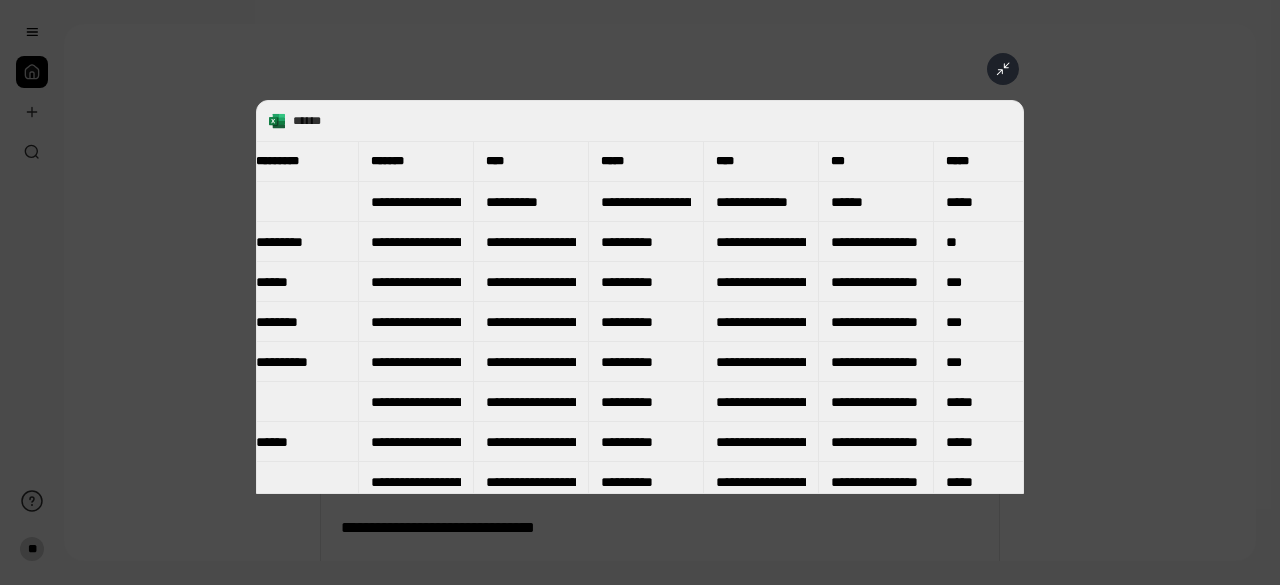 type on "**********" 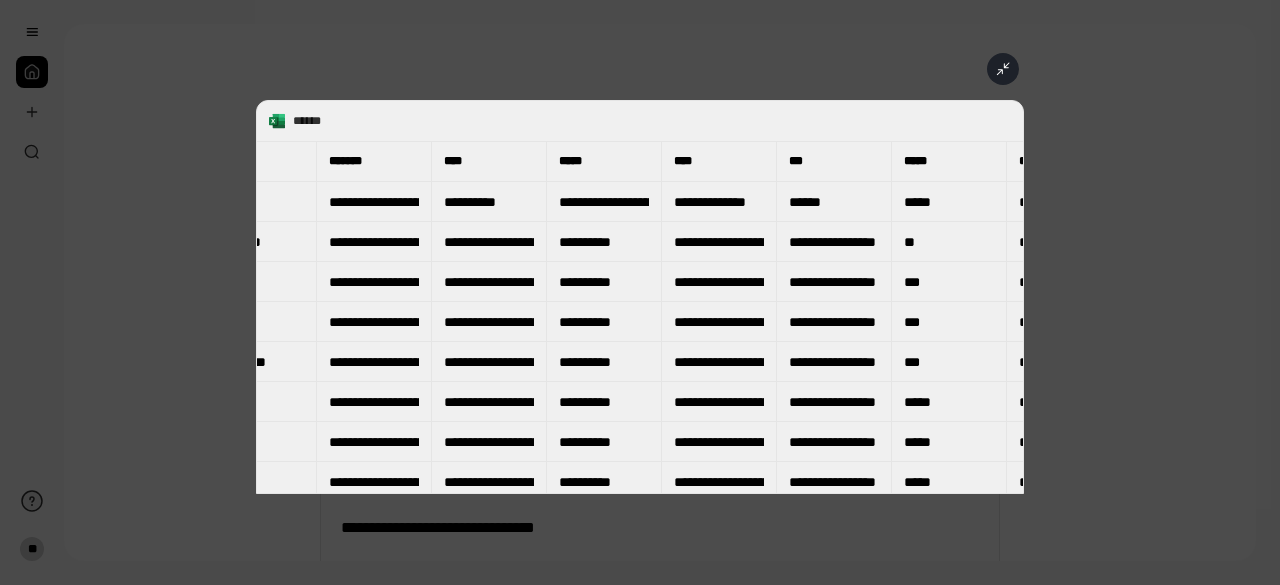 type on "**********" 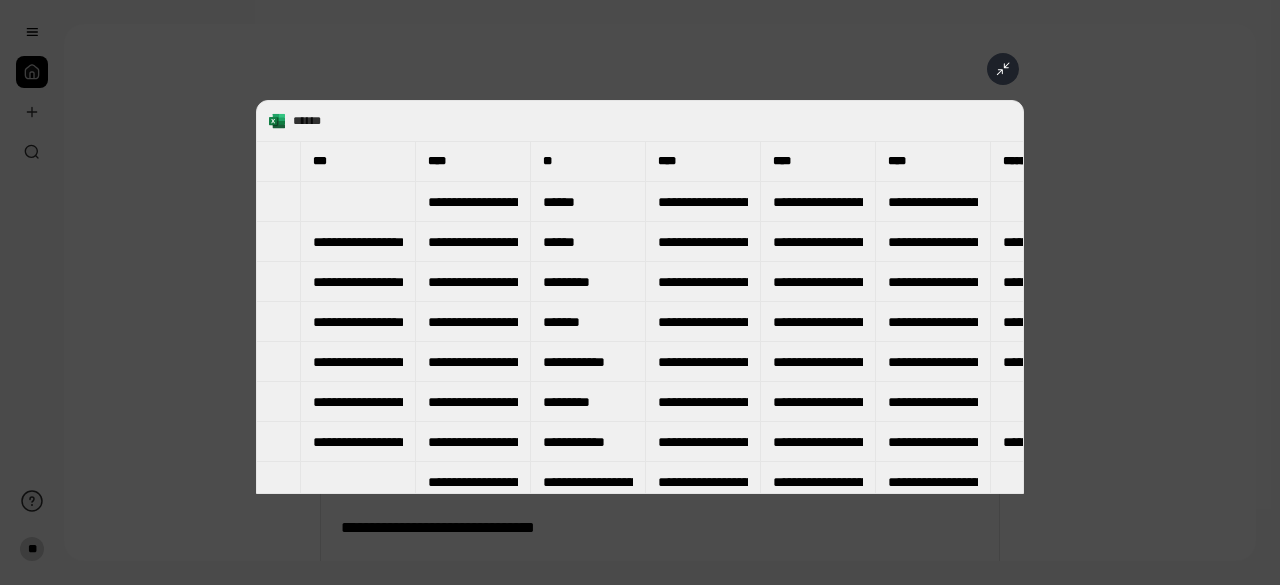 type on "**********" 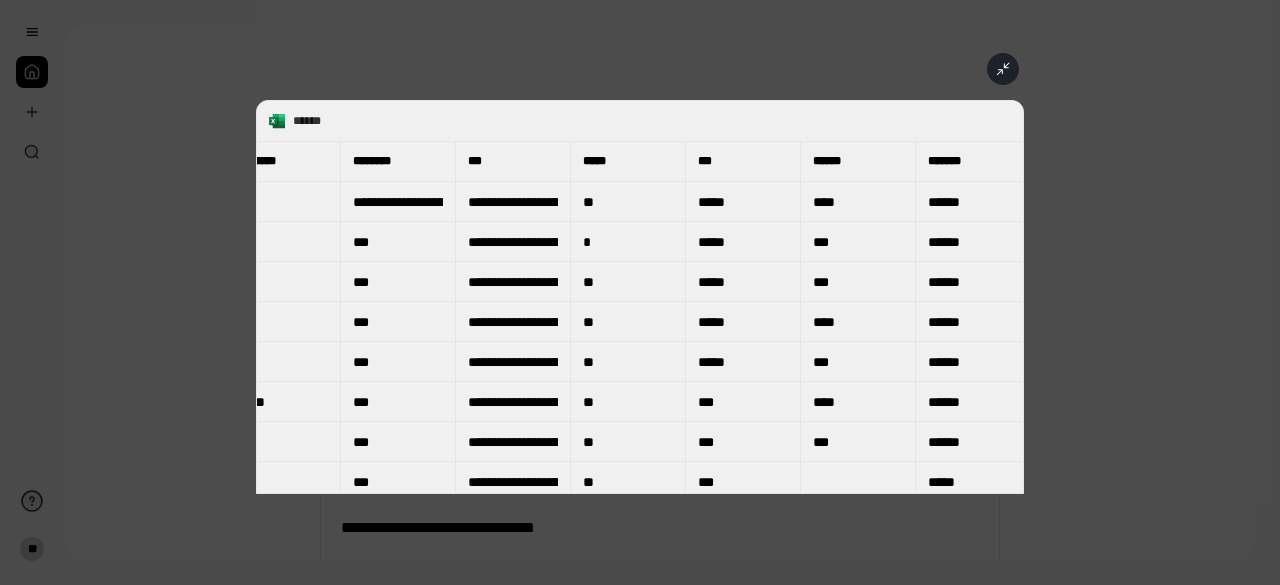 scroll, scrollTop: 0, scrollLeft: 1892, axis: horizontal 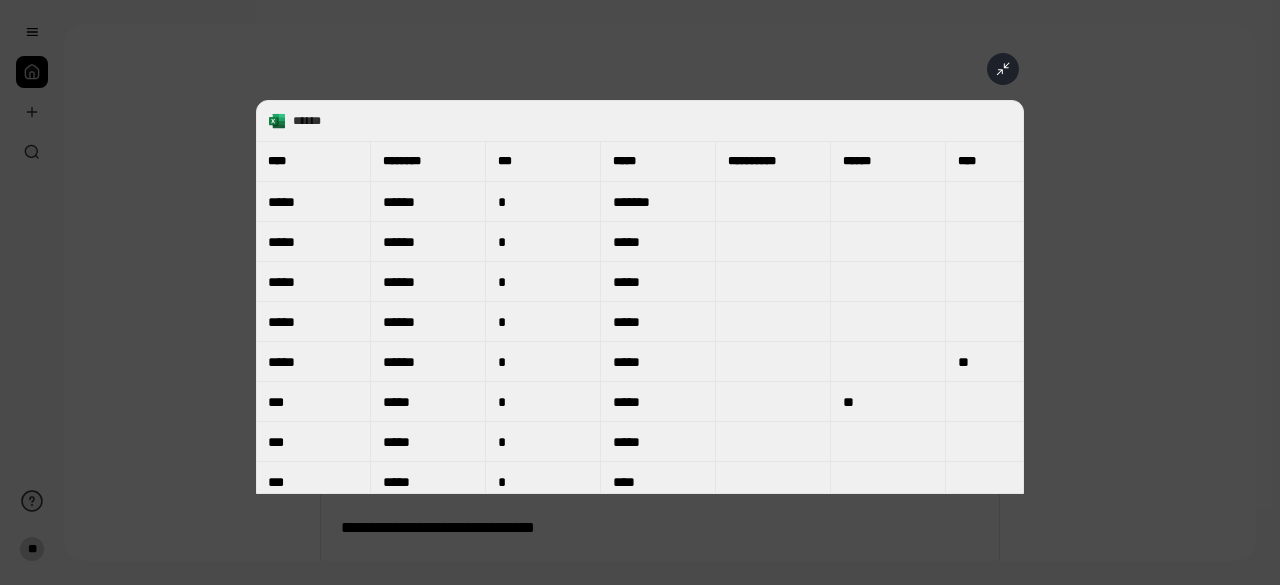 click on "**********" at bounding box center (640, 297) 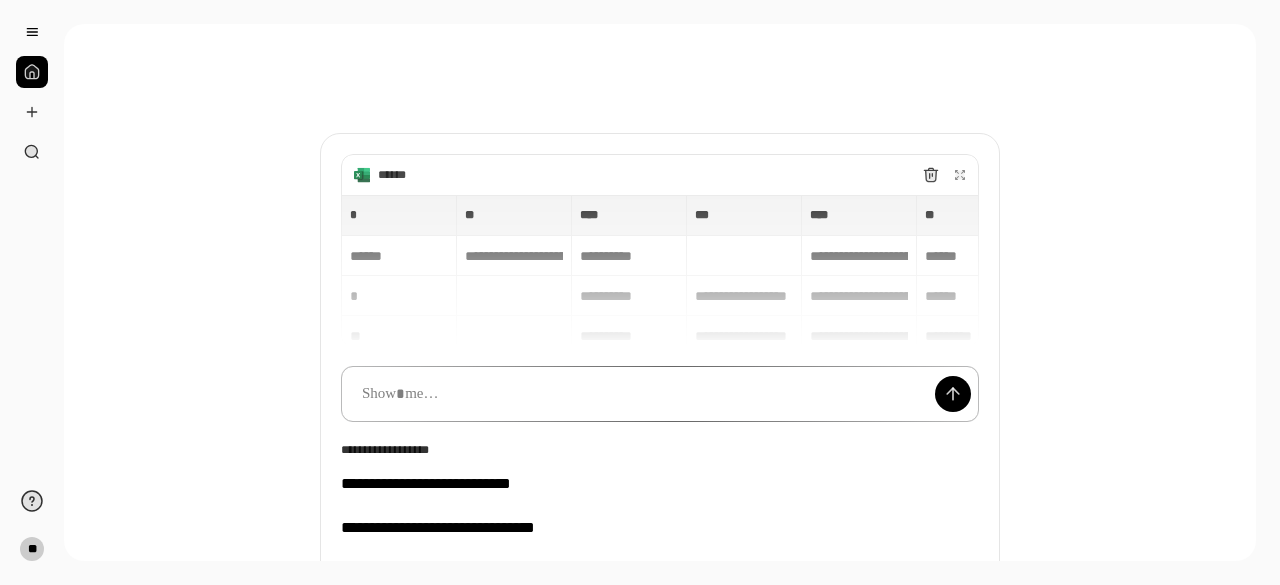click at bounding box center (660, 394) 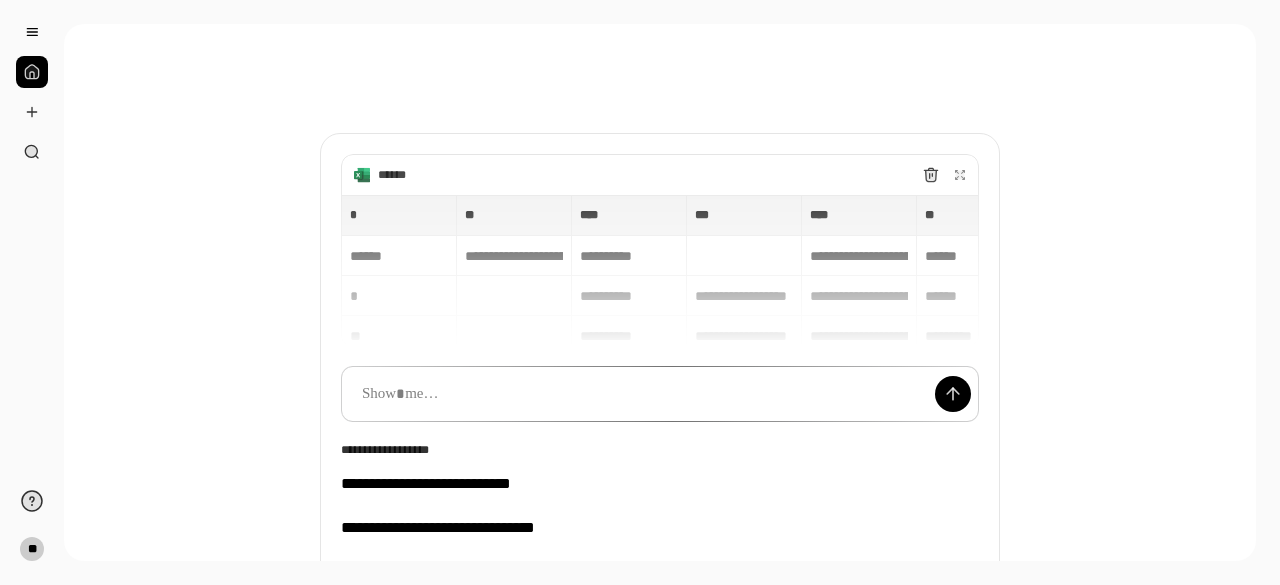 click on "******" at bounding box center [629, 175] 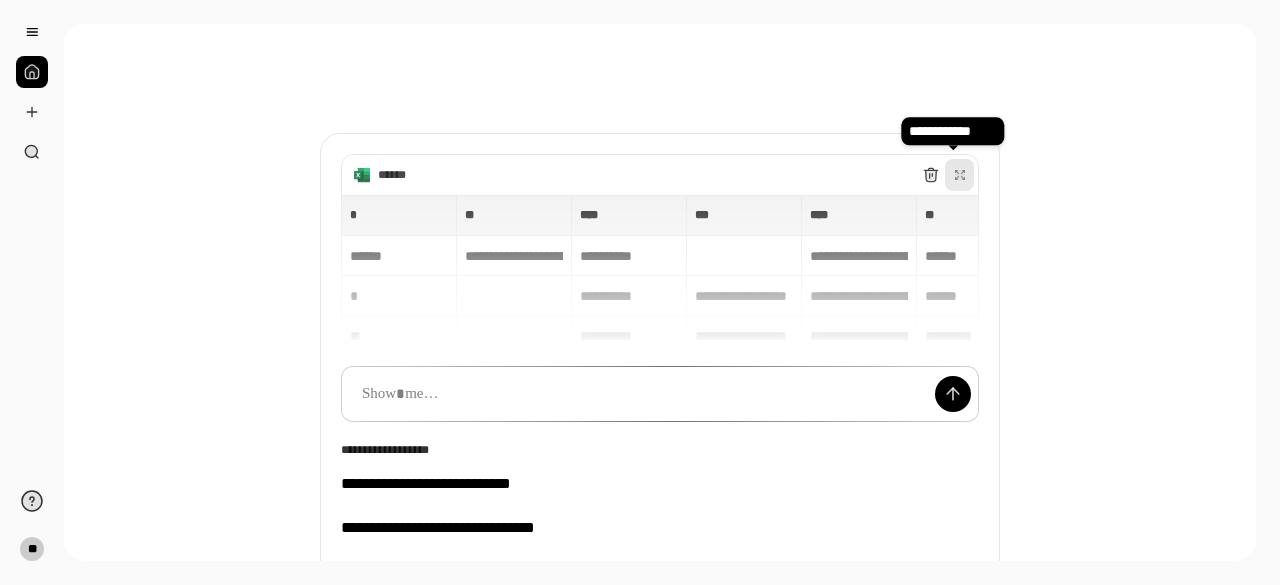 click 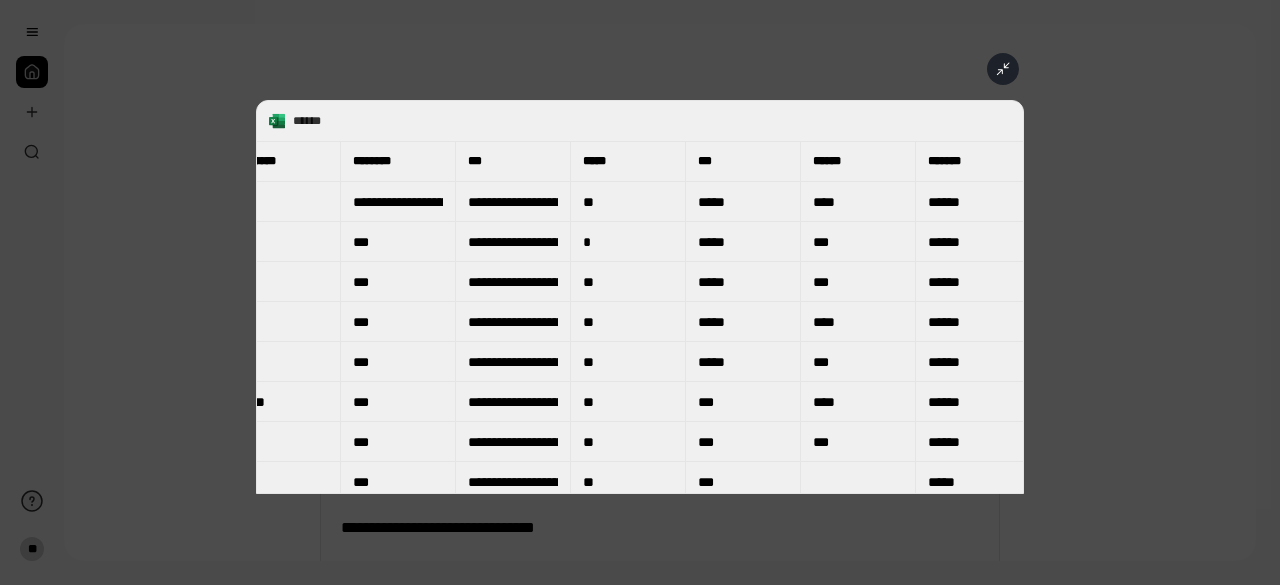 scroll, scrollTop: 0, scrollLeft: 1994, axis: horizontal 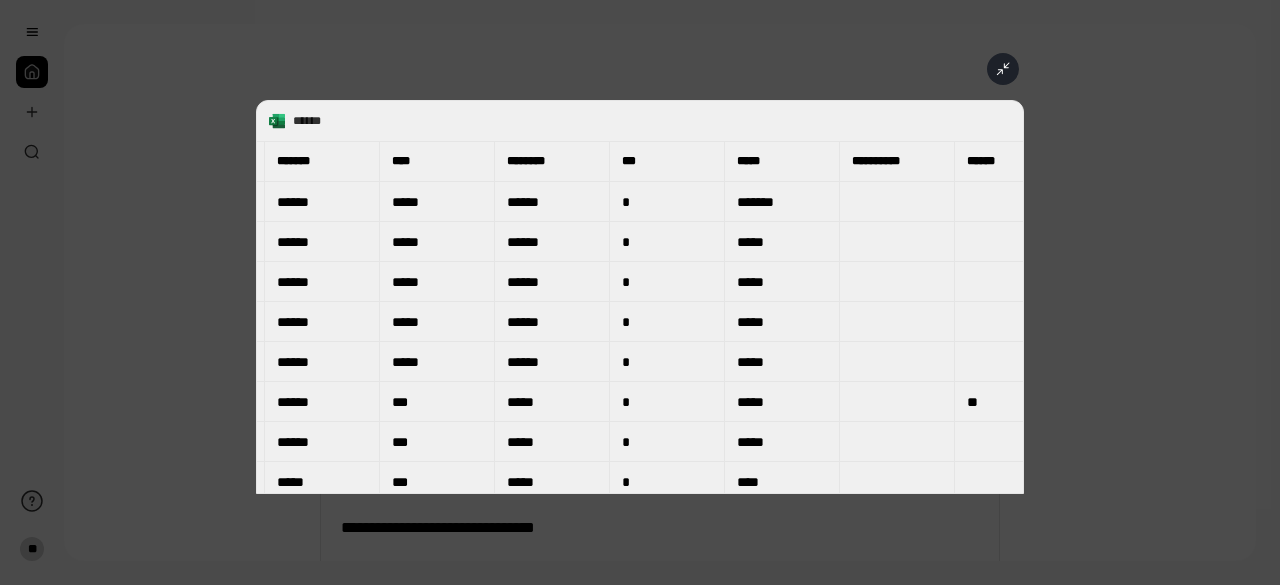 click 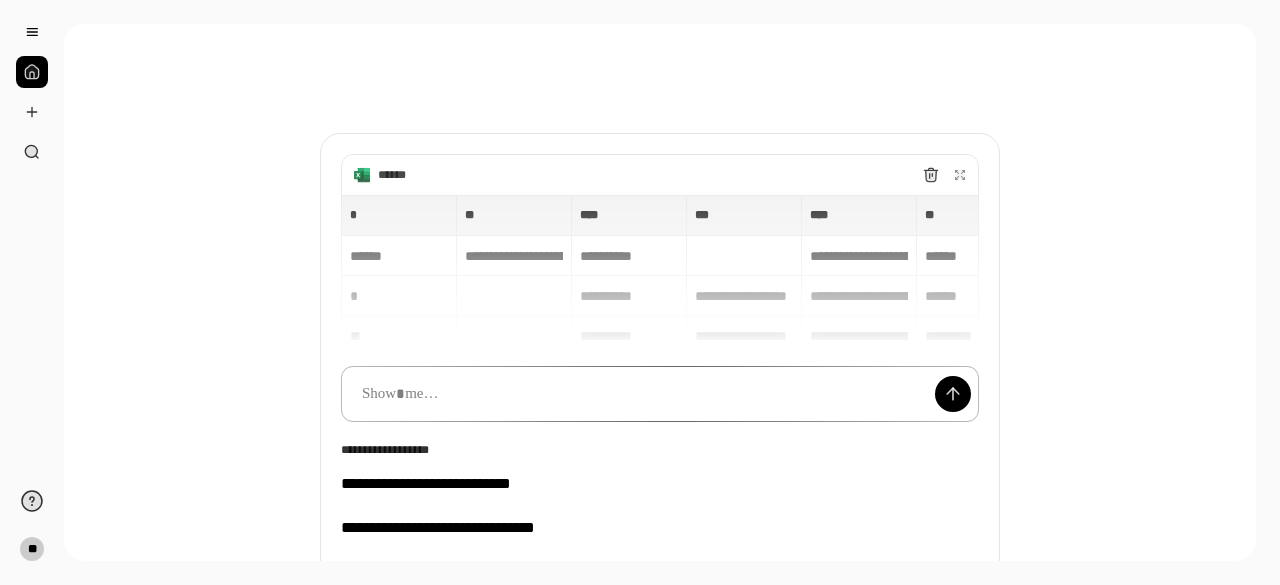 paste 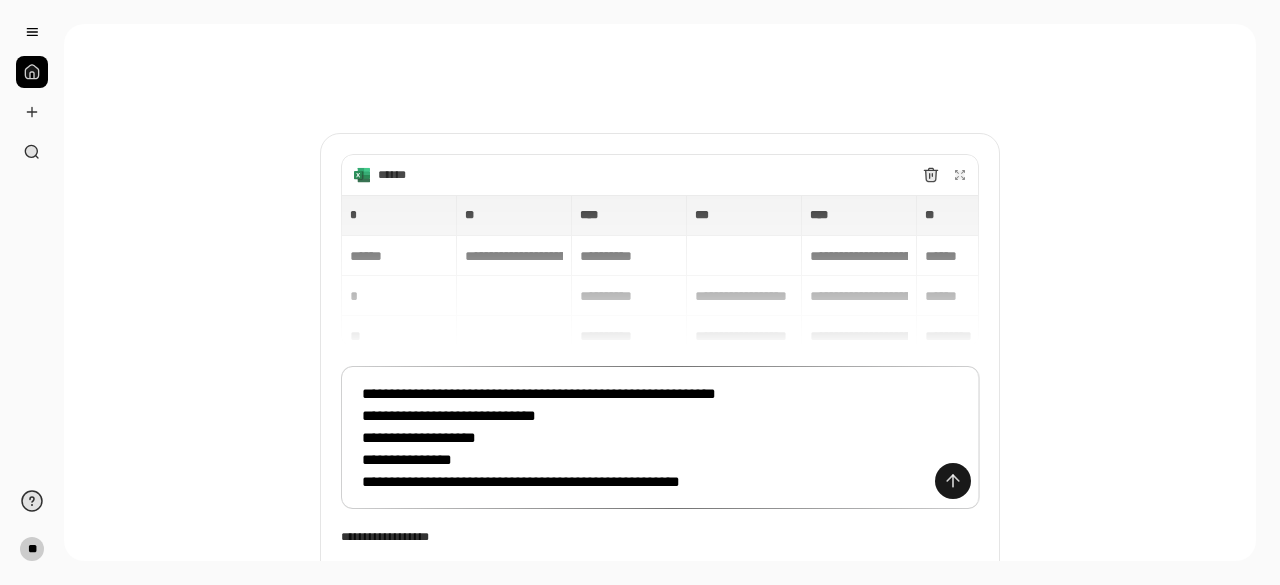 click at bounding box center [953, 481] 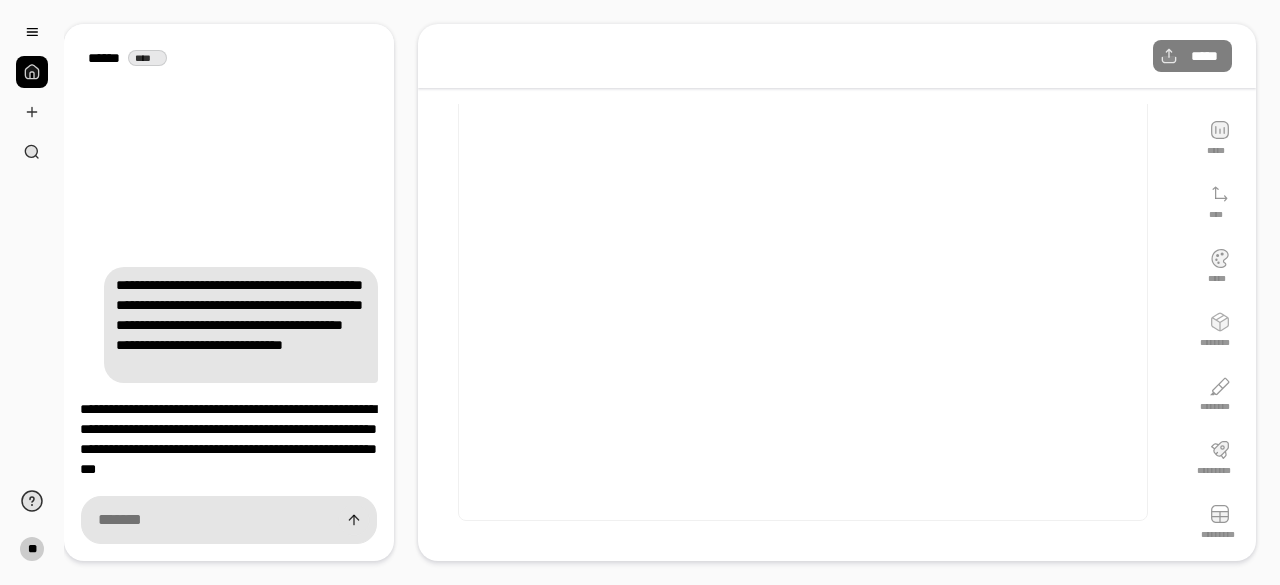 scroll, scrollTop: 0, scrollLeft: 0, axis: both 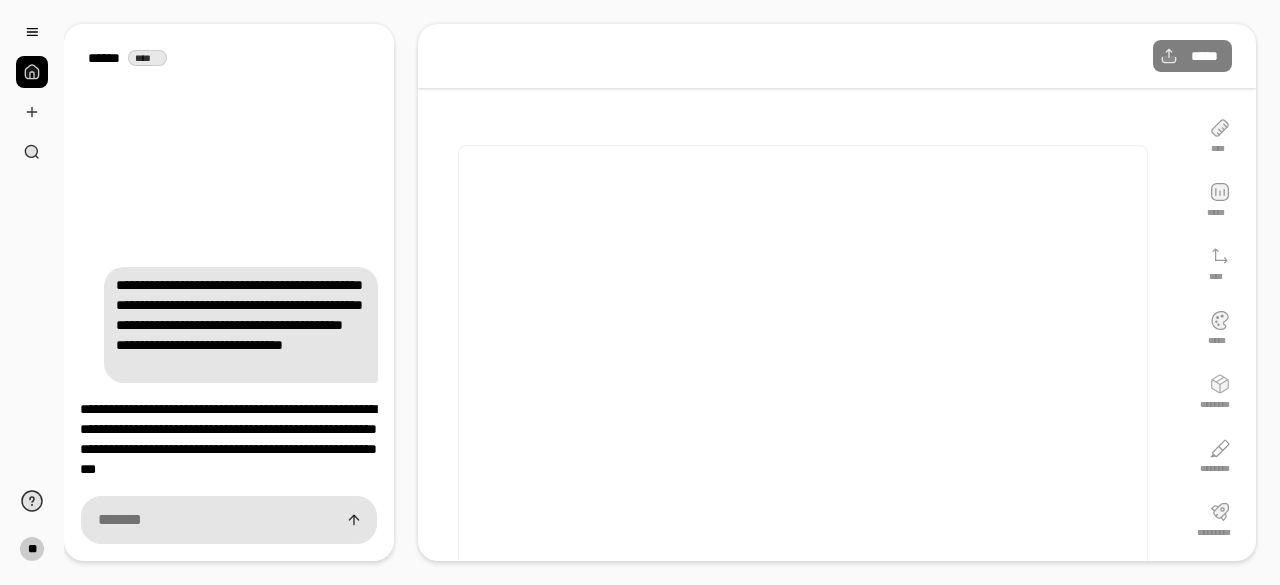 drag, startPoint x: 668, startPoint y: 268, endPoint x: 721, endPoint y: 377, distance: 121.20231 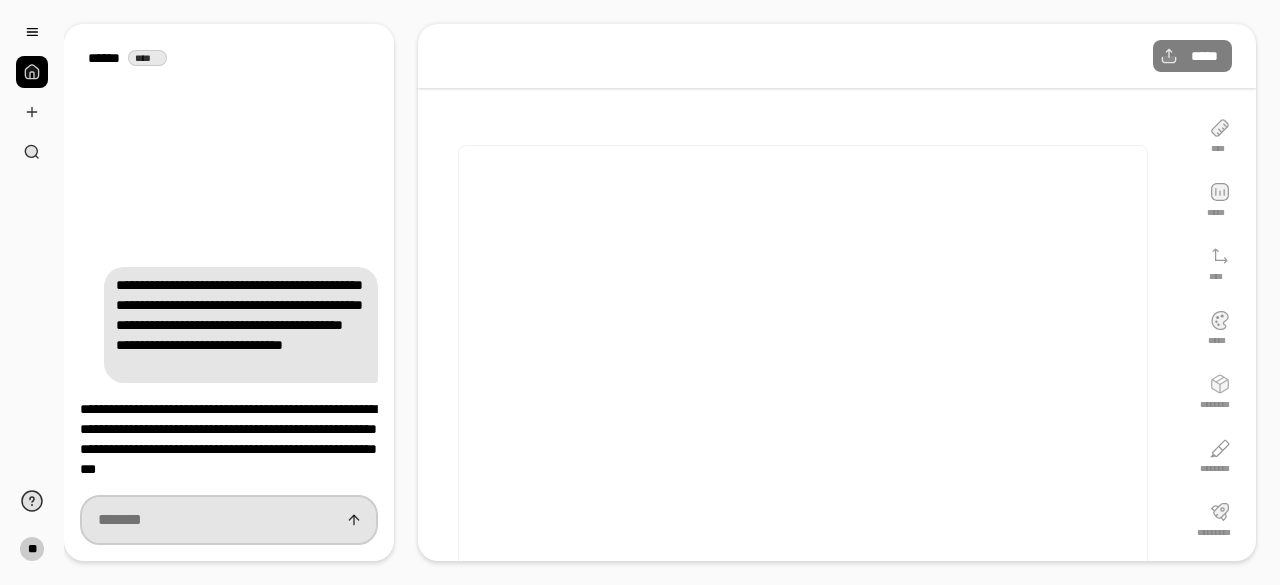 click at bounding box center (229, 520) 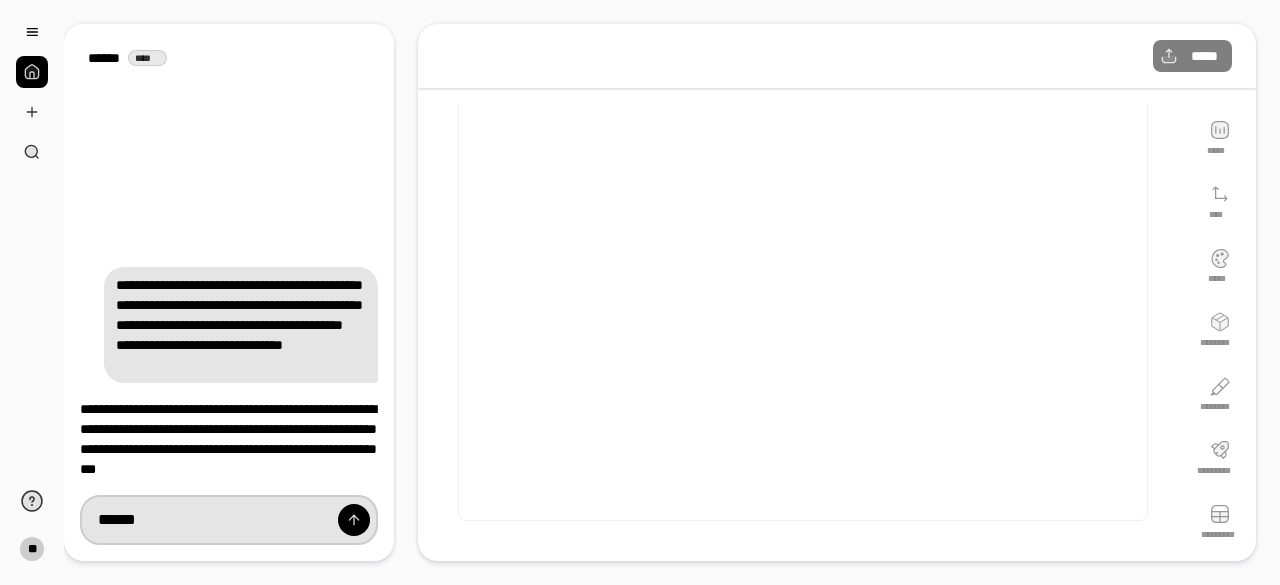 scroll, scrollTop: 0, scrollLeft: 0, axis: both 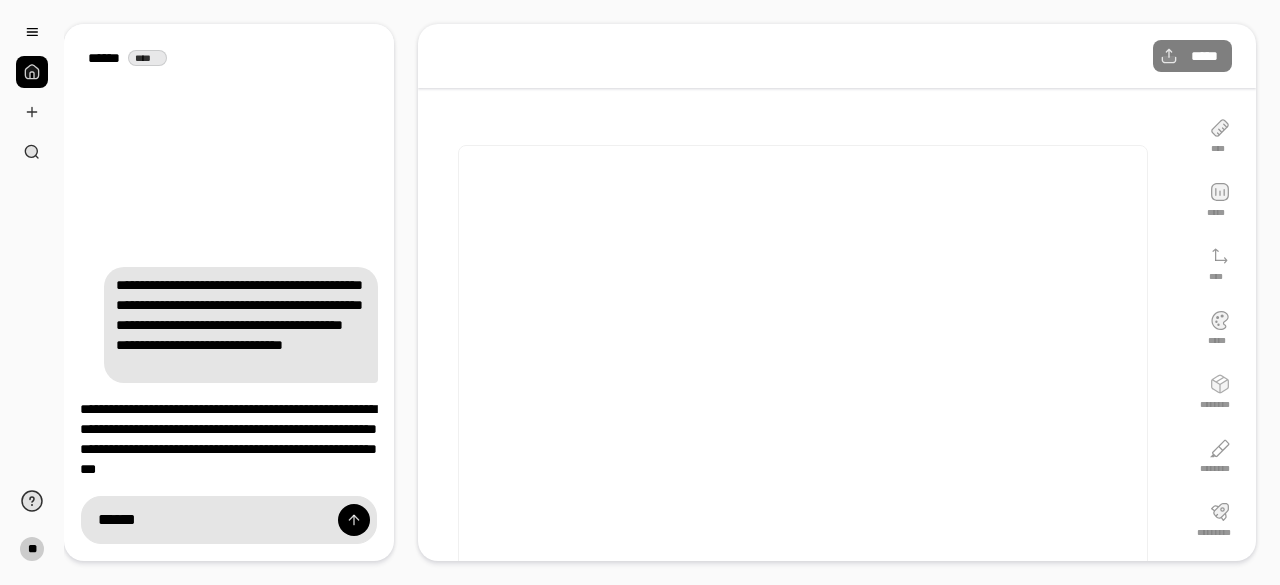 click on "**** ***** **** ***** ******** ******** ********* *********" at bounding box center (1220, 364) 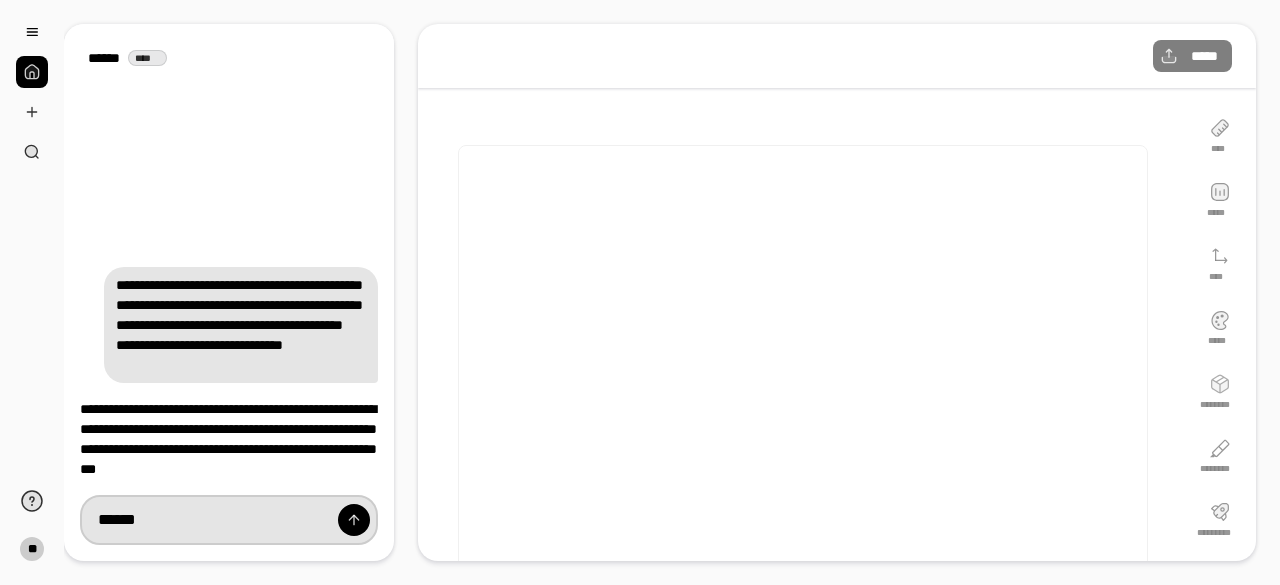 click on "*****" at bounding box center [229, 520] 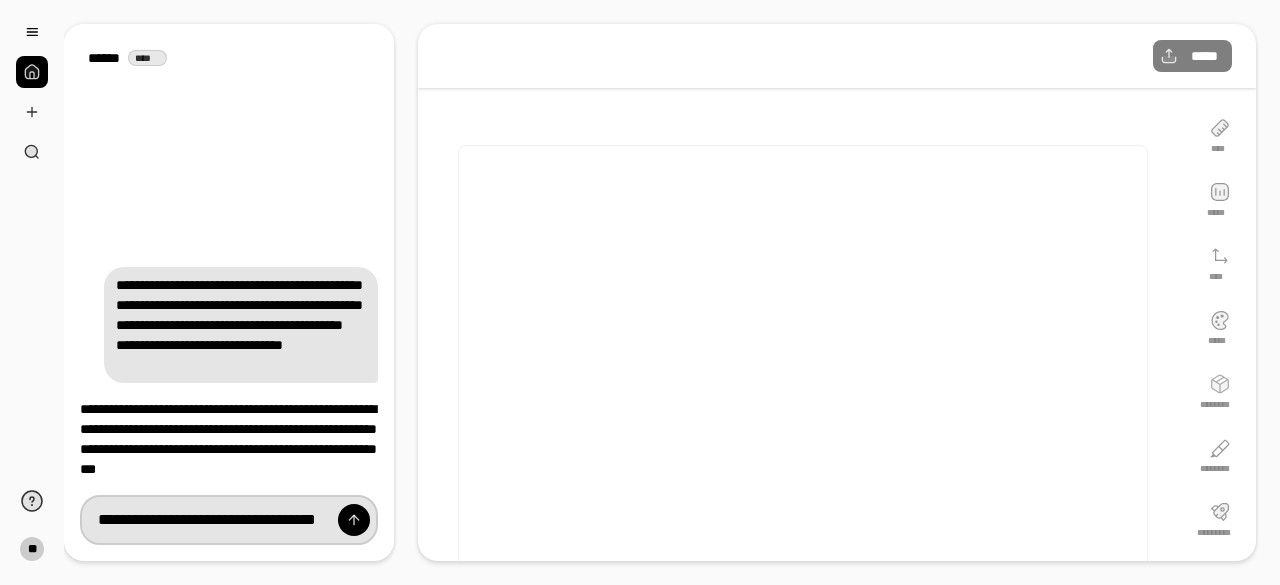 scroll, scrollTop: 0, scrollLeft: 62, axis: horizontal 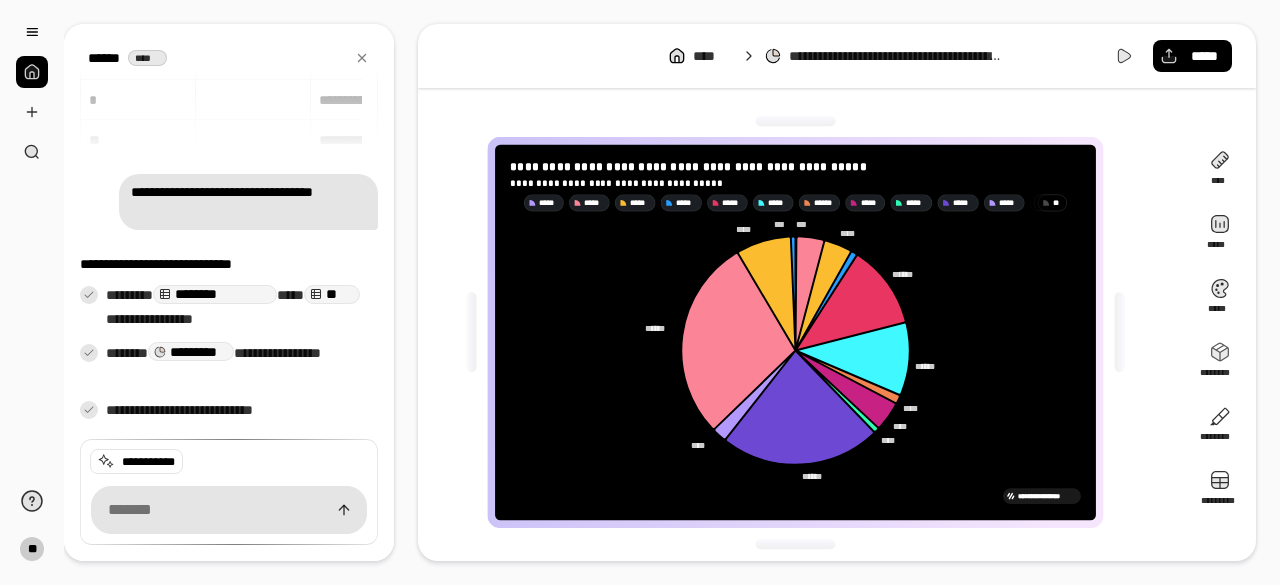 click on "********" at bounding box center [215, 294] 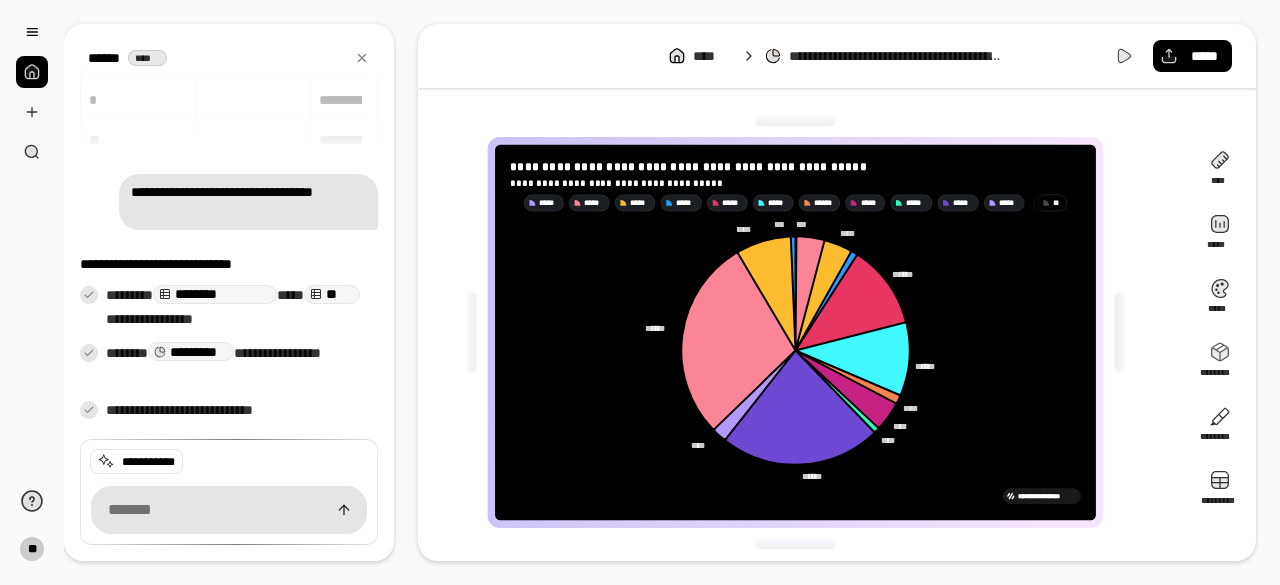 click at bounding box center (89, 295) 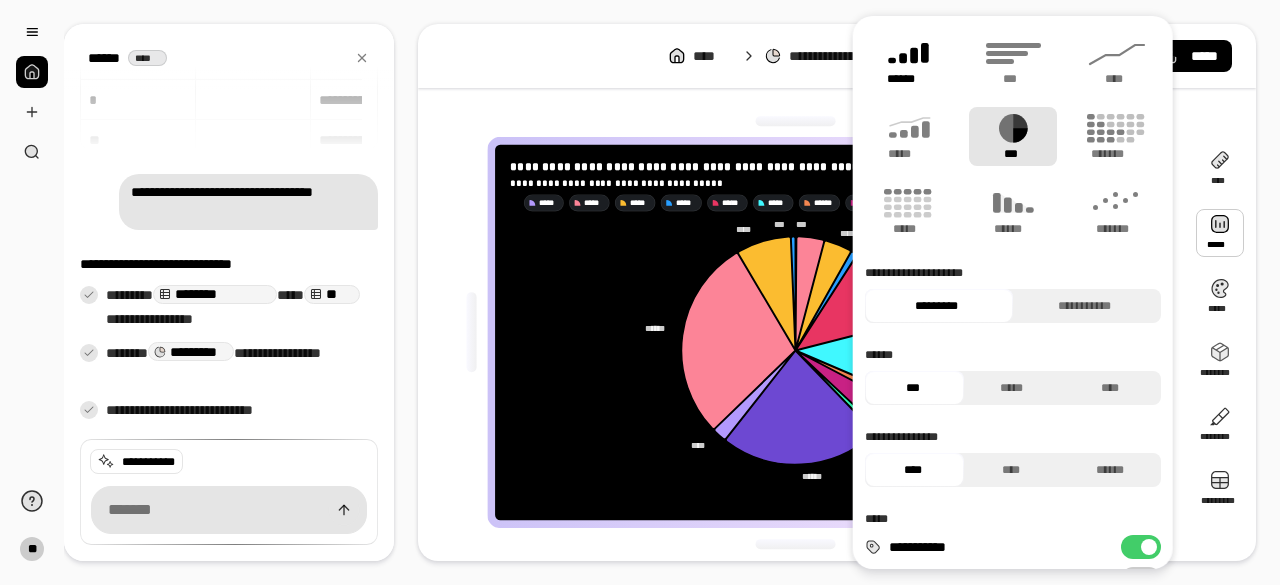 click 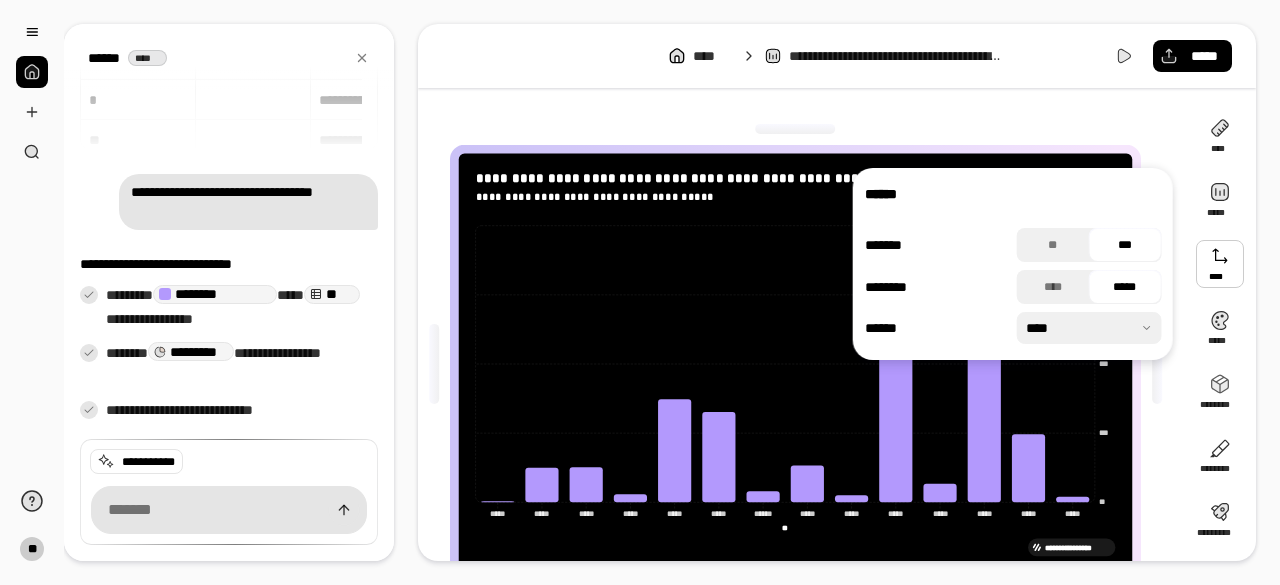 click at bounding box center (1220, 264) 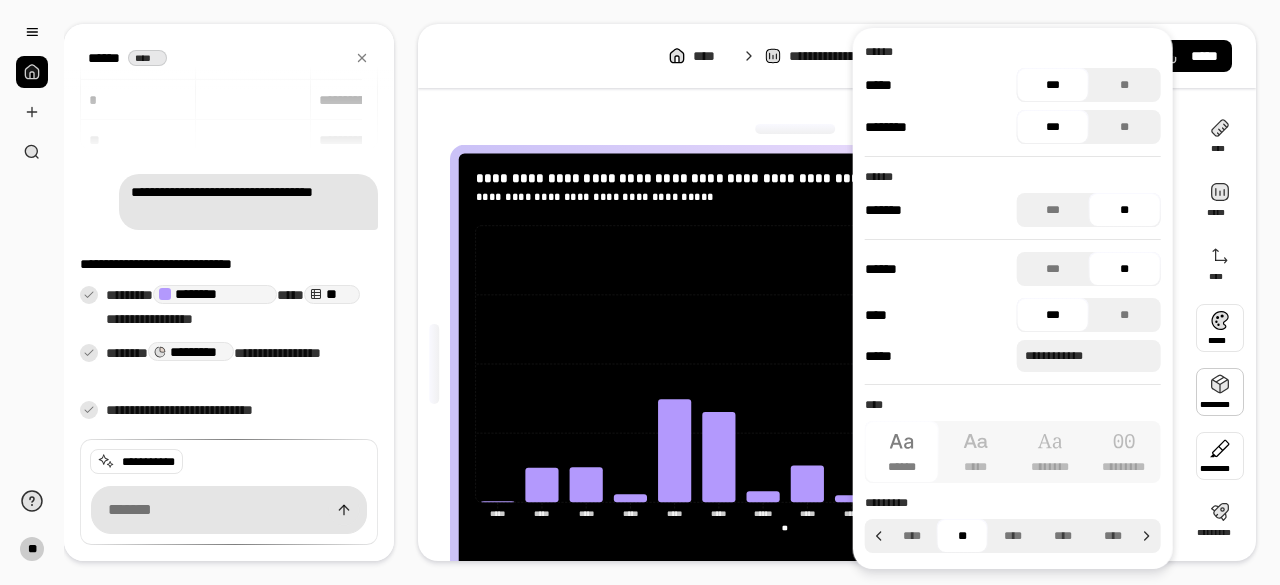scroll, scrollTop: 62, scrollLeft: 0, axis: vertical 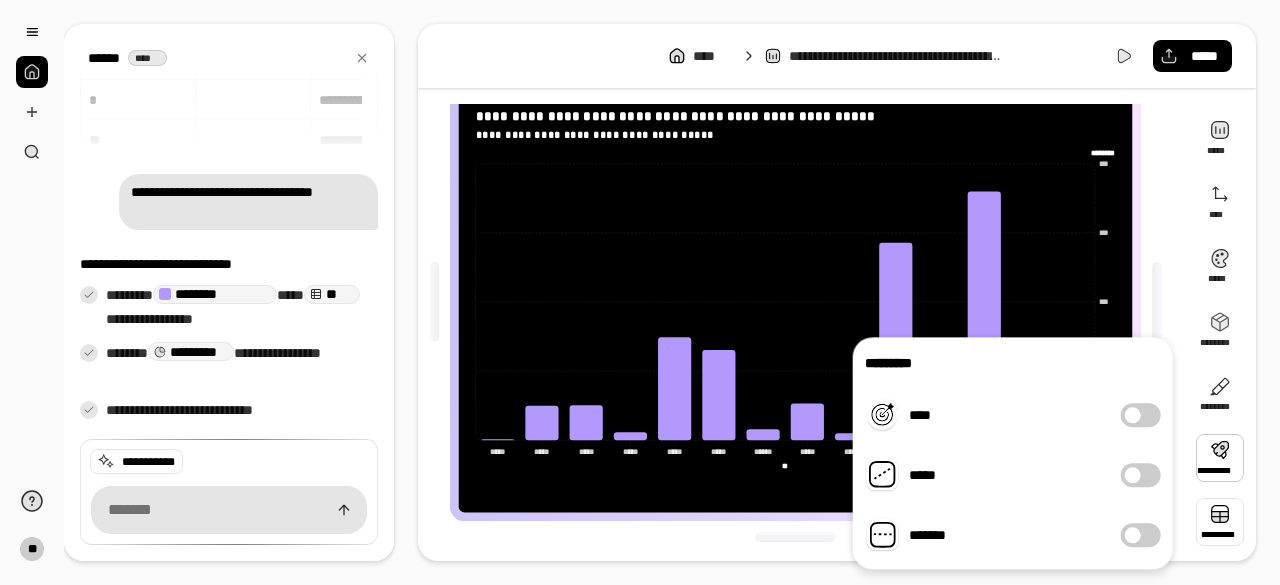 click at bounding box center (1220, 522) 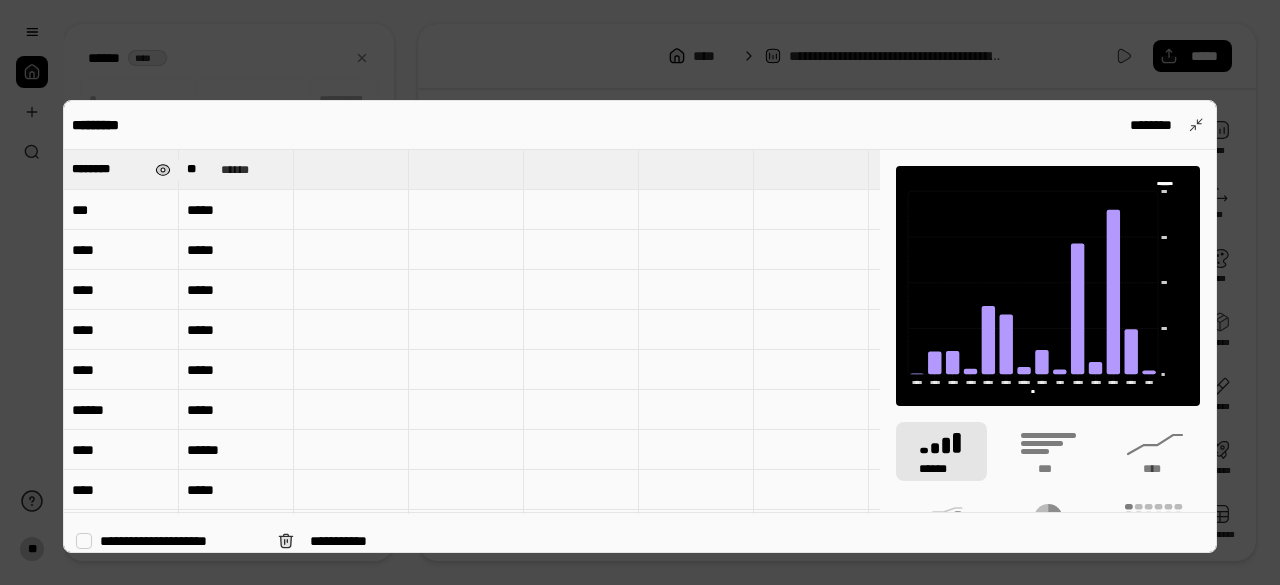click at bounding box center [163, 170] 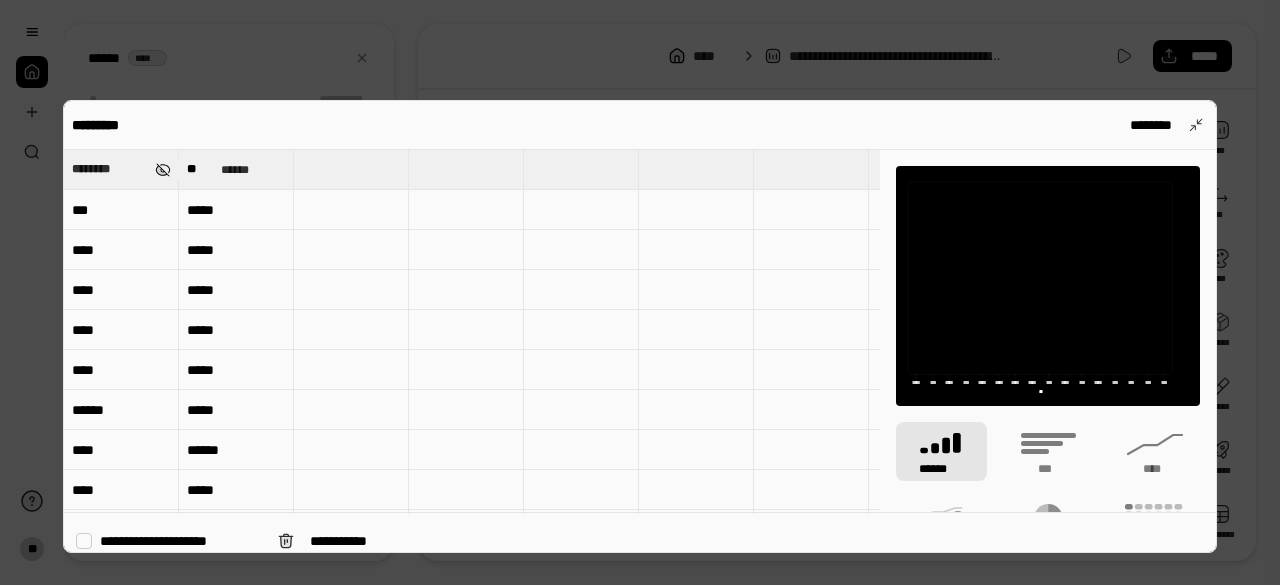 click at bounding box center [163, 170] 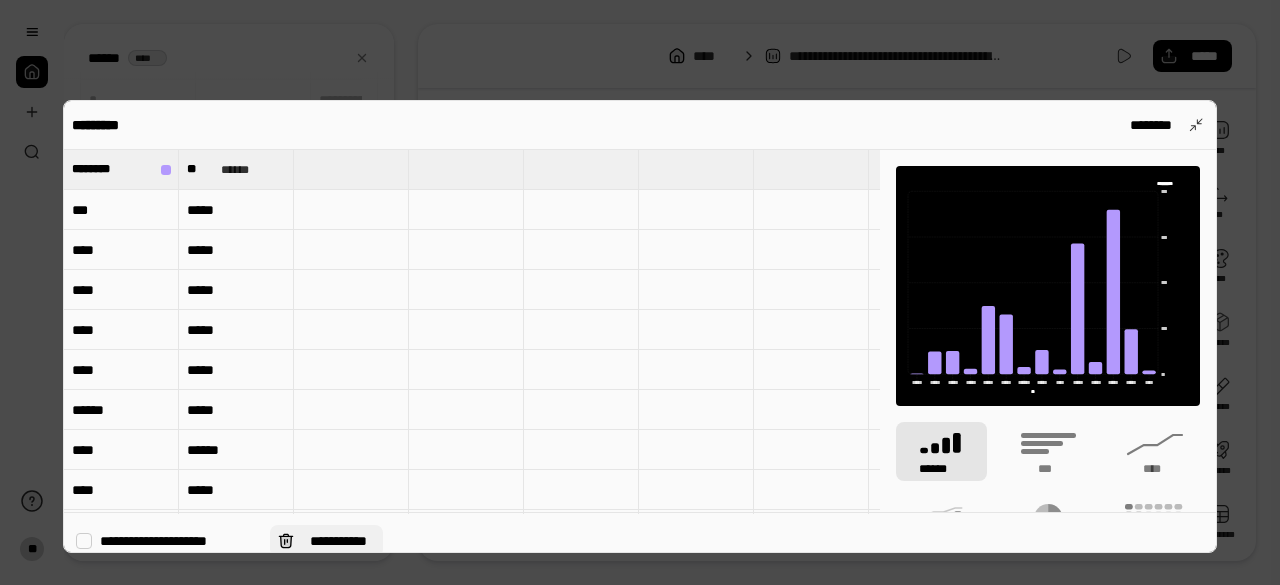 click on "**********" at bounding box center [326, 541] 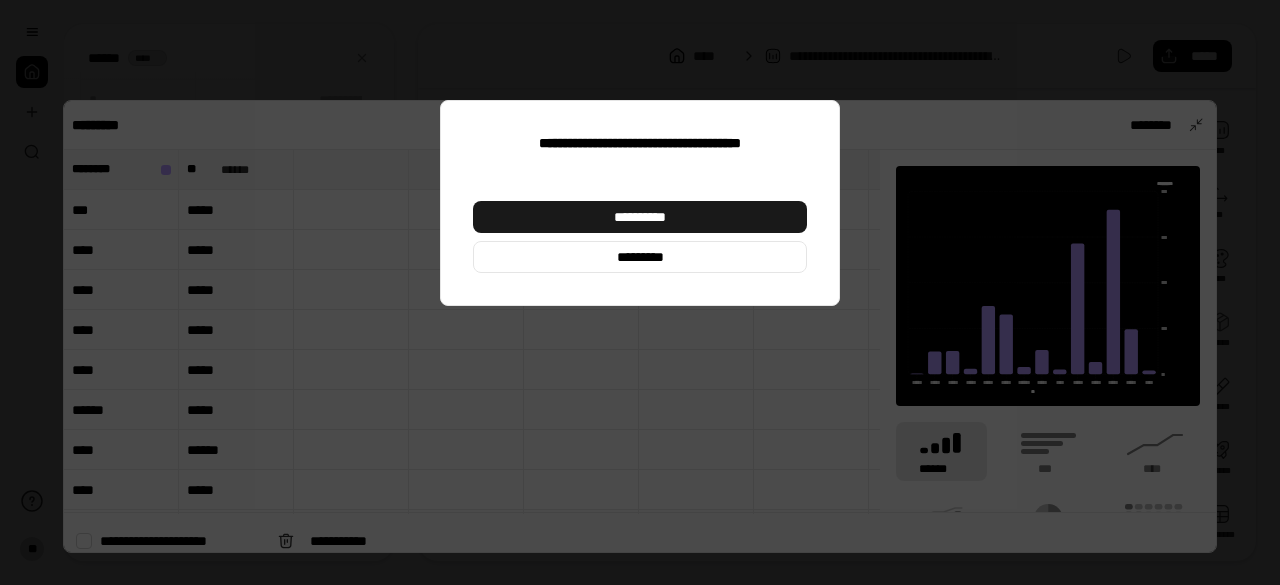 click on "**********" at bounding box center [640, 217] 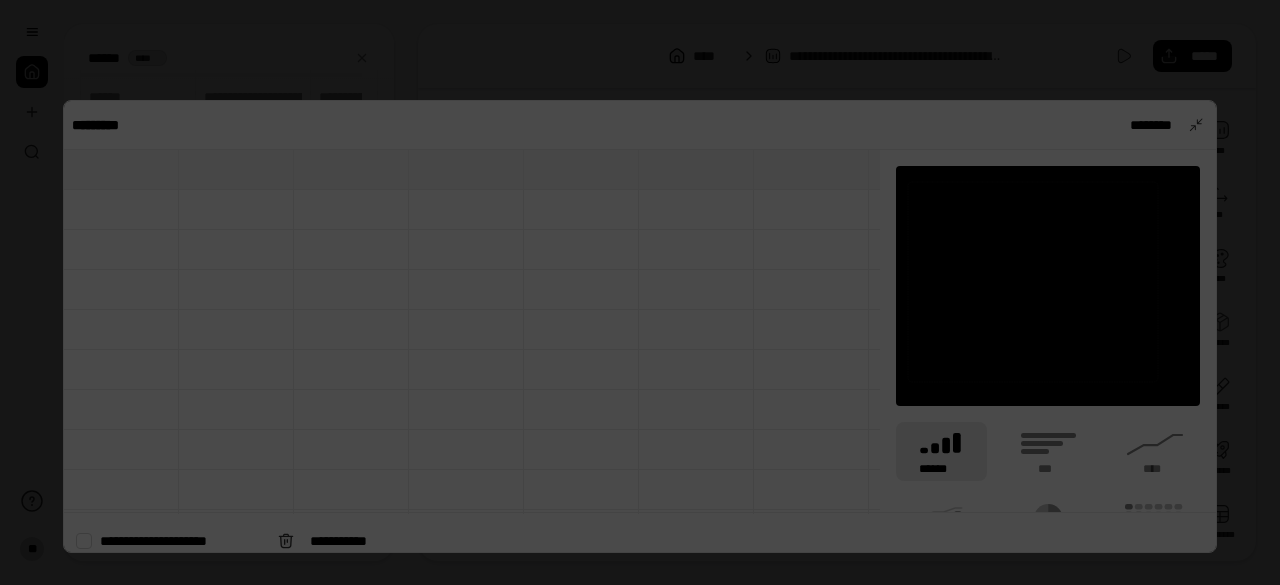 scroll, scrollTop: 44, scrollLeft: 0, axis: vertical 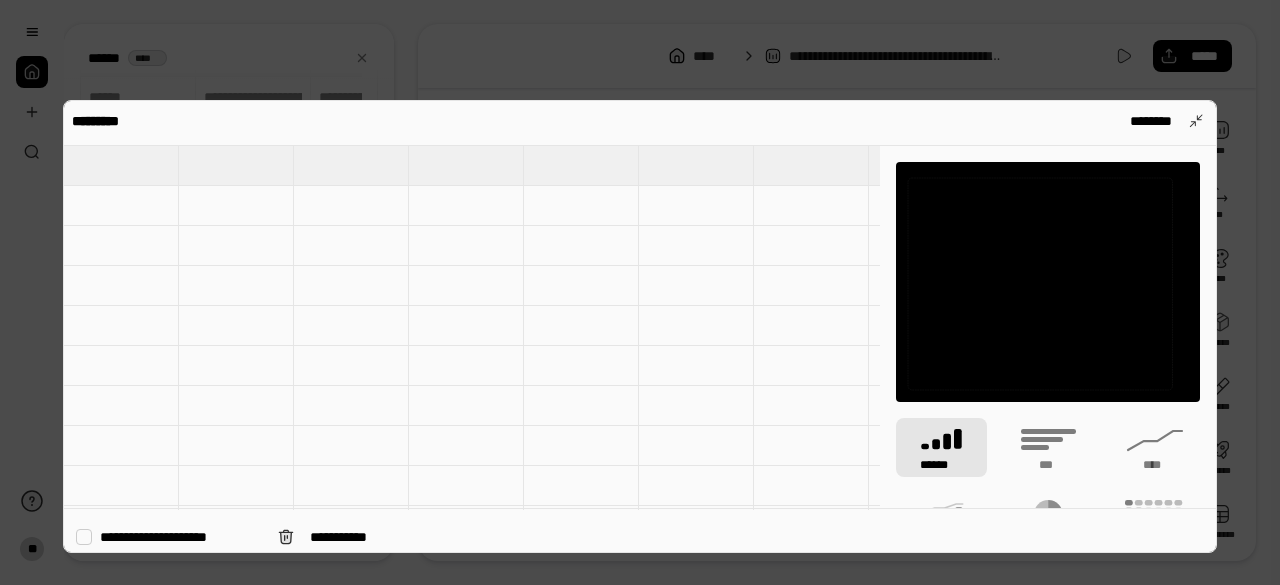 click on "**********" at bounding box center (169, 537) 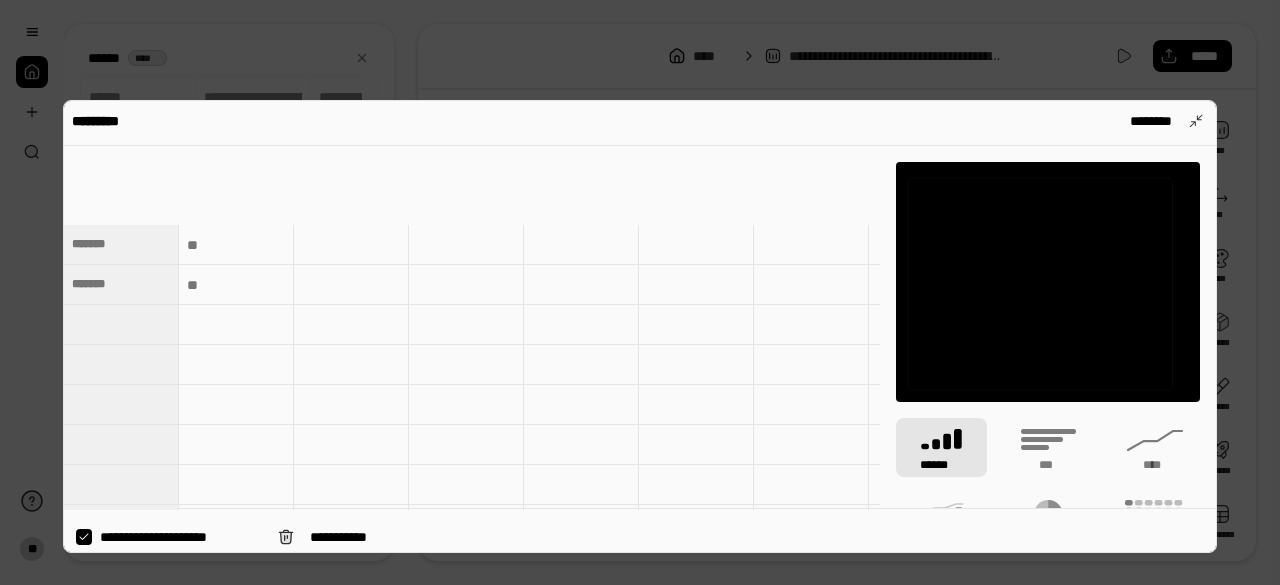 scroll, scrollTop: 0, scrollLeft: 0, axis: both 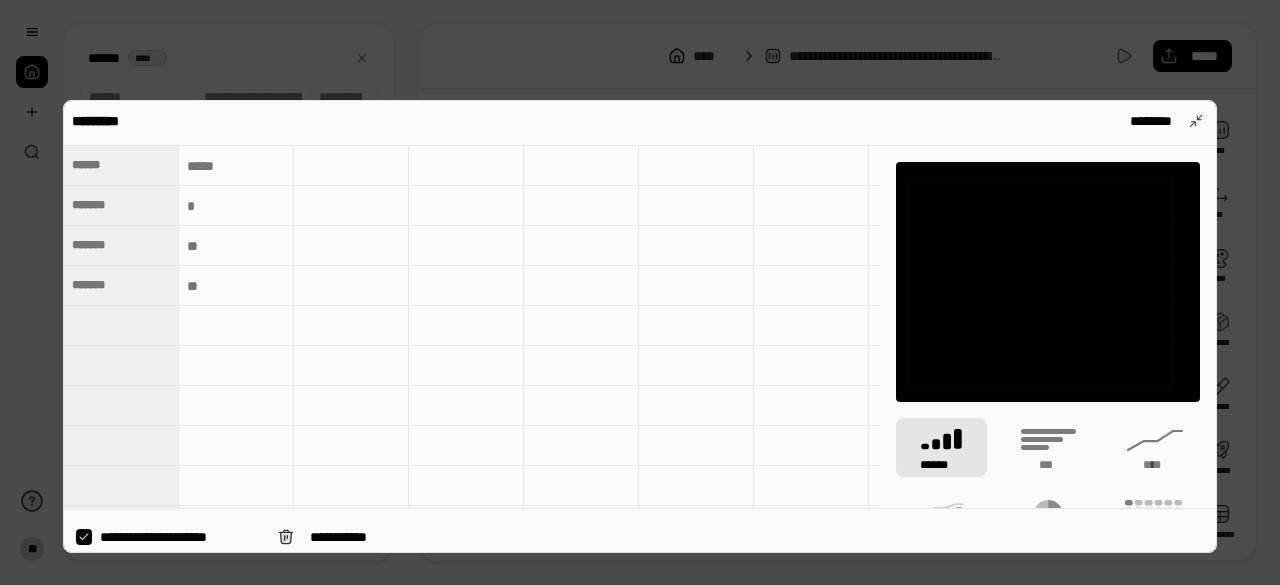click at bounding box center (236, 166) 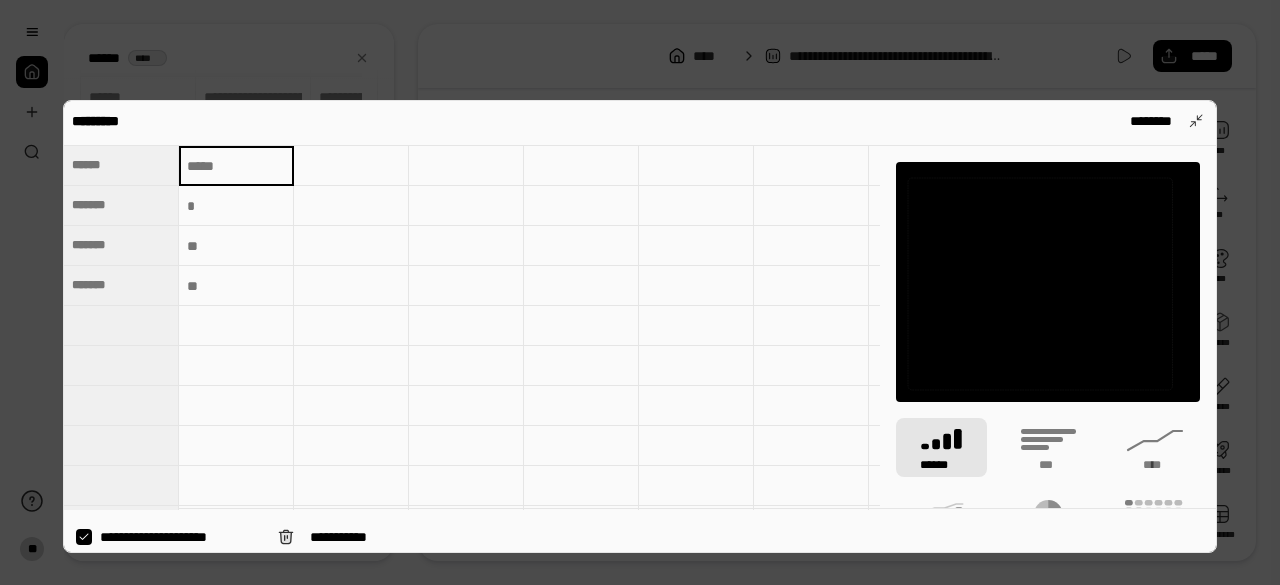 click at bounding box center (236, 166) 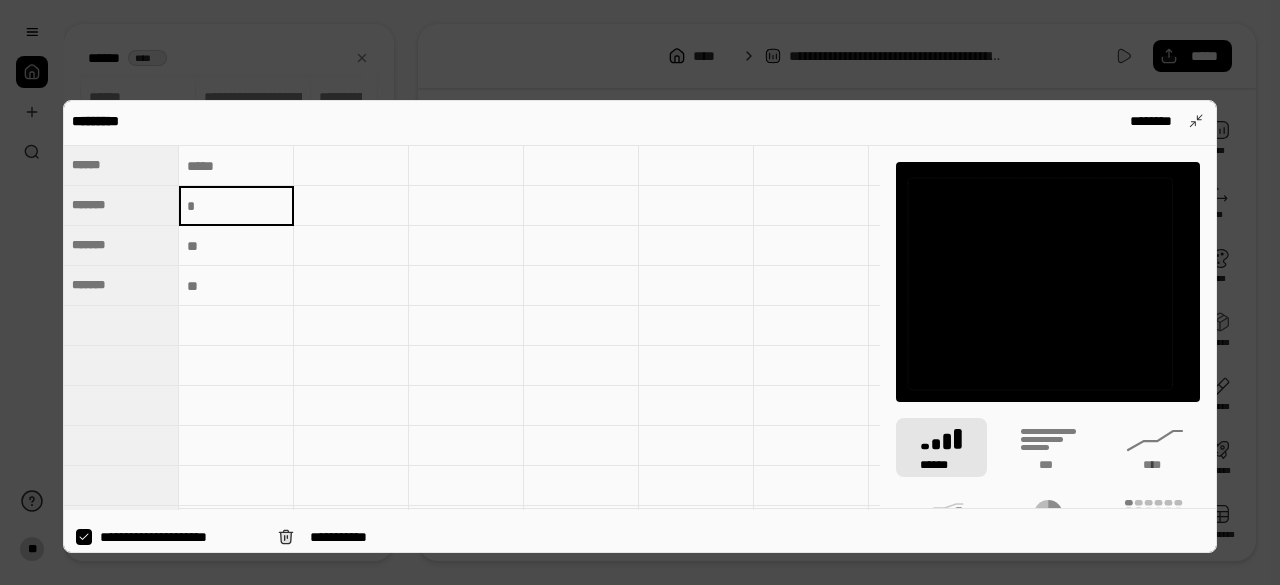 click at bounding box center (236, 166) 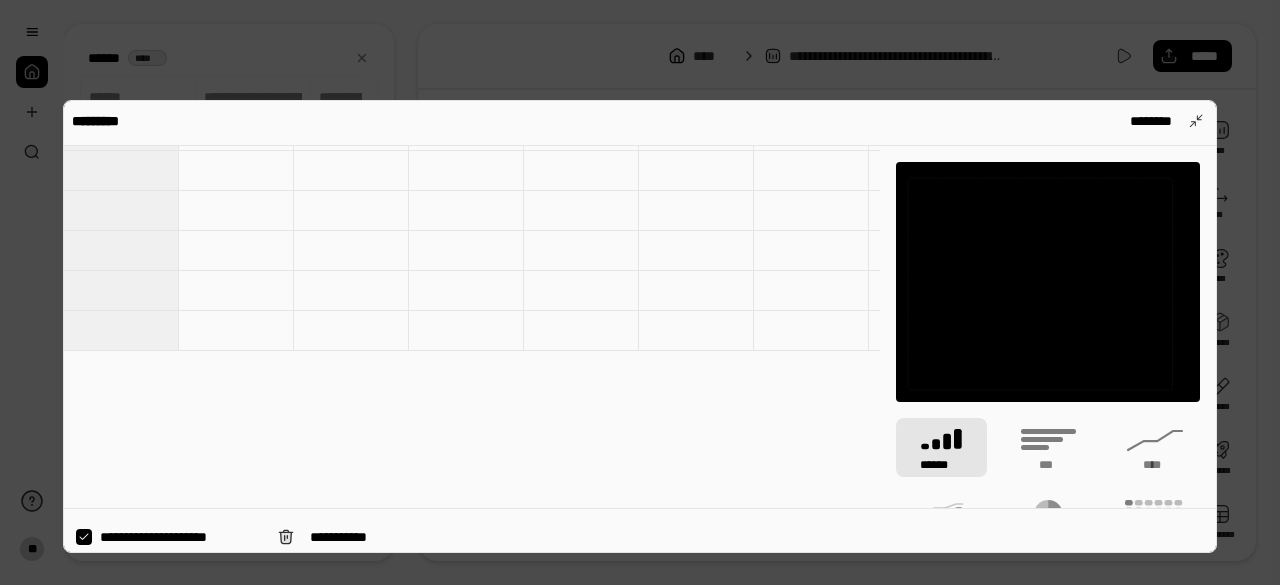 scroll, scrollTop: 0, scrollLeft: 0, axis: both 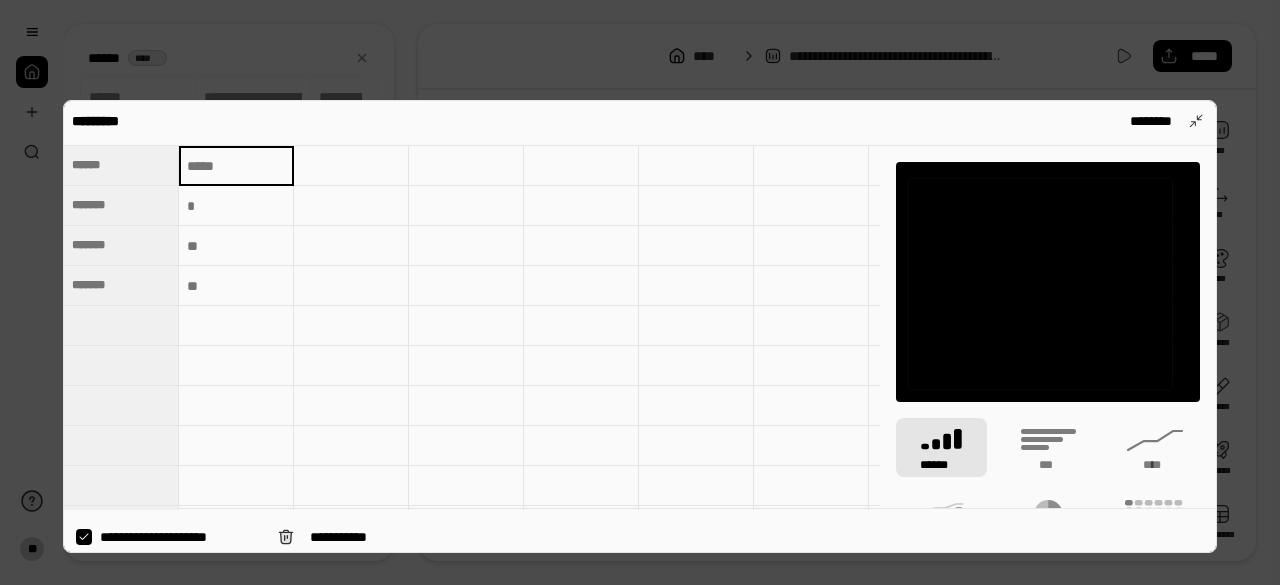 click at bounding box center (236, 166) 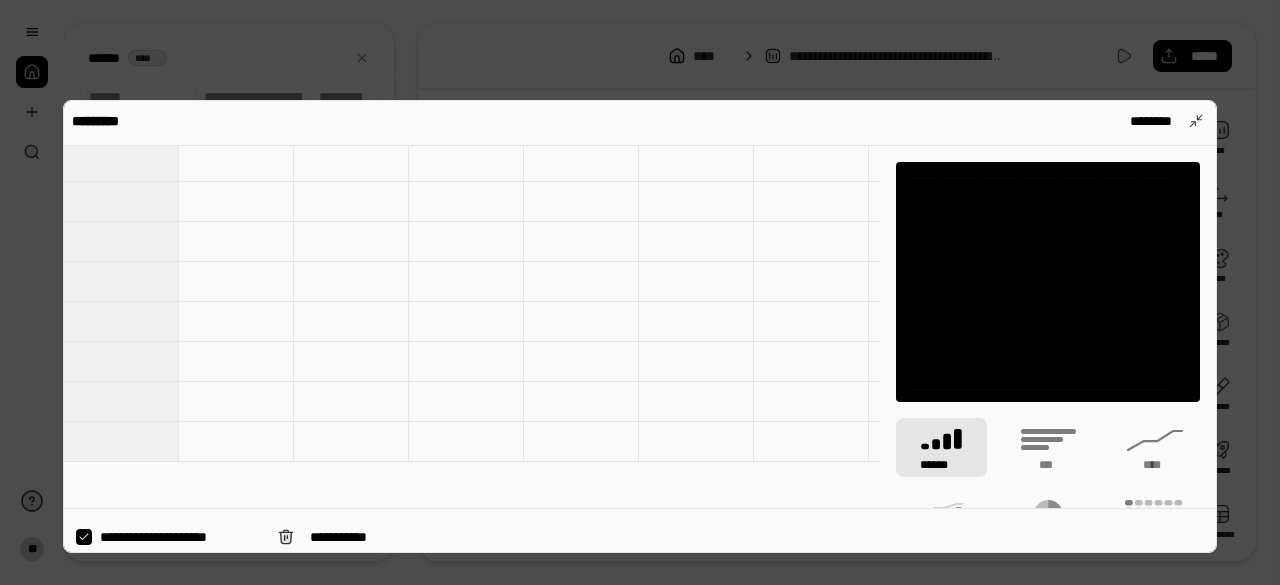 scroll, scrollTop: 0, scrollLeft: 0, axis: both 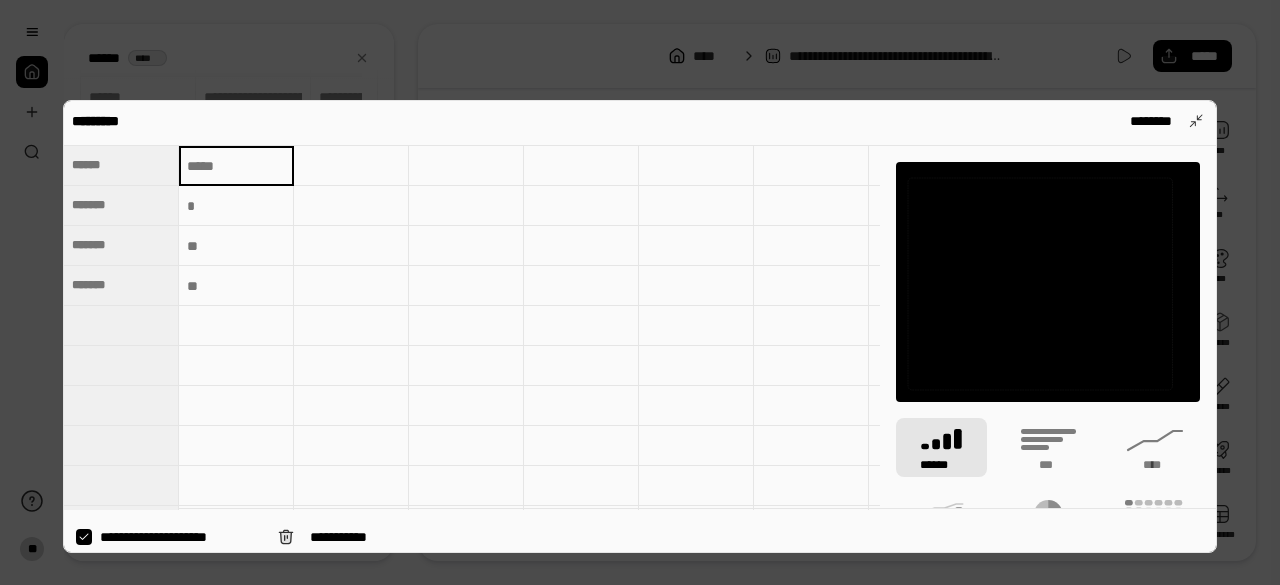 click at bounding box center [236, 165] 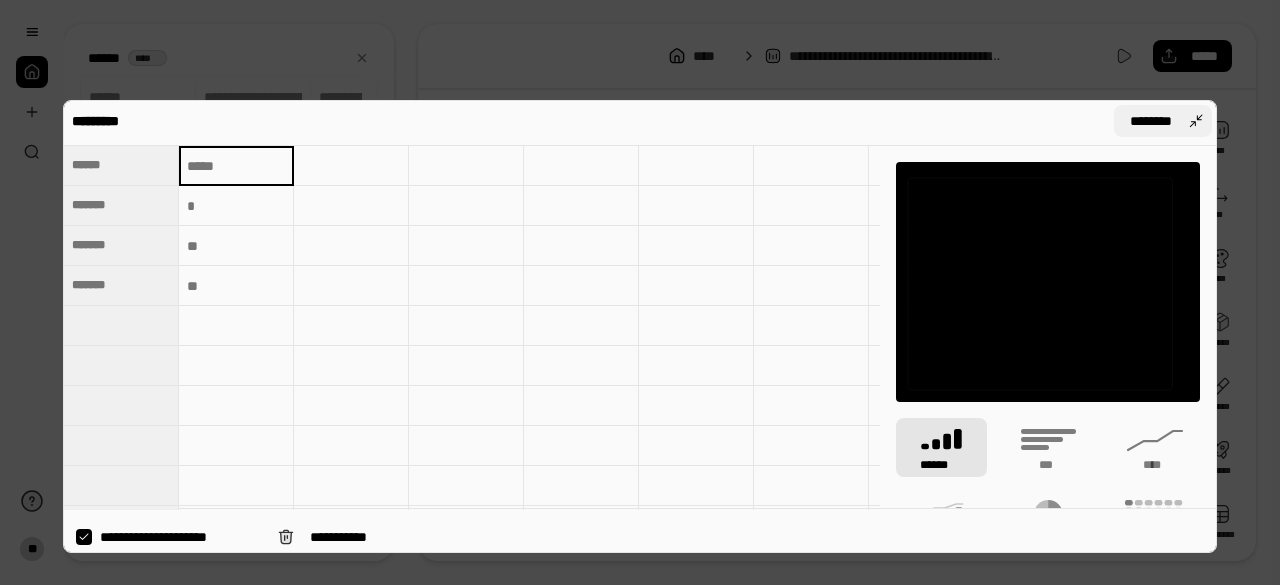 click on "********" at bounding box center (1163, 121) 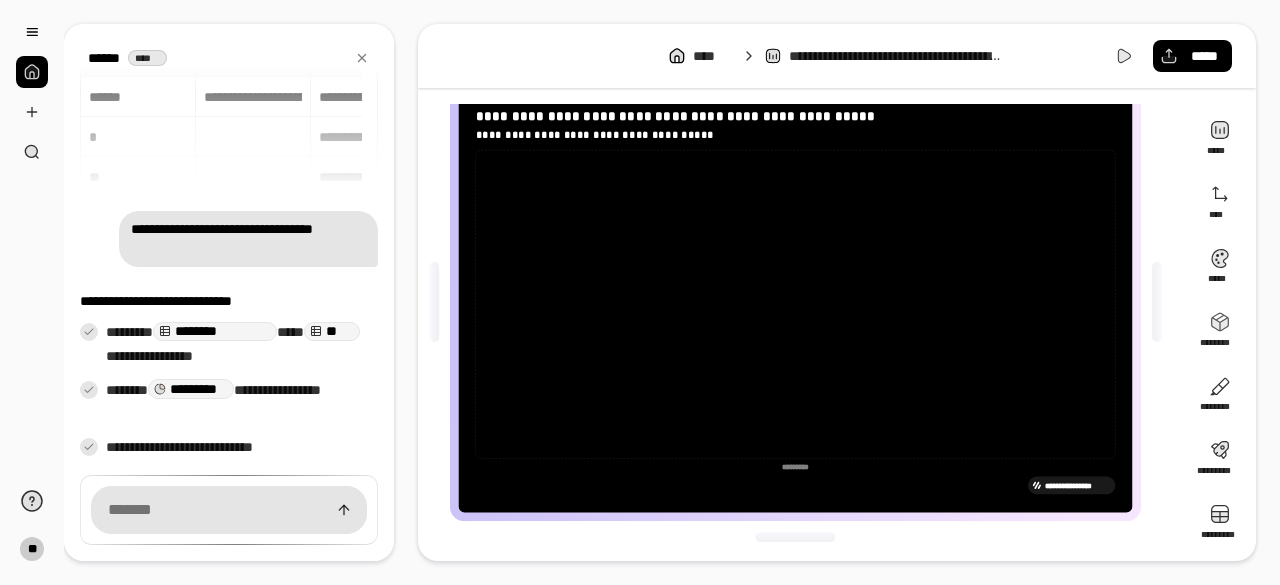 click on "**********" at bounding box center [837, 56] 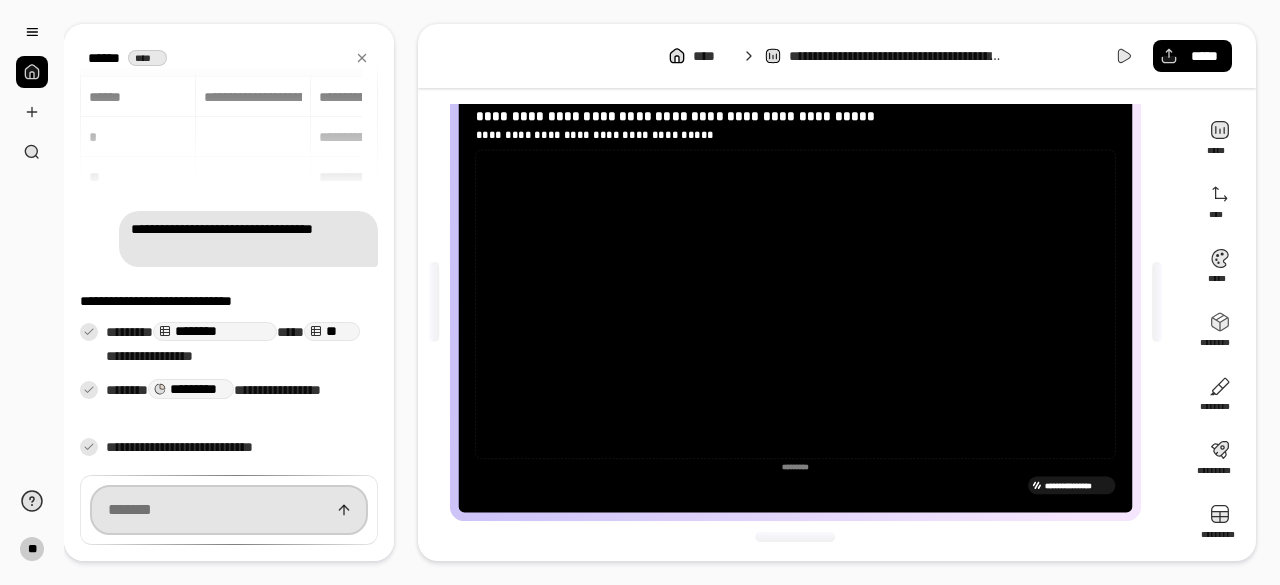 scroll, scrollTop: 45, scrollLeft: 0, axis: vertical 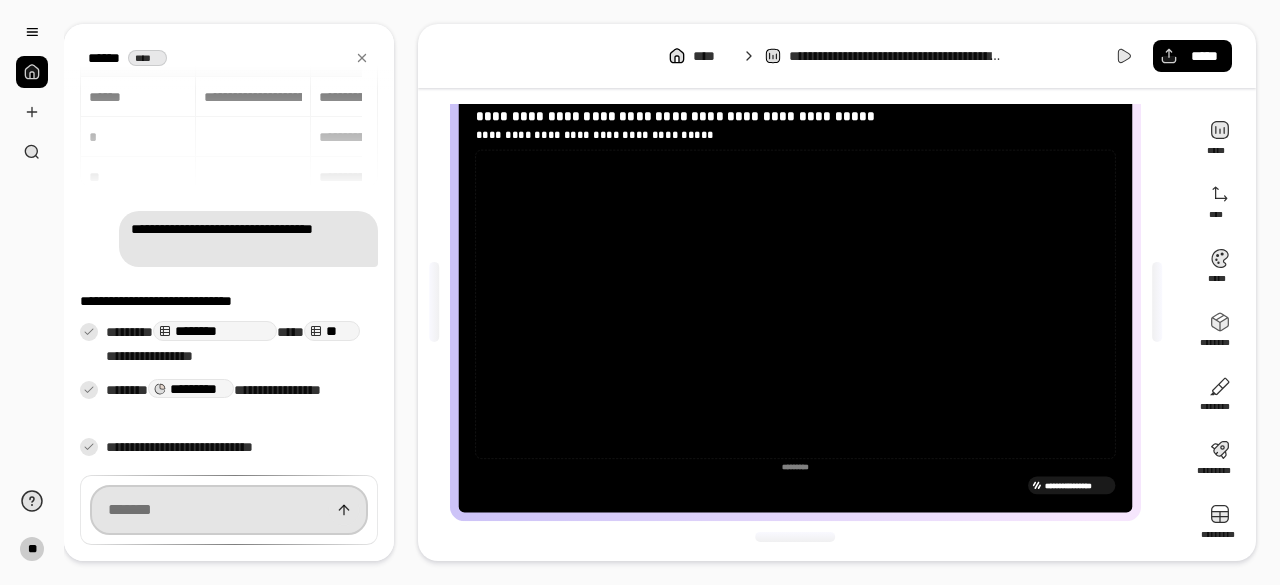 drag, startPoint x: 256, startPoint y: 516, endPoint x: 241, endPoint y: 516, distance: 15 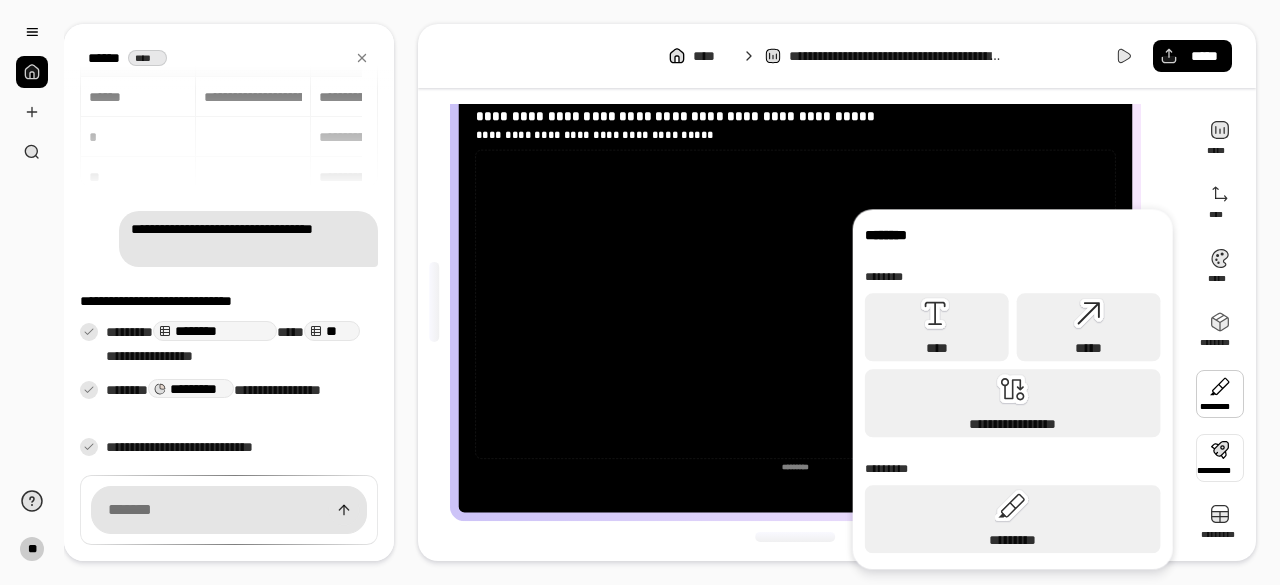 scroll, scrollTop: 44, scrollLeft: 0, axis: vertical 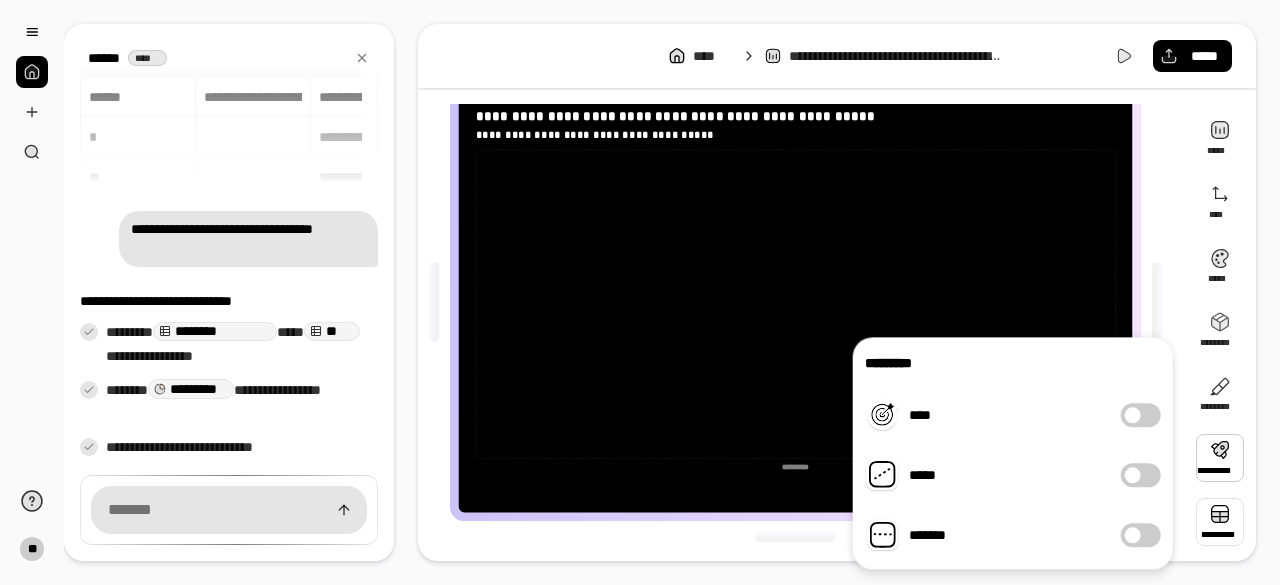 click at bounding box center [1220, 522] 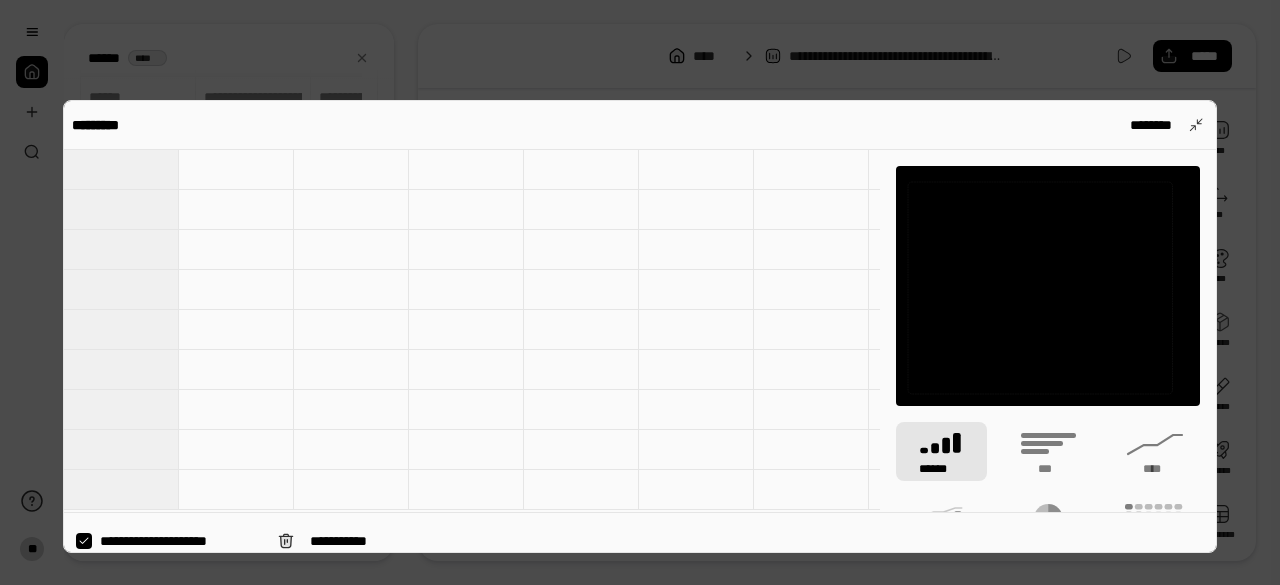 scroll, scrollTop: 0, scrollLeft: 0, axis: both 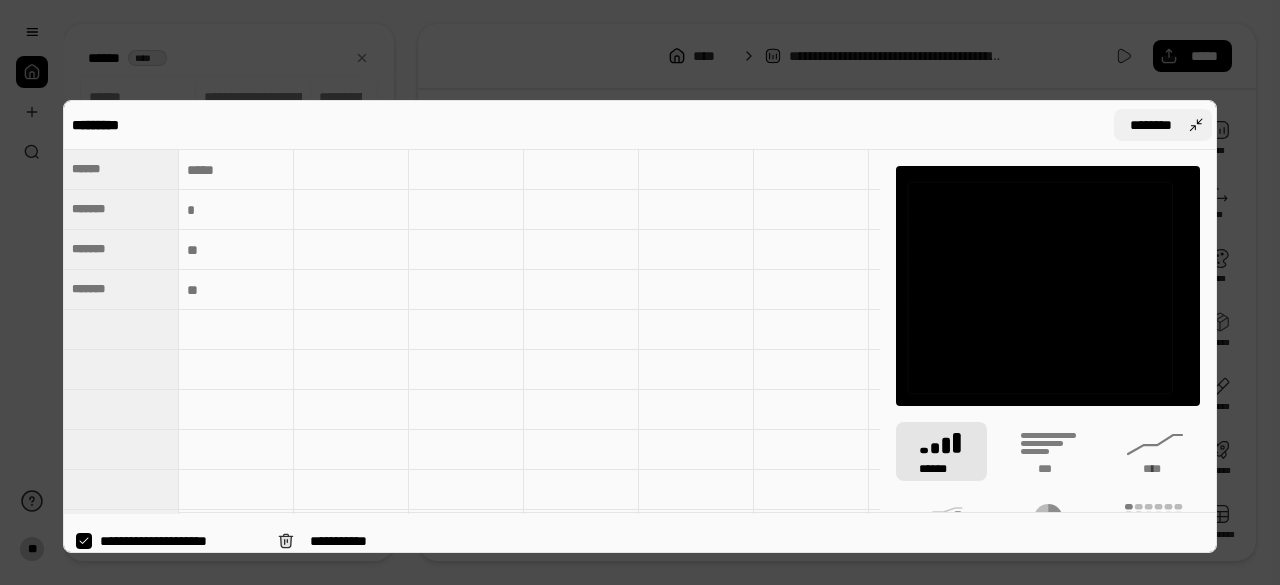 click on "********" at bounding box center [1163, 125] 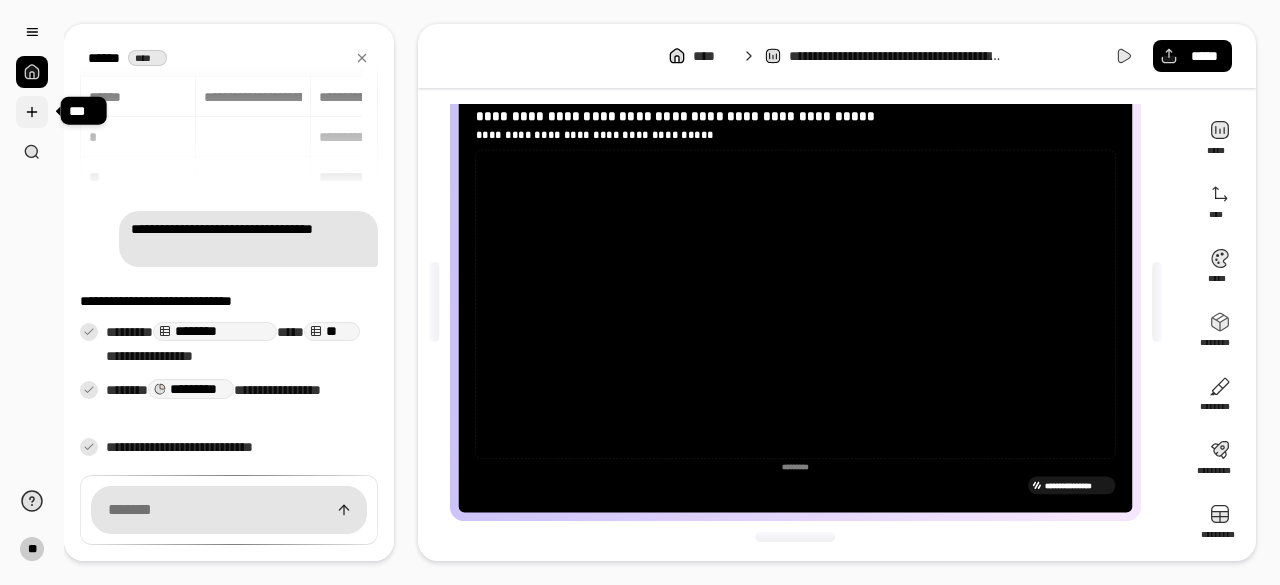 click at bounding box center (32, 112) 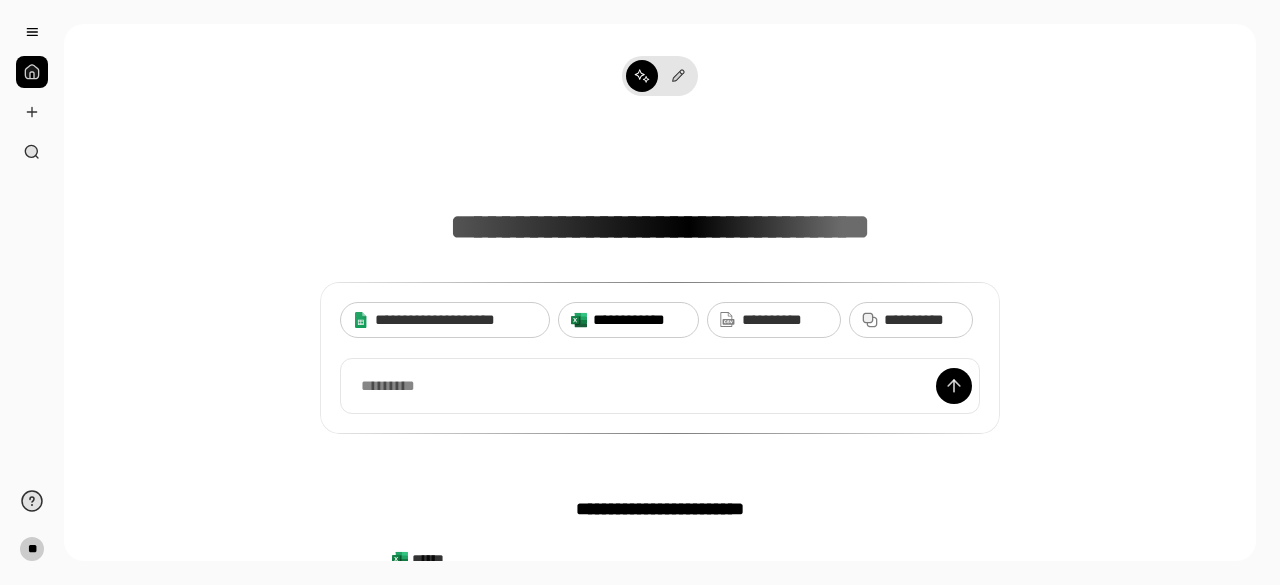 click on "**********" at bounding box center [639, 320] 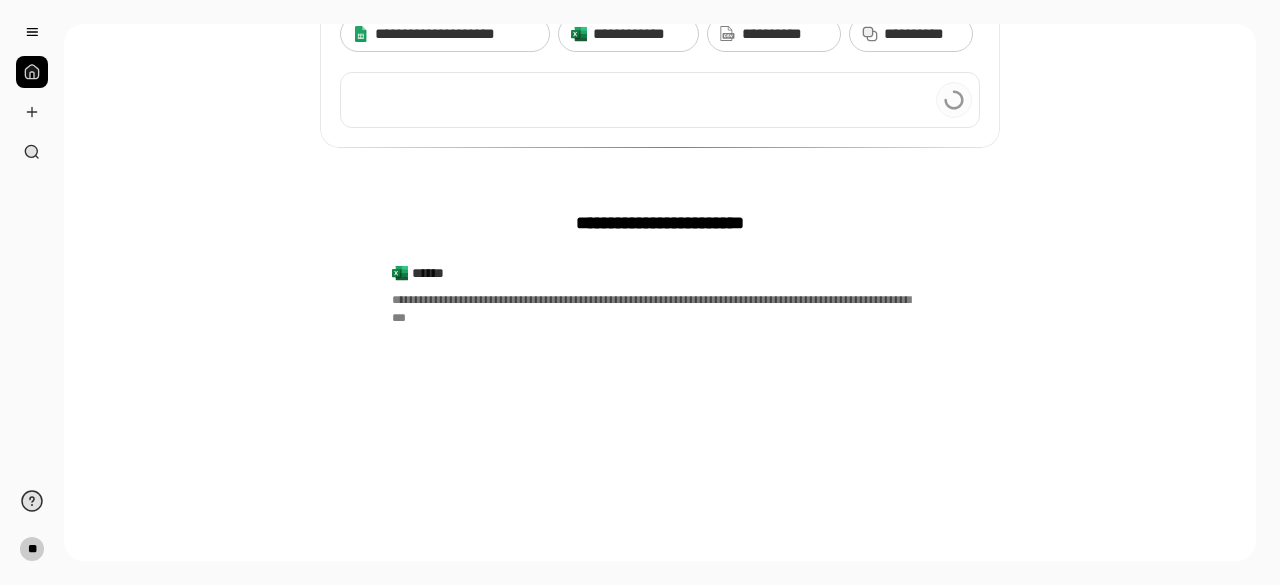 scroll, scrollTop: 300, scrollLeft: 0, axis: vertical 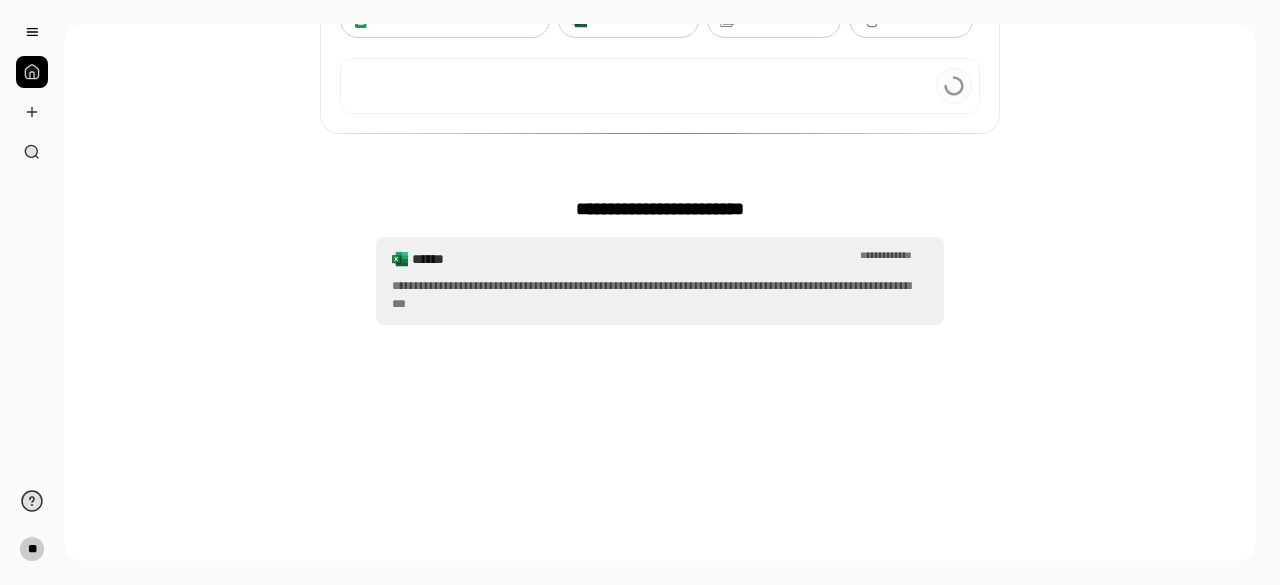 click on "**********" at bounding box center (660, 295) 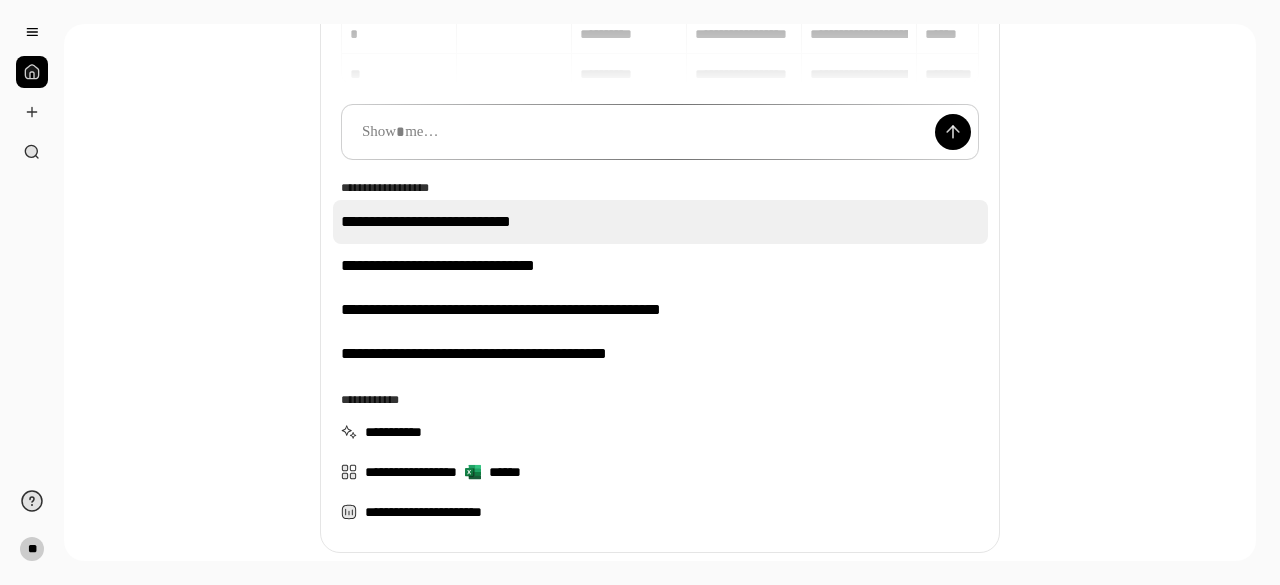 scroll, scrollTop: 351, scrollLeft: 0, axis: vertical 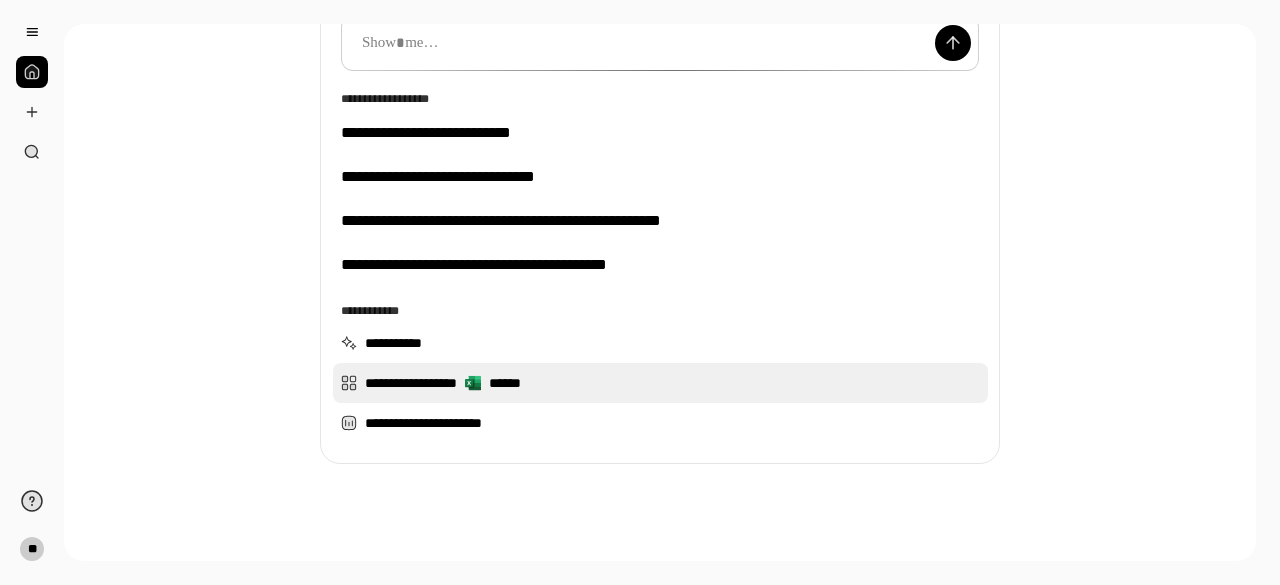 click on "**********" at bounding box center [660, 383] 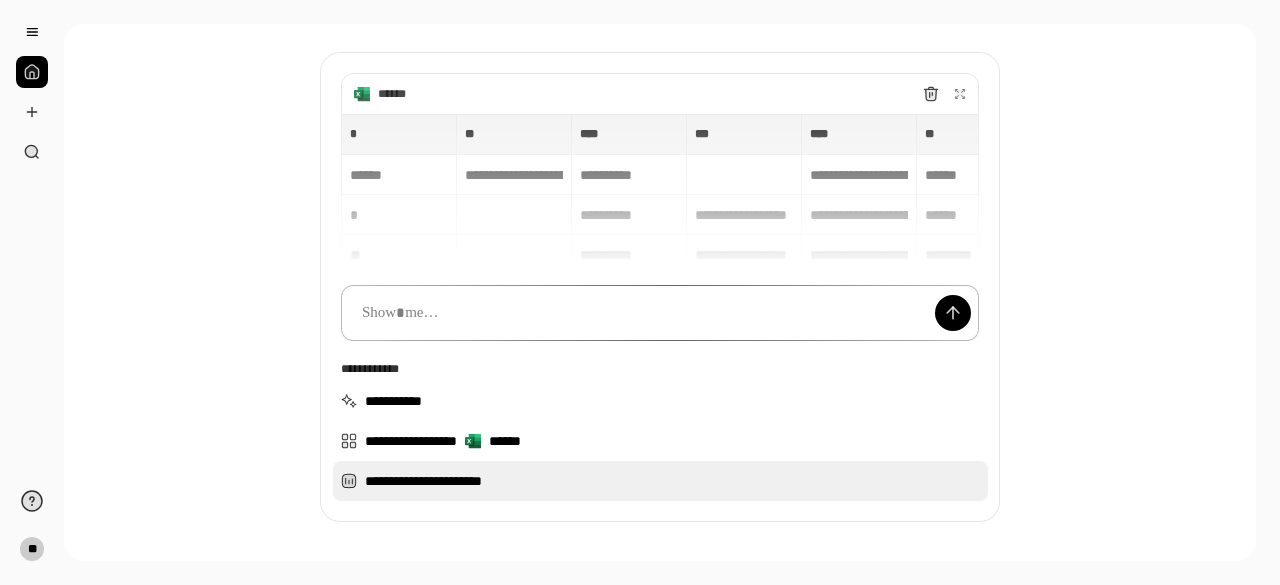 scroll, scrollTop: 51, scrollLeft: 0, axis: vertical 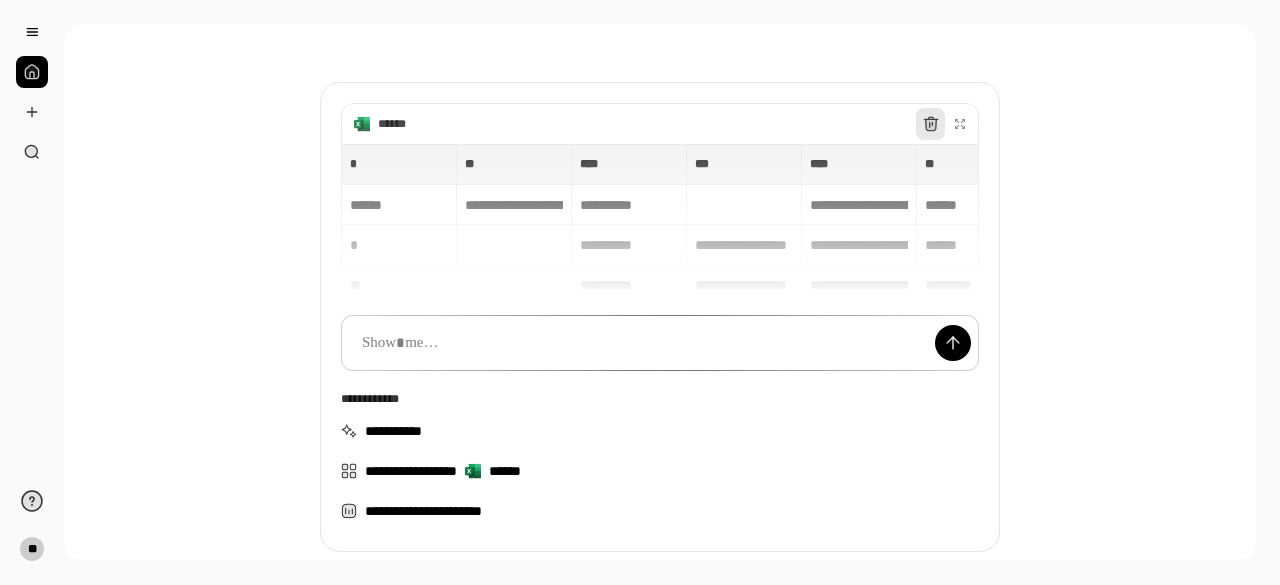 click 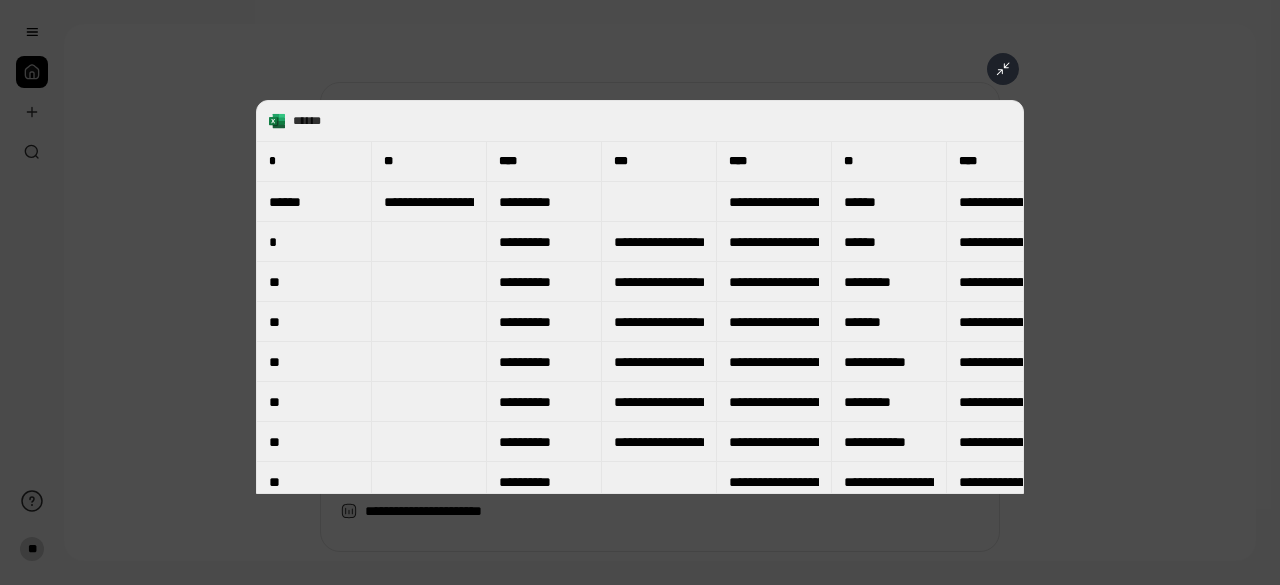 click on "****" at bounding box center (544, 161) 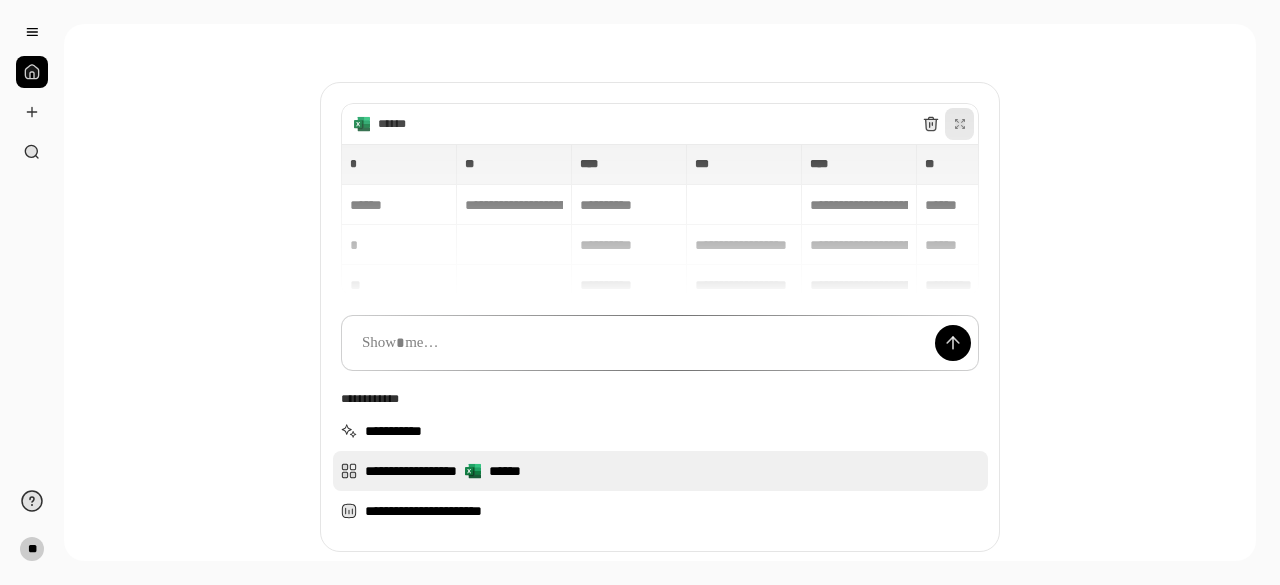 click on "**********" at bounding box center [660, 471] 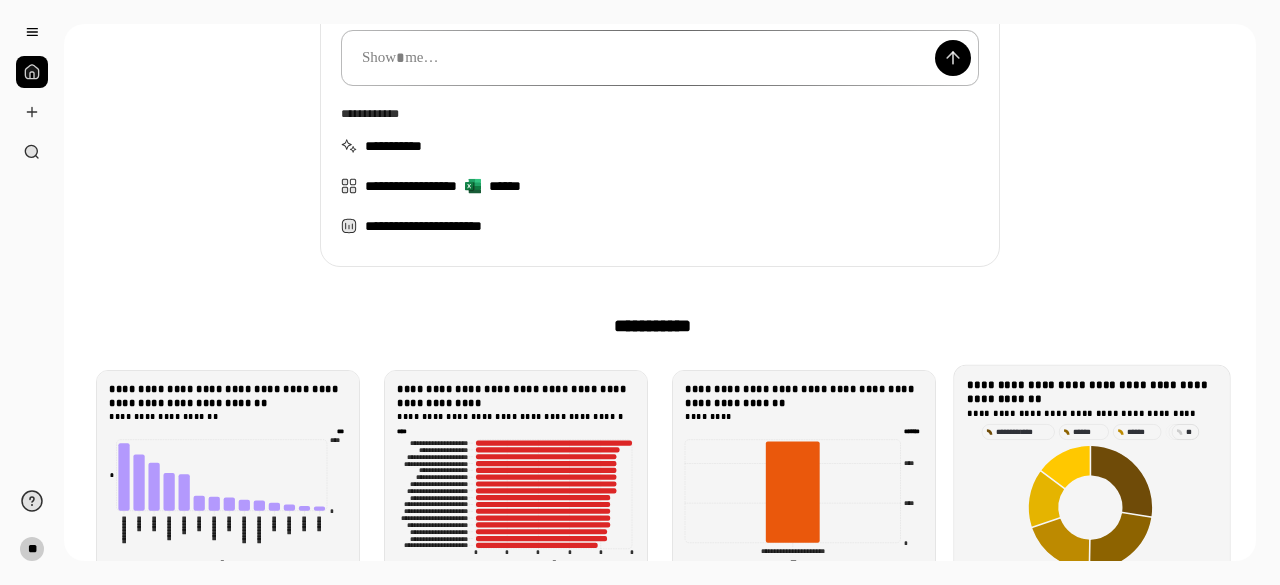 scroll, scrollTop: 191, scrollLeft: 0, axis: vertical 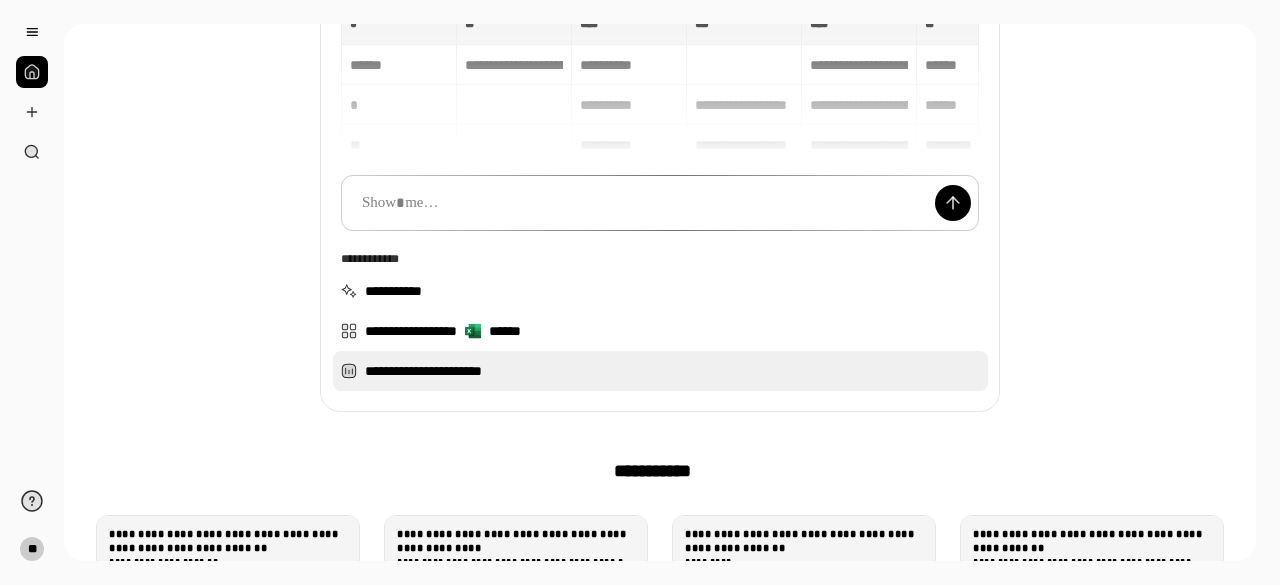 click on "**********" at bounding box center (660, 371) 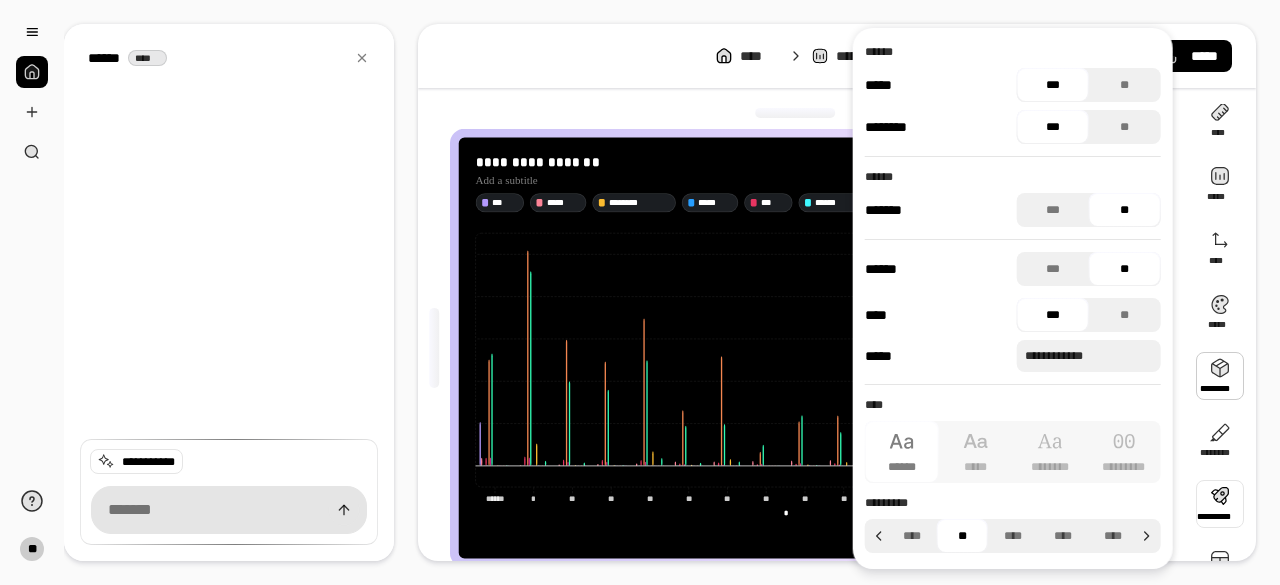 scroll, scrollTop: 62, scrollLeft: 0, axis: vertical 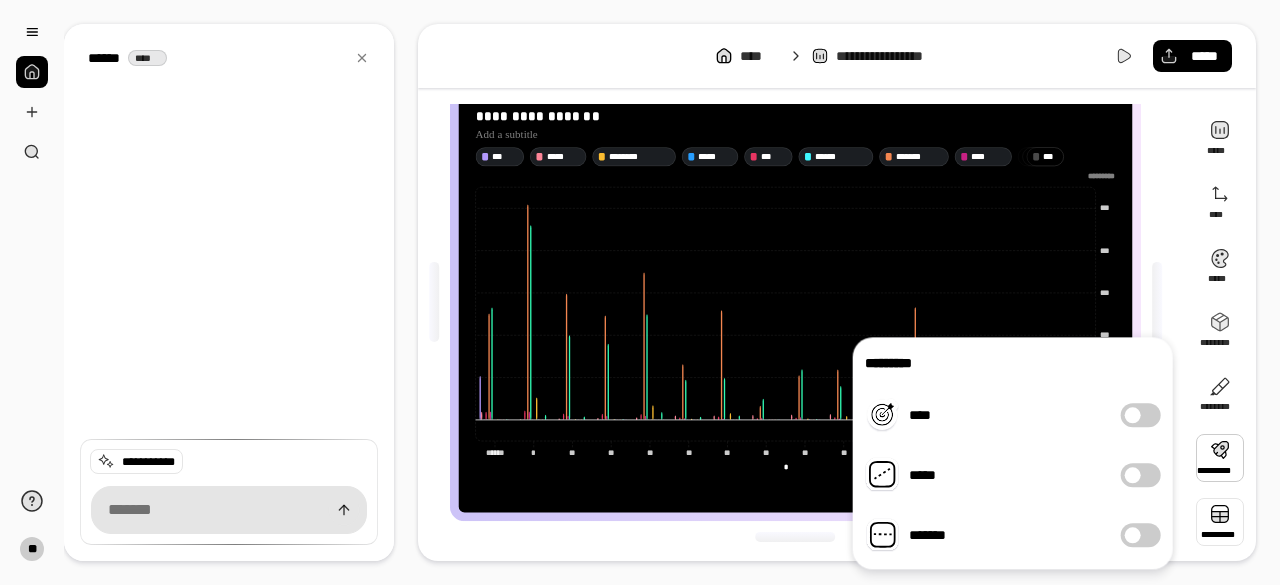 click at bounding box center (1220, 522) 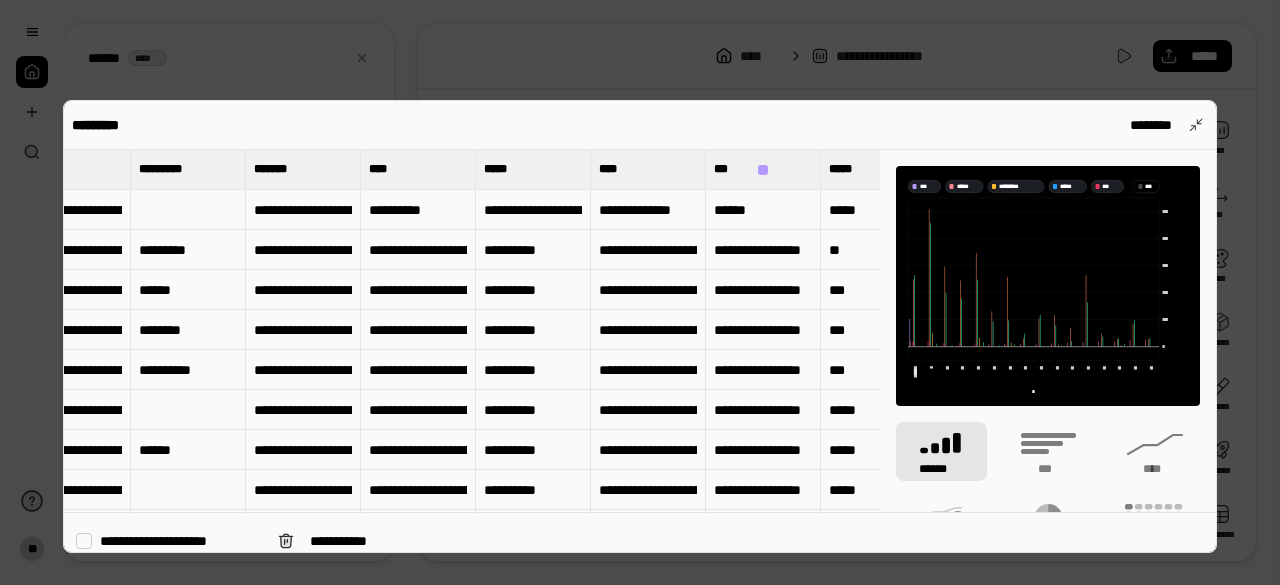 scroll, scrollTop: 0, scrollLeft: 969, axis: horizontal 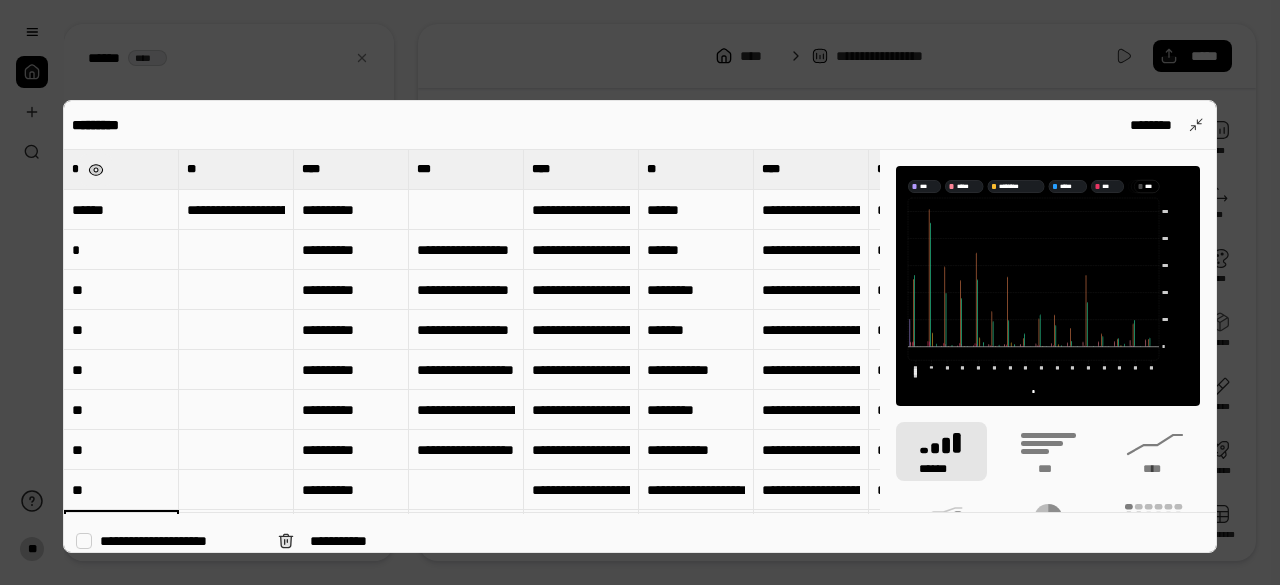 click at bounding box center [96, 170] 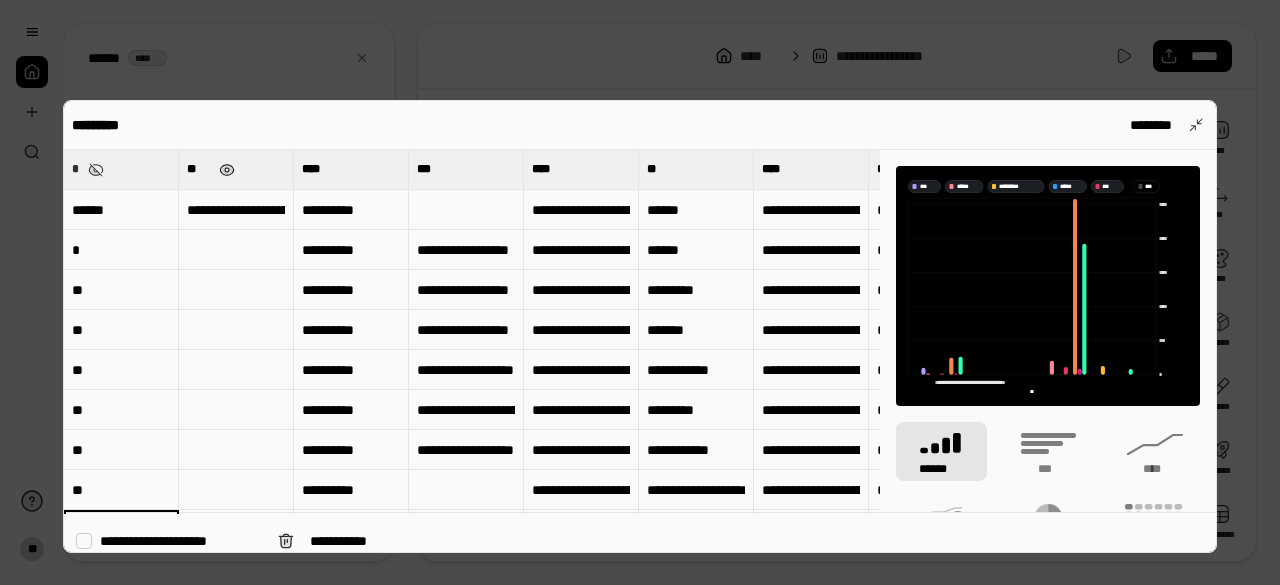 click at bounding box center [227, 170] 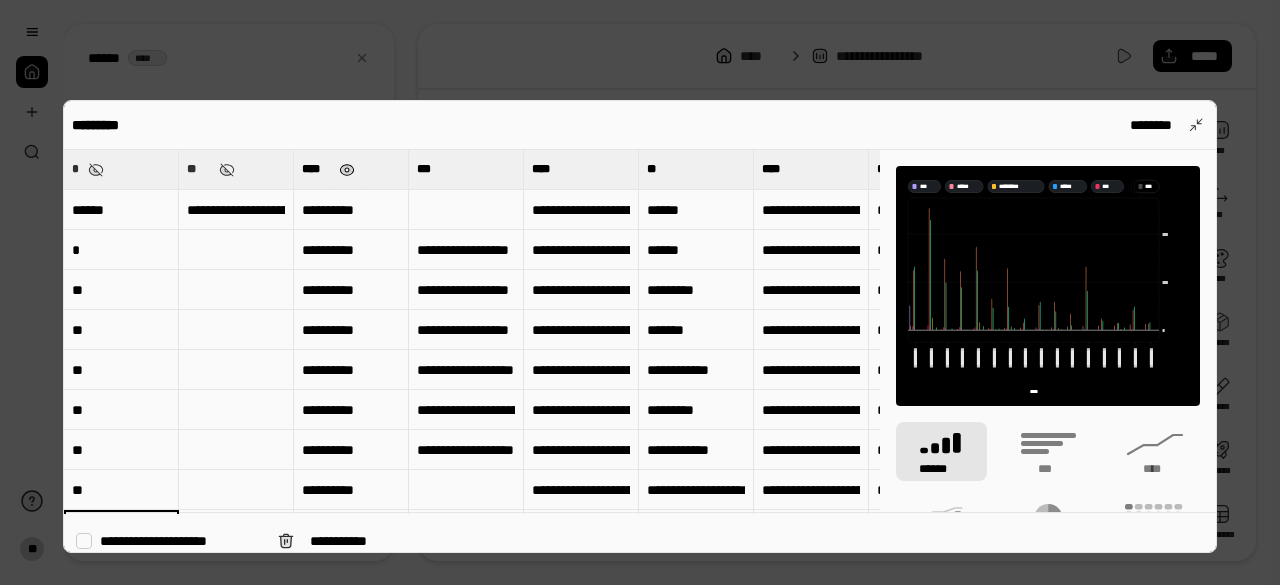 click at bounding box center (347, 170) 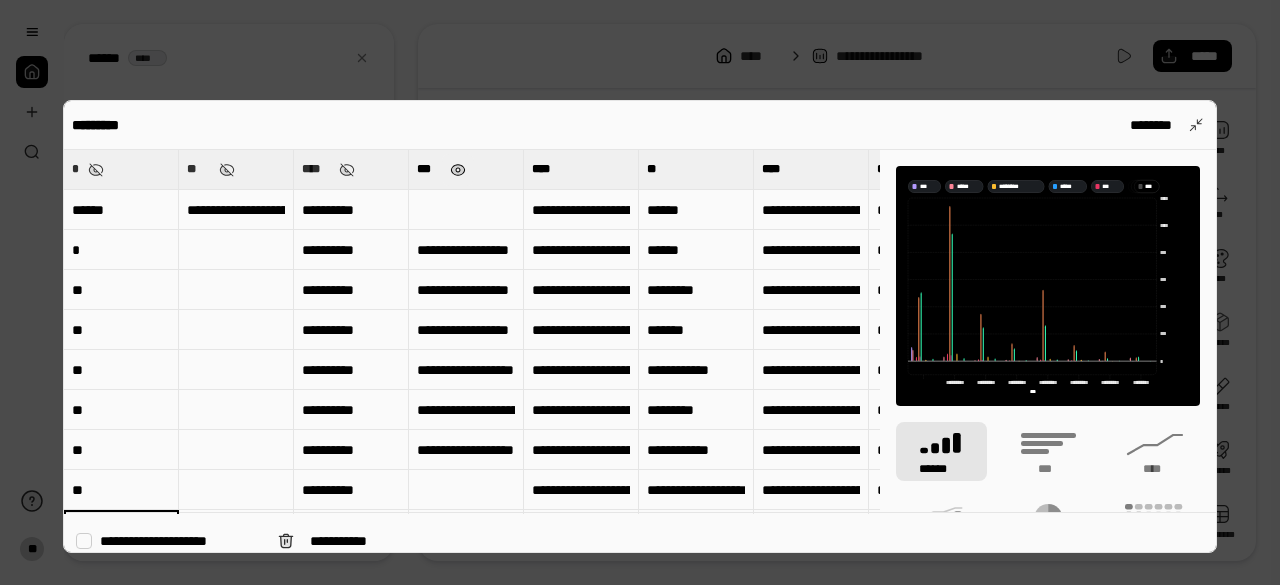 click at bounding box center (458, 170) 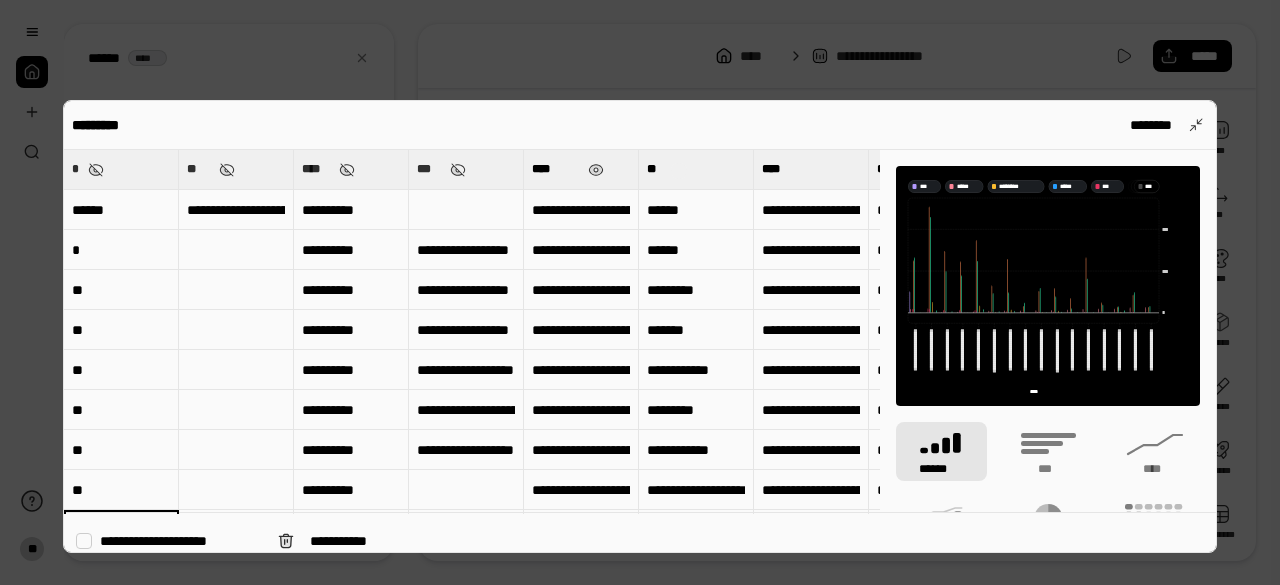 click at bounding box center (596, 170) 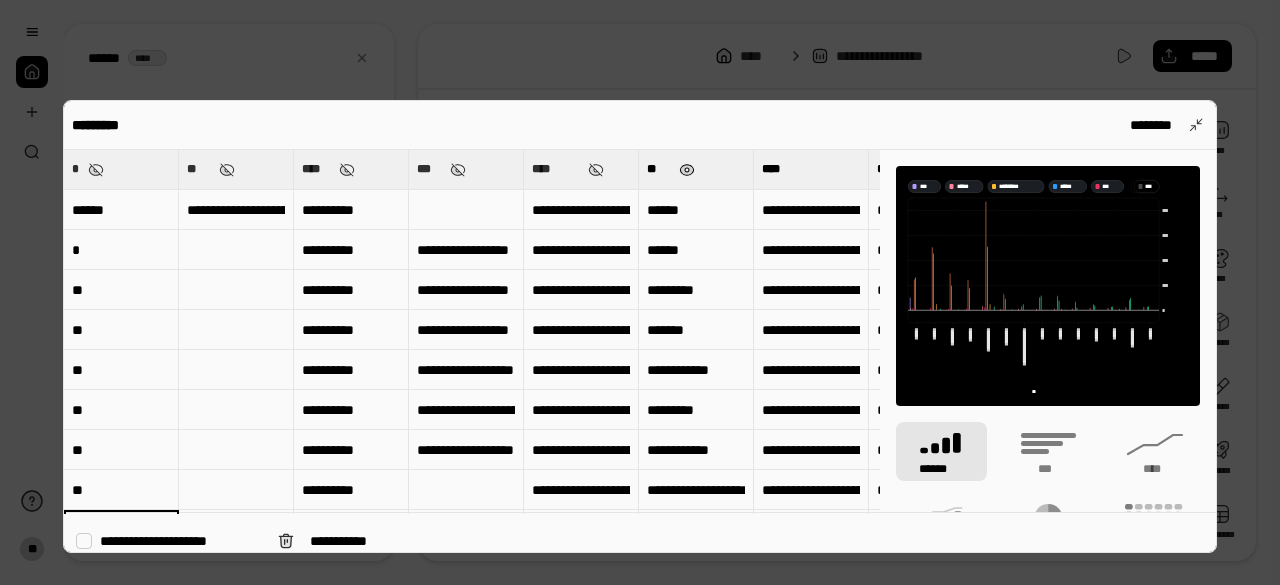 click at bounding box center (687, 170) 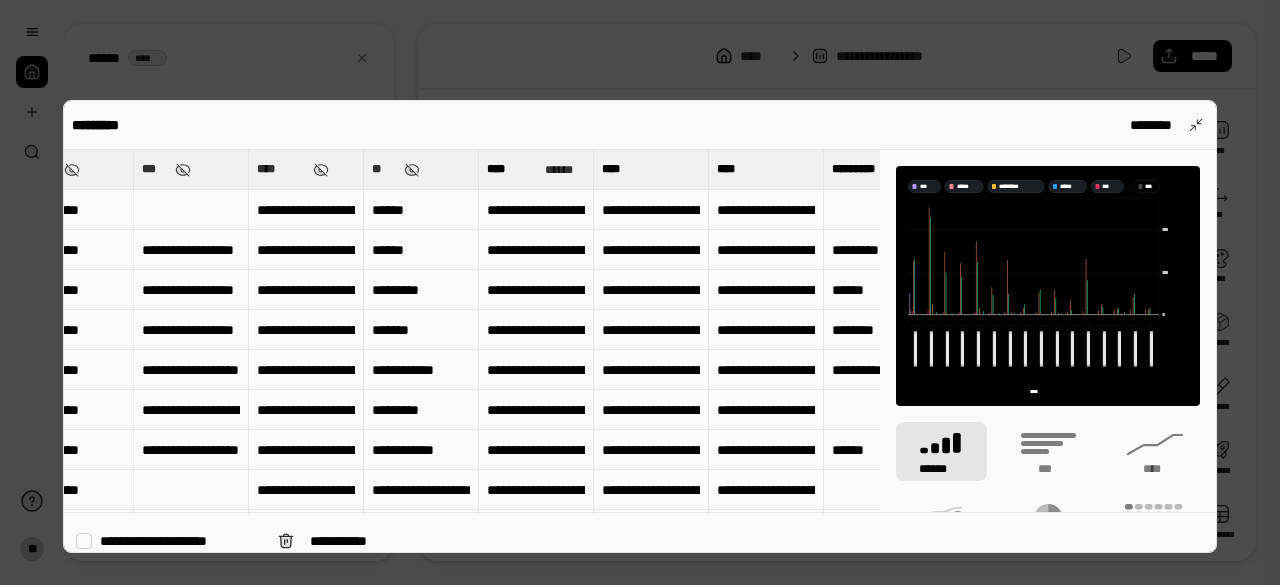 scroll, scrollTop: 0, scrollLeft: 308, axis: horizontal 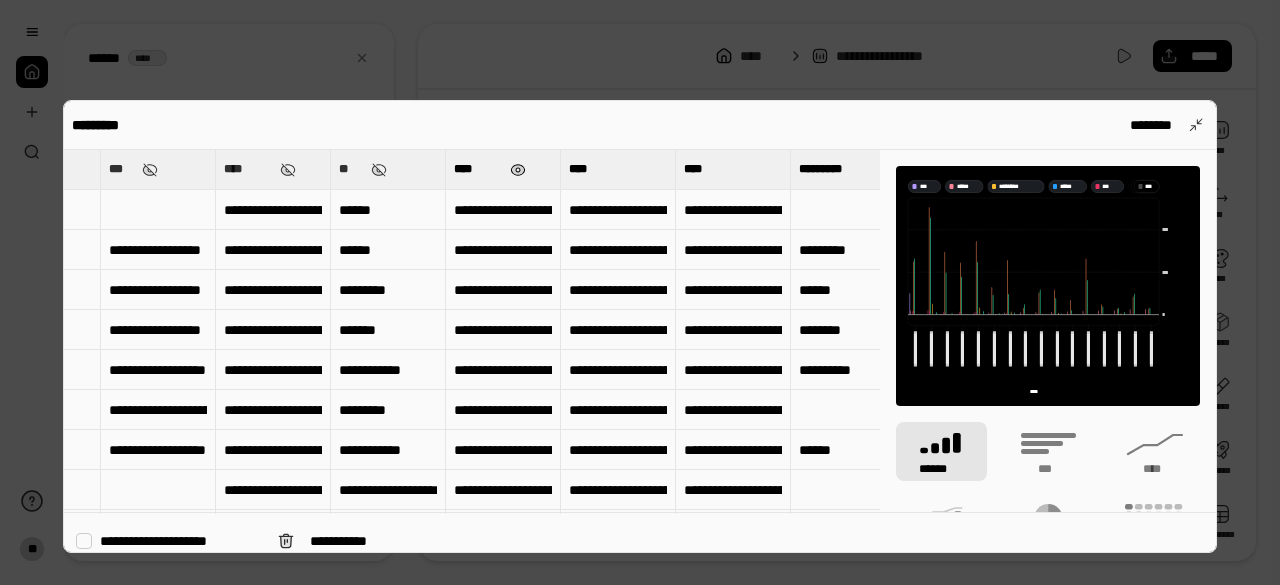 click at bounding box center [518, 170] 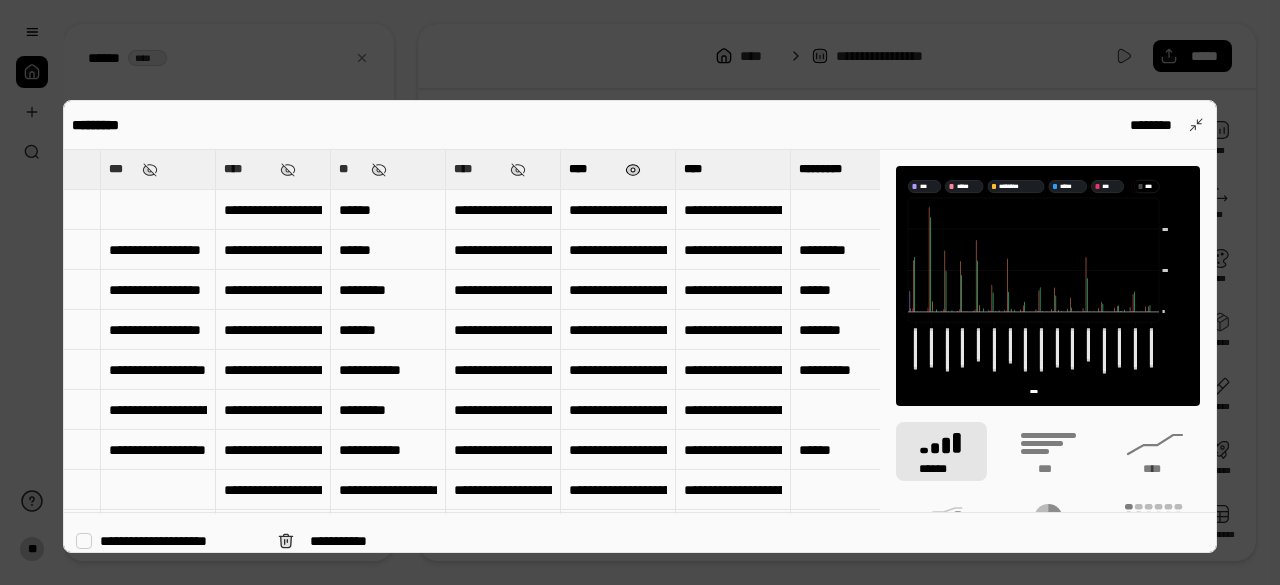 click at bounding box center (633, 170) 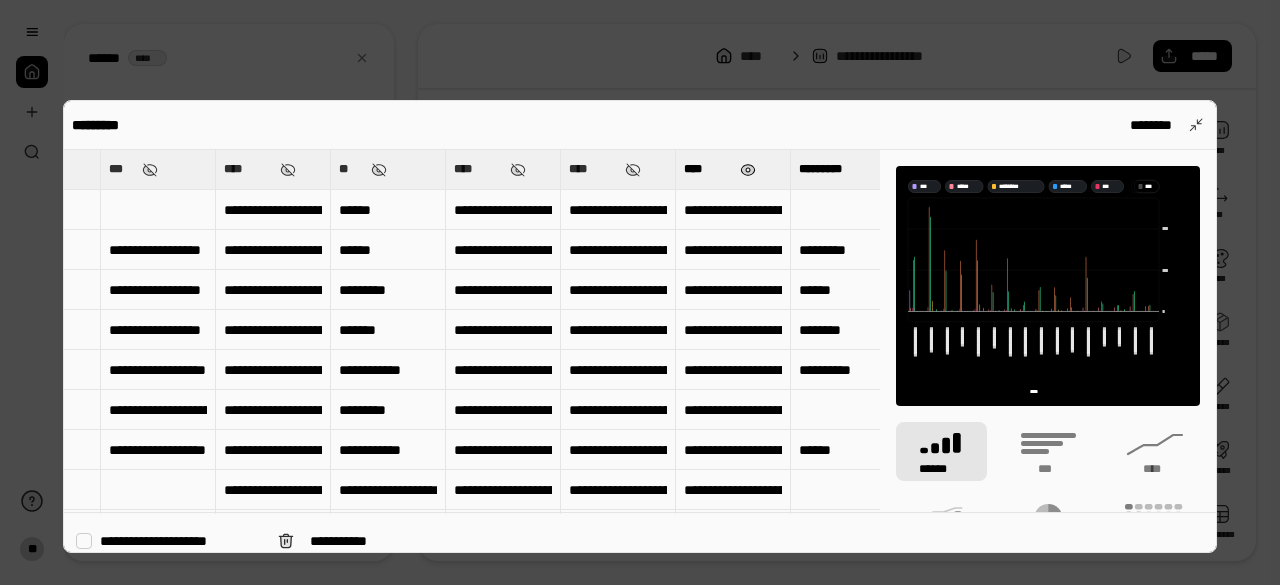 click at bounding box center [748, 170] 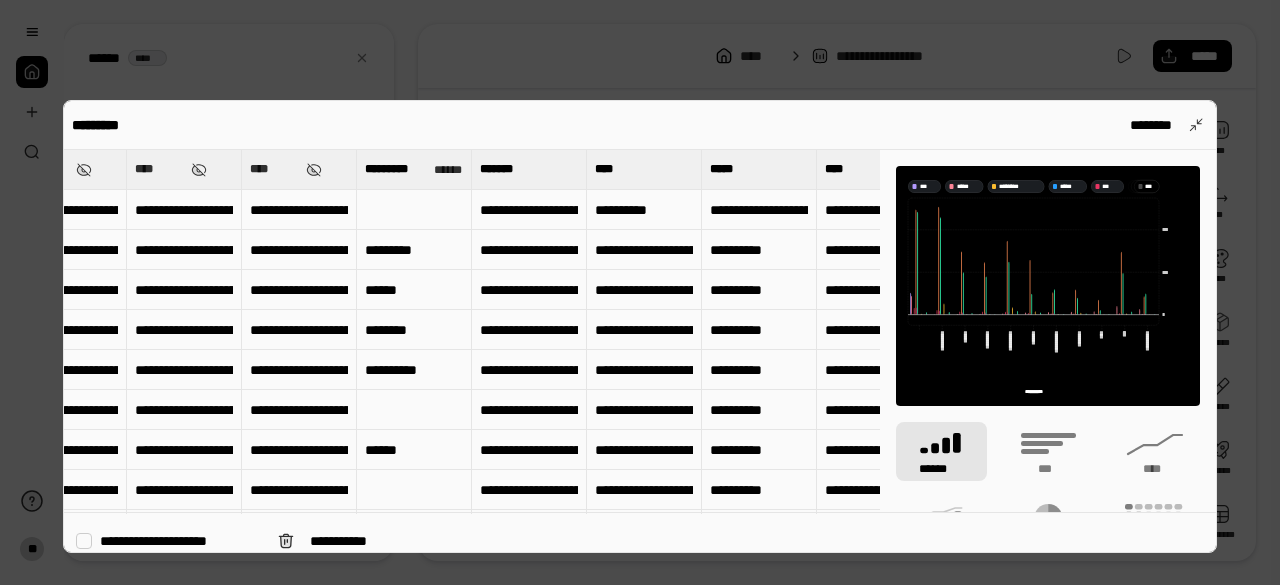 scroll, scrollTop: 0, scrollLeft: 744, axis: horizontal 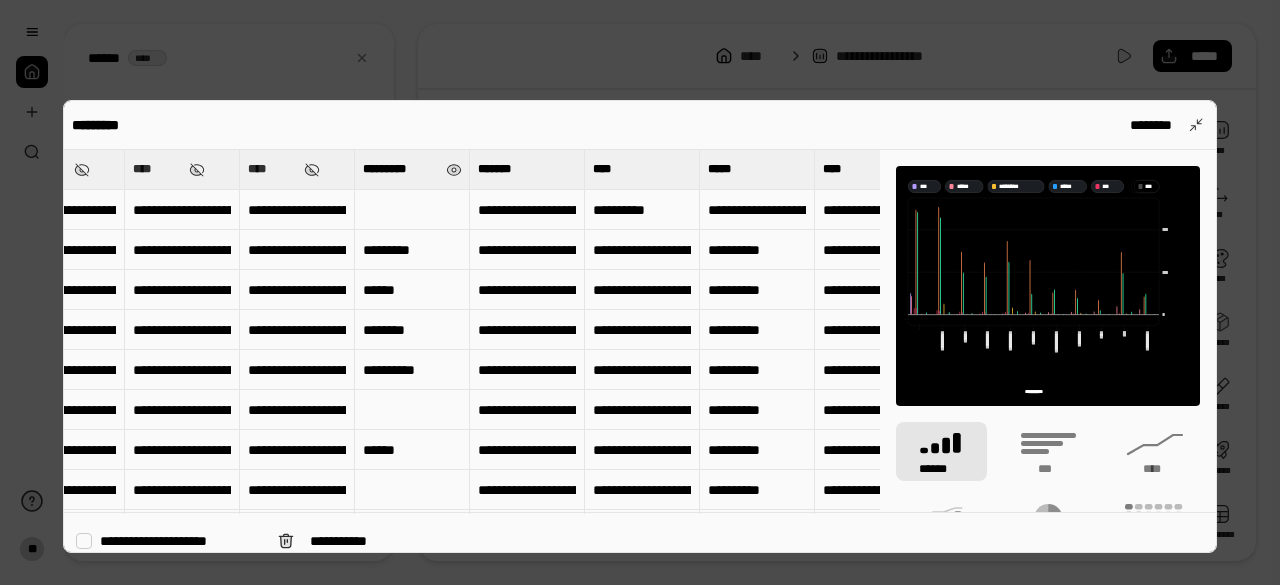 click at bounding box center (454, 170) 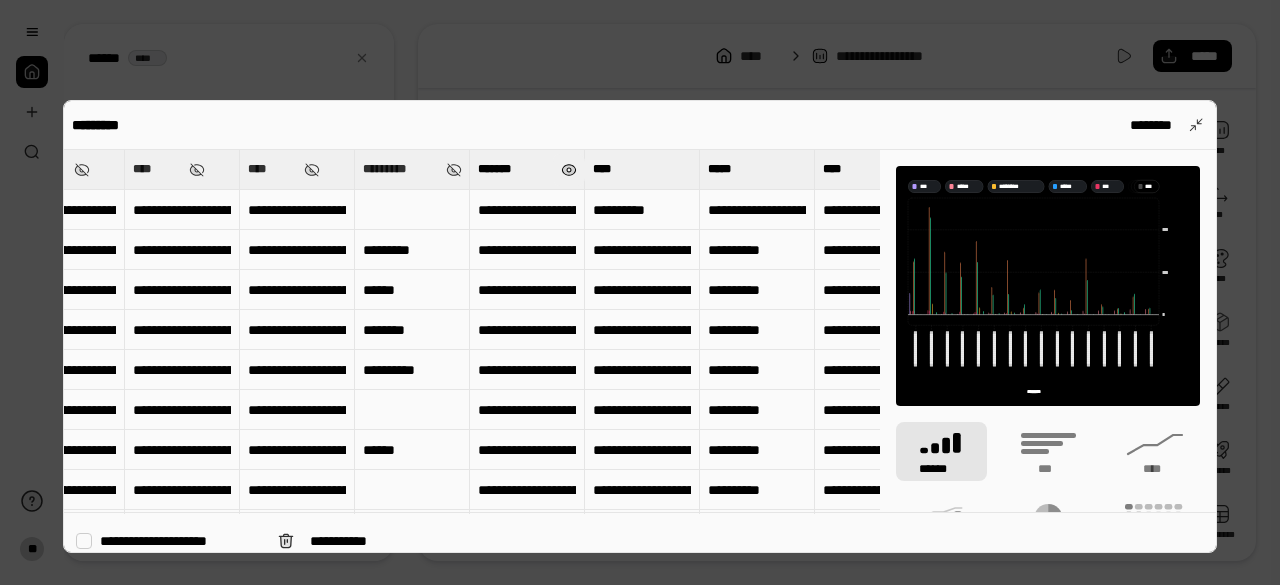 click at bounding box center (569, 170) 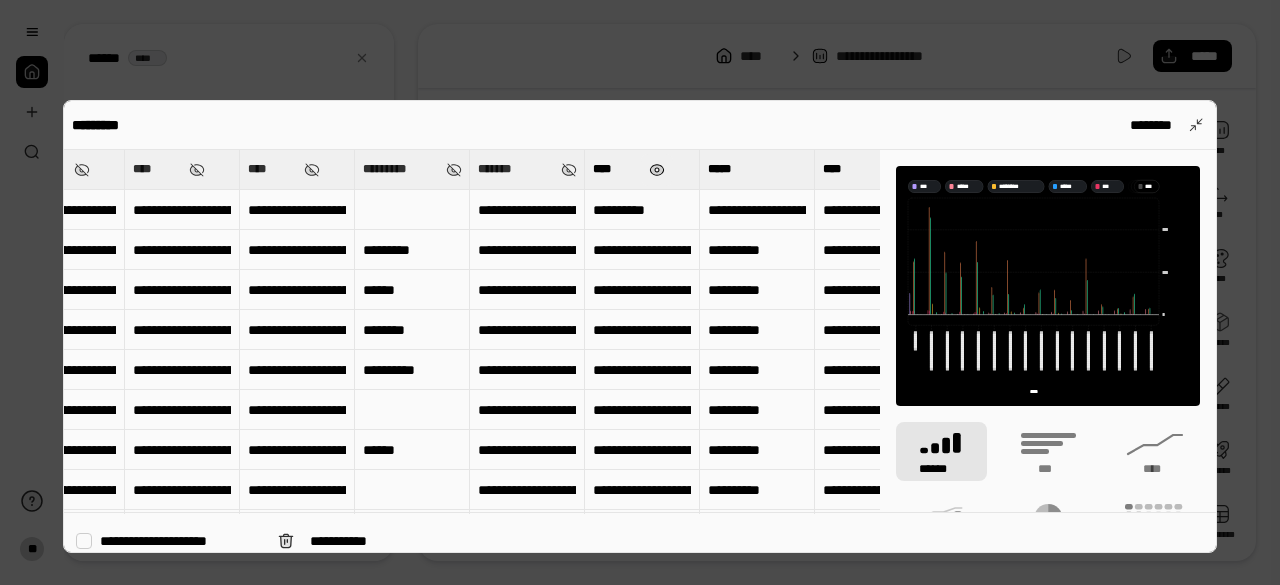 click at bounding box center (657, 170) 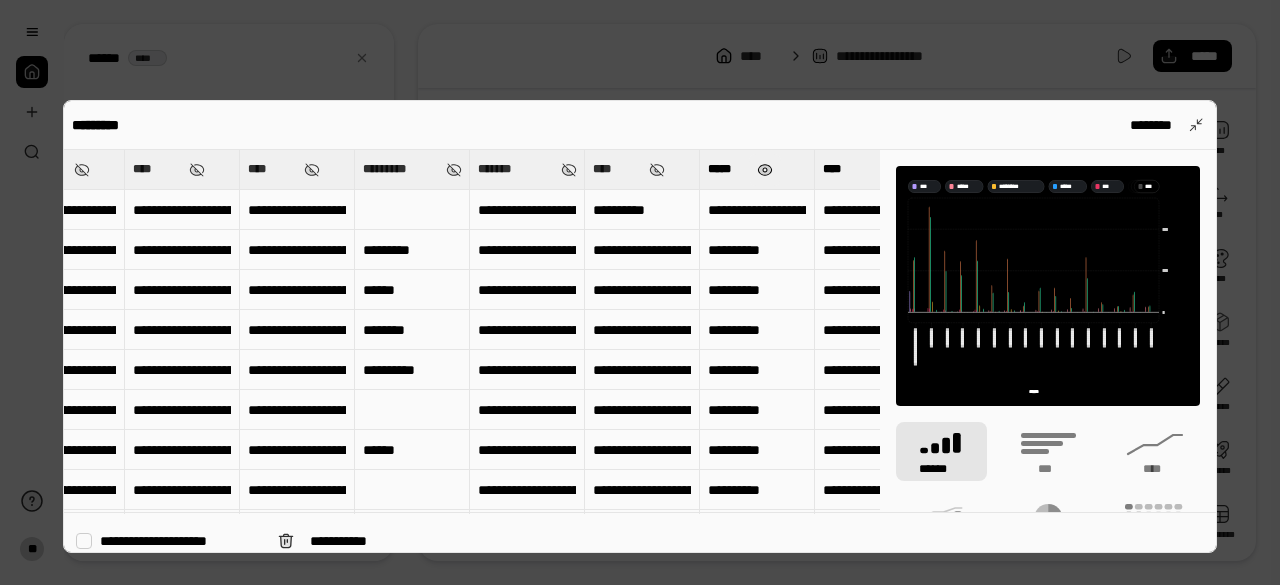 click at bounding box center (765, 170) 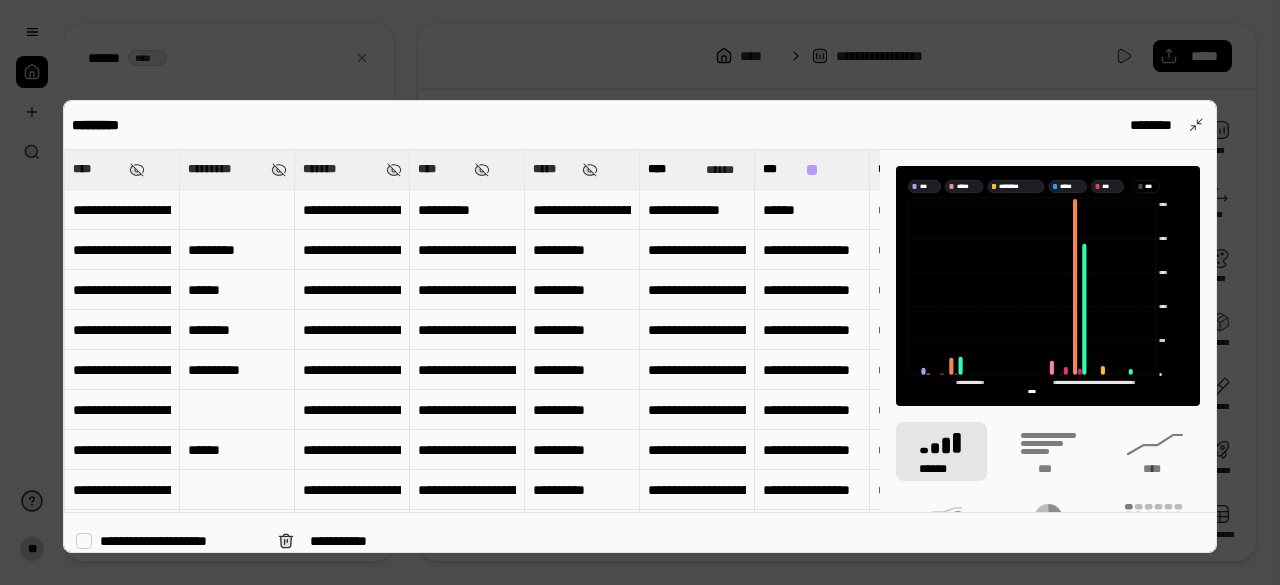 scroll, scrollTop: 0, scrollLeft: 920, axis: horizontal 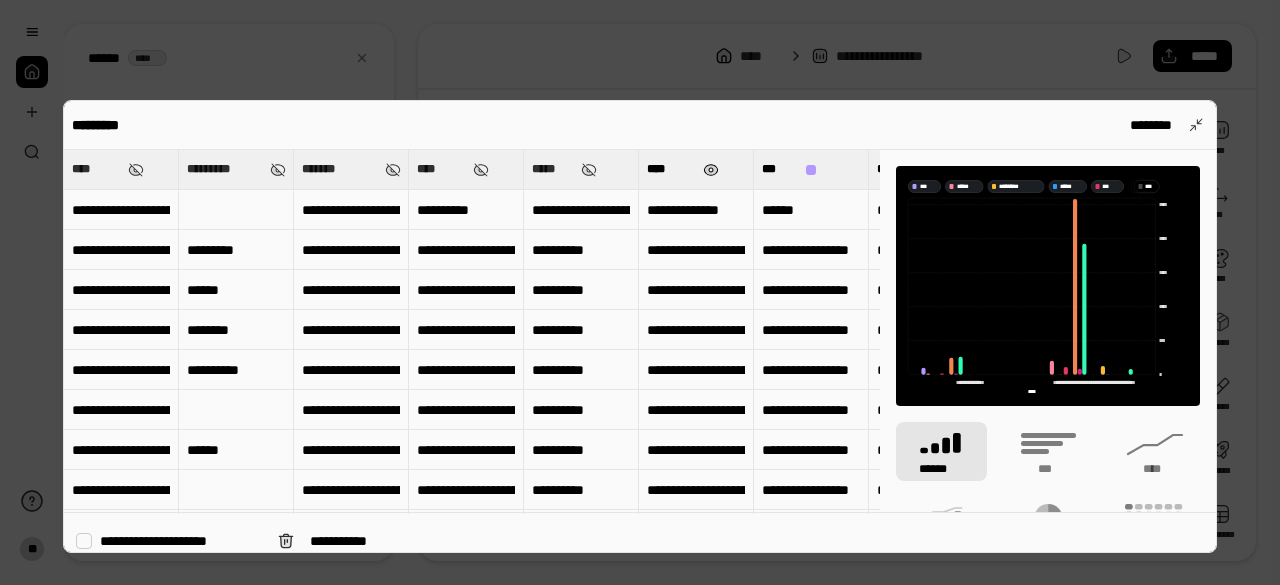 click at bounding box center [711, 170] 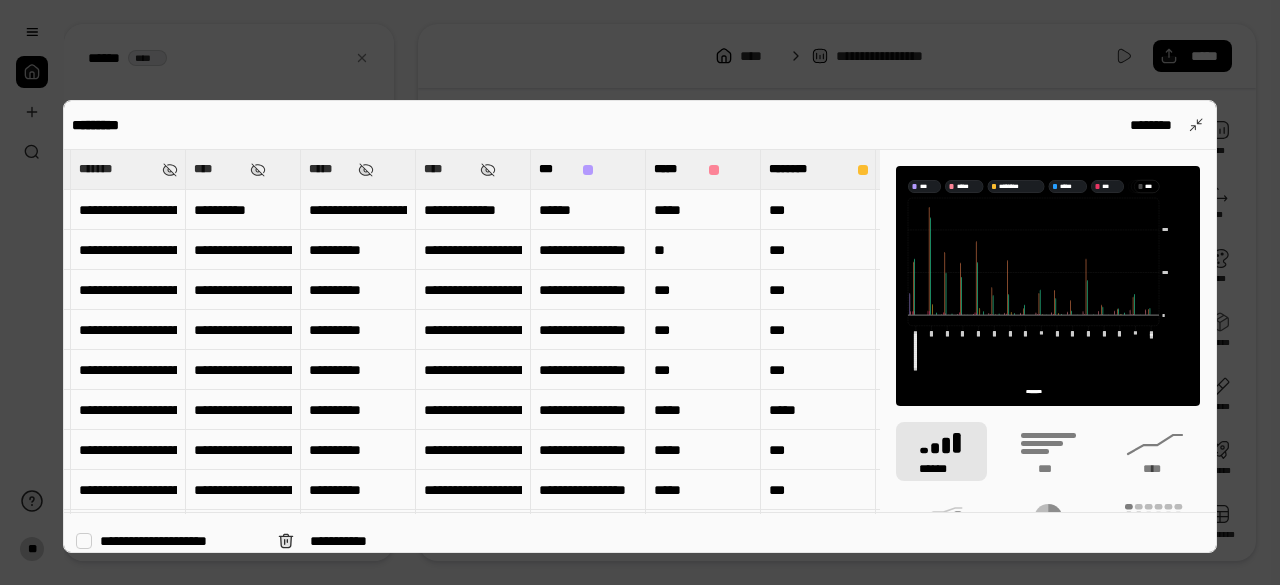 scroll, scrollTop: 0, scrollLeft: 1144, axis: horizontal 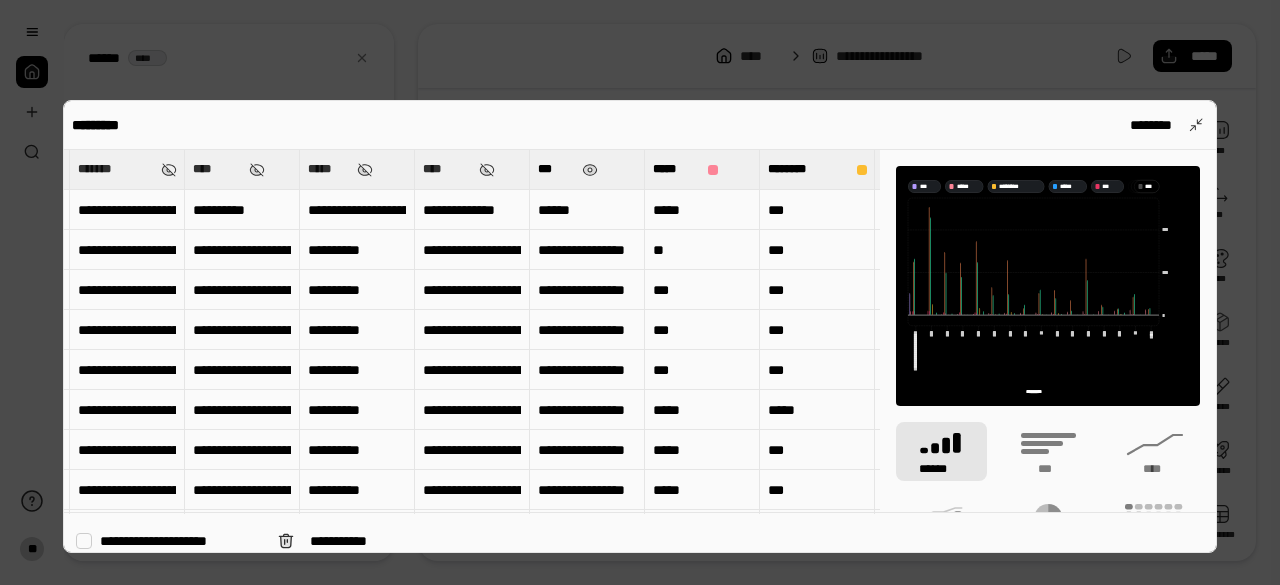 drag, startPoint x: 591, startPoint y: 170, endPoint x: 654, endPoint y: 175, distance: 63.1981 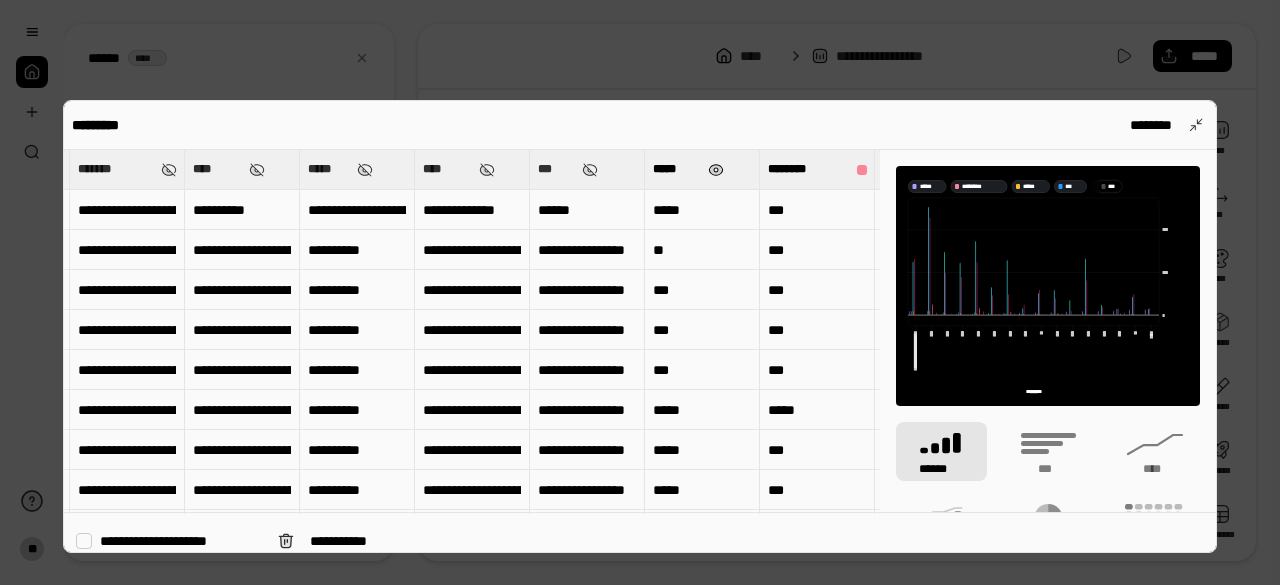click at bounding box center (716, 170) 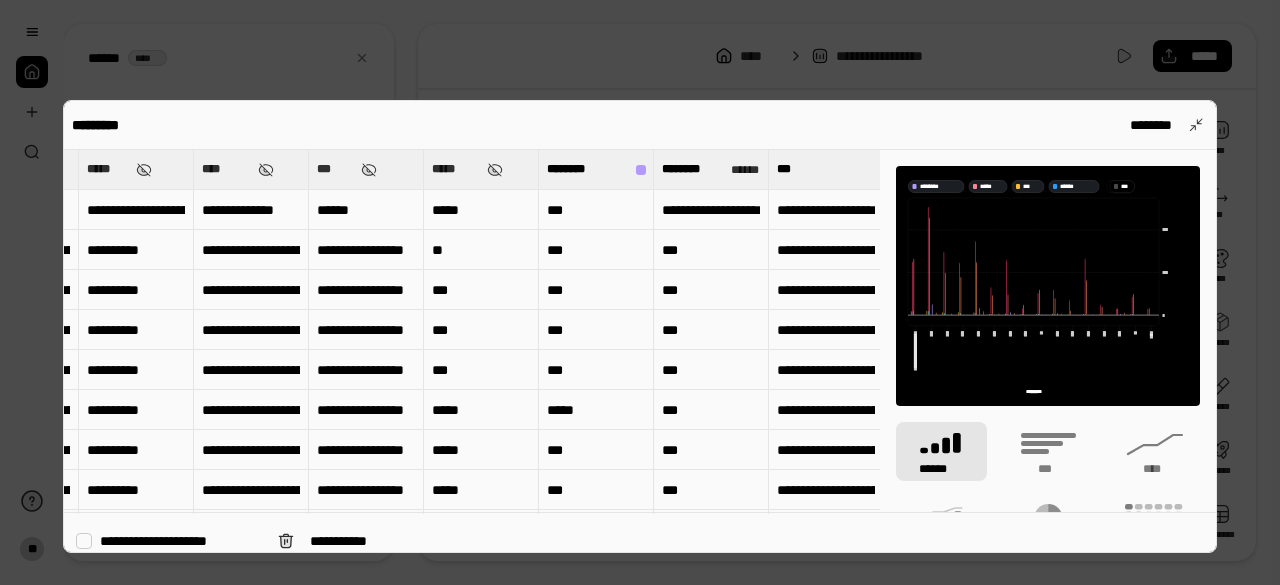 scroll, scrollTop: 0, scrollLeft: 1368, axis: horizontal 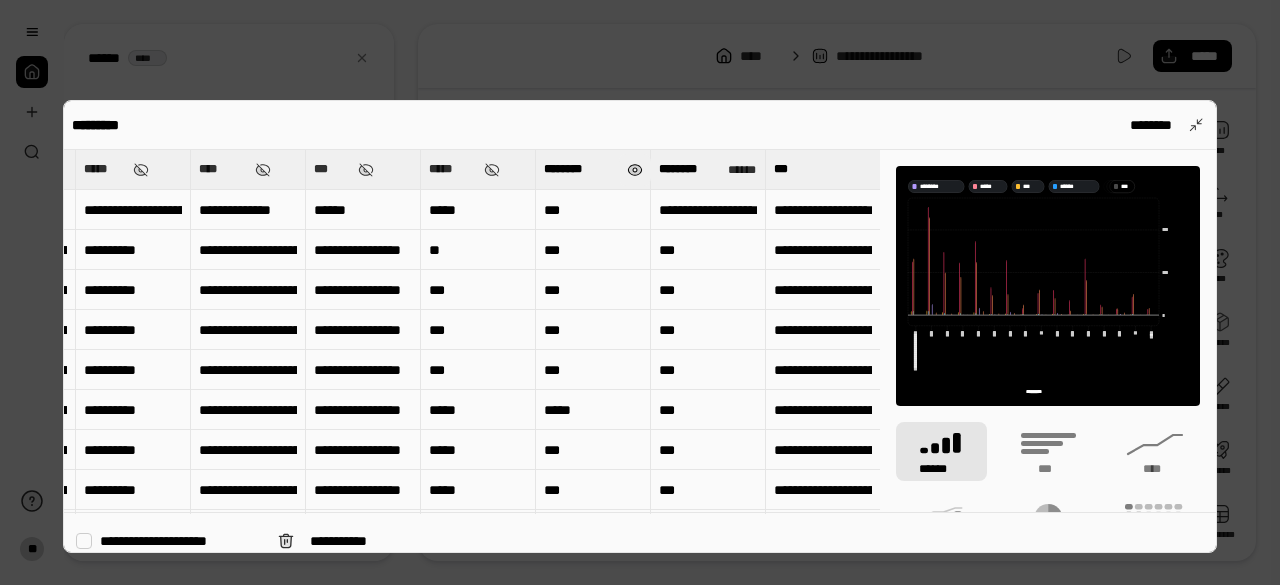 click at bounding box center [635, 170] 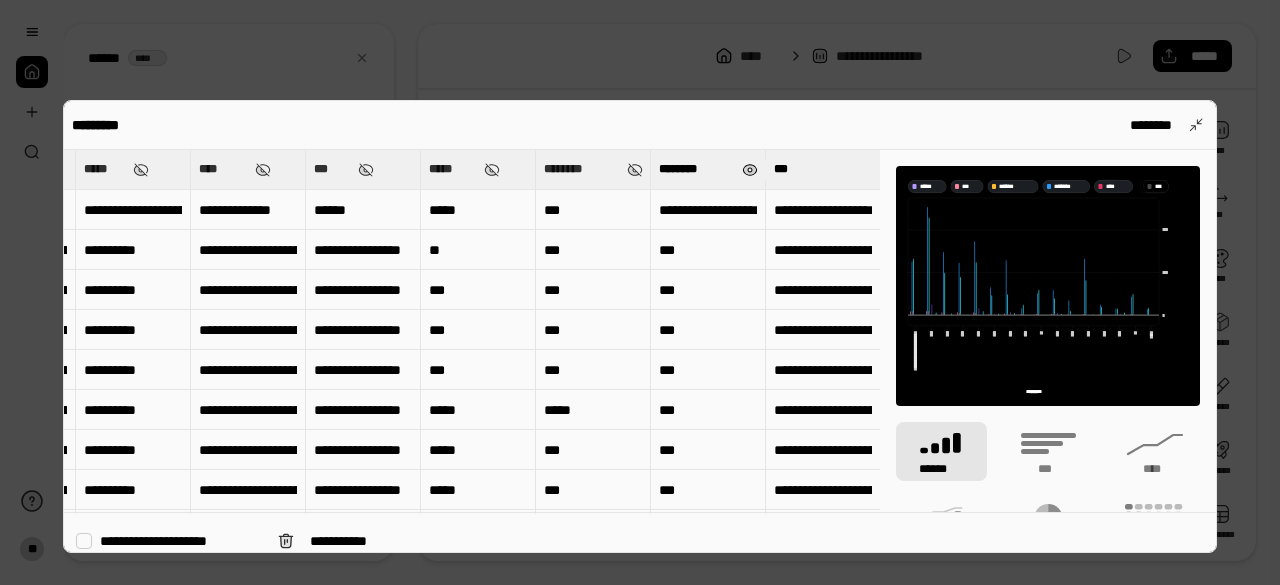 click at bounding box center [750, 170] 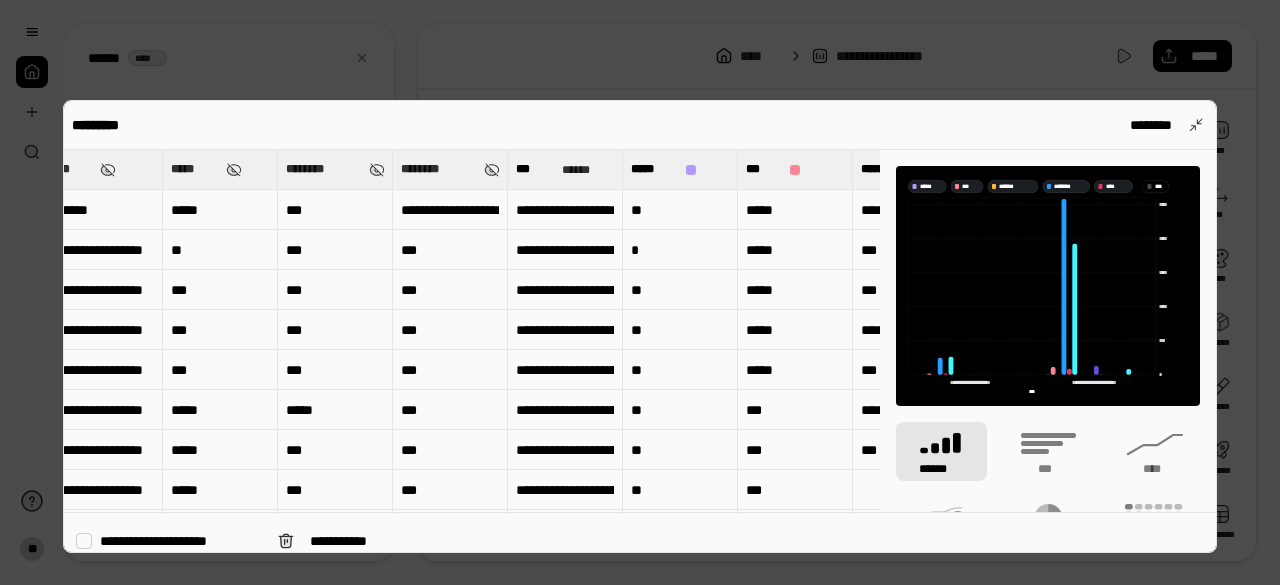 scroll, scrollTop: 0, scrollLeft: 1627, axis: horizontal 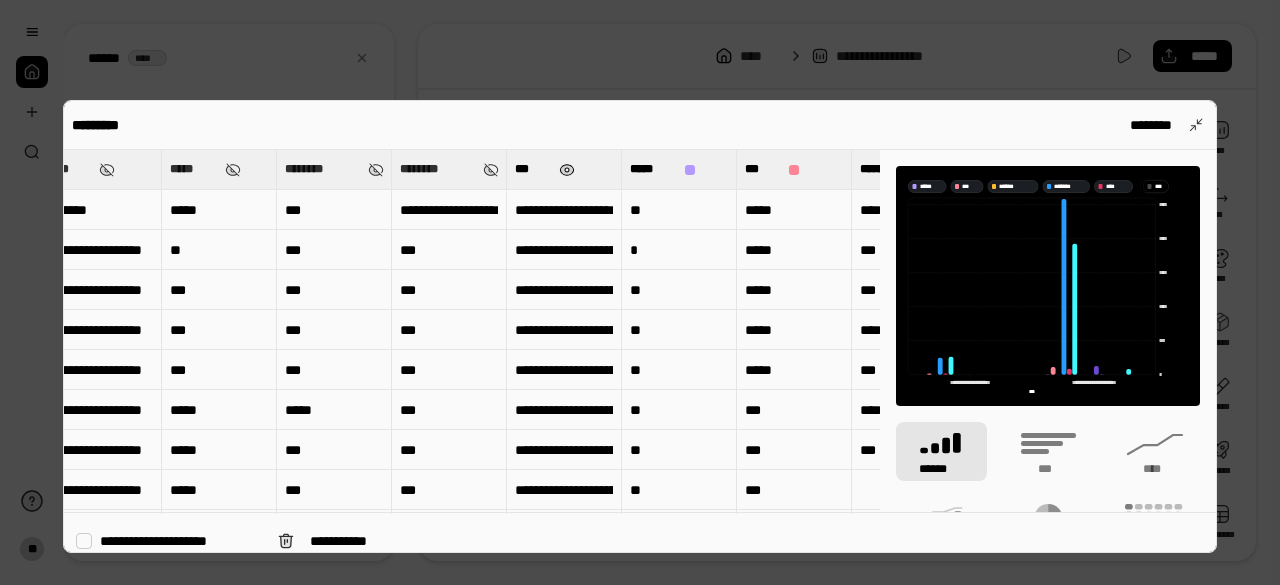 click at bounding box center (567, 170) 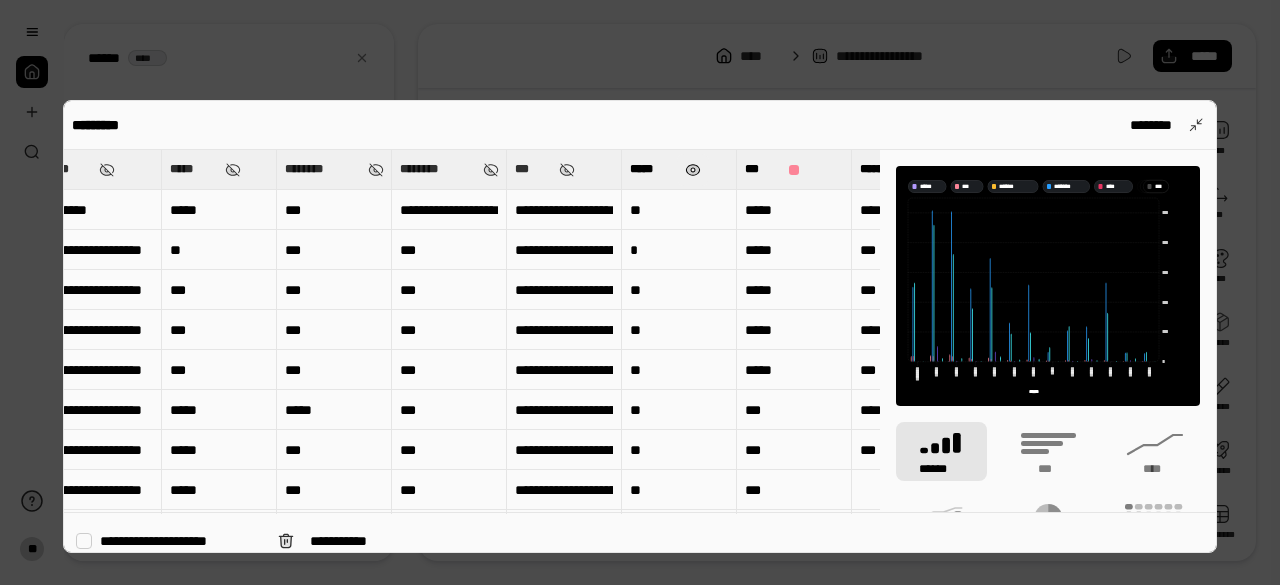 click at bounding box center (693, 170) 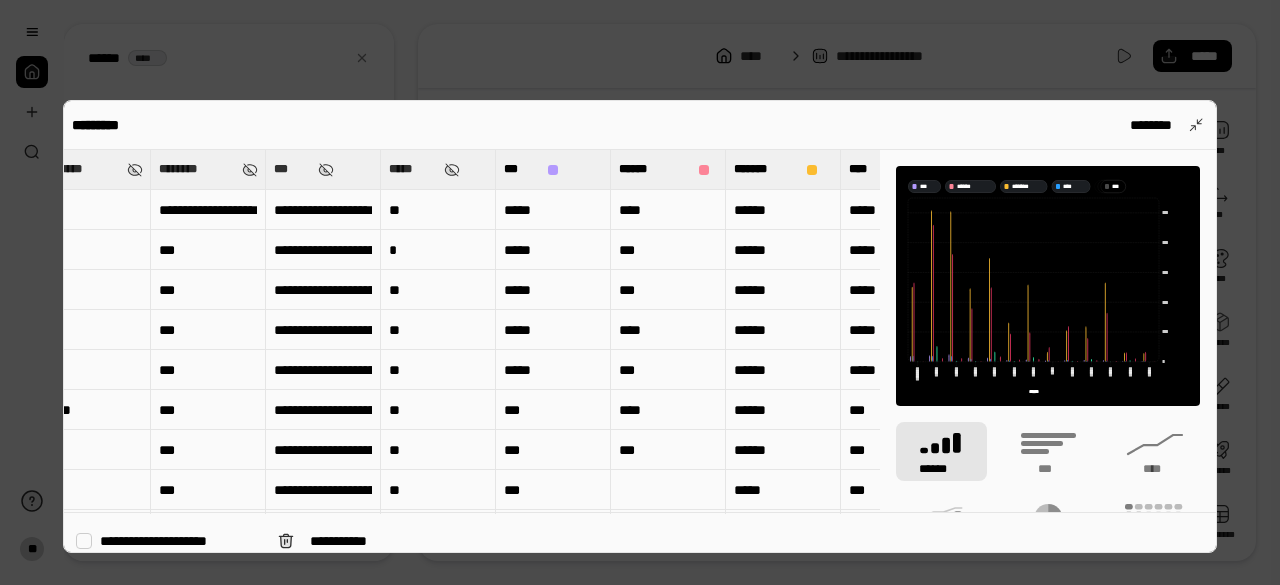scroll, scrollTop: 0, scrollLeft: 1869, axis: horizontal 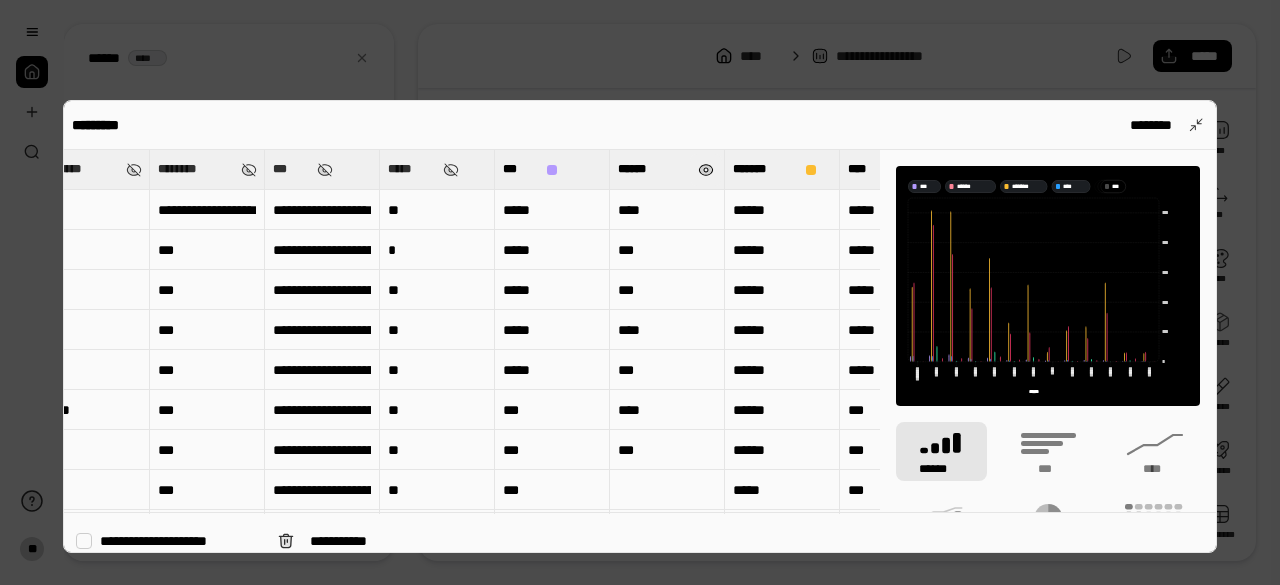click at bounding box center (706, 170) 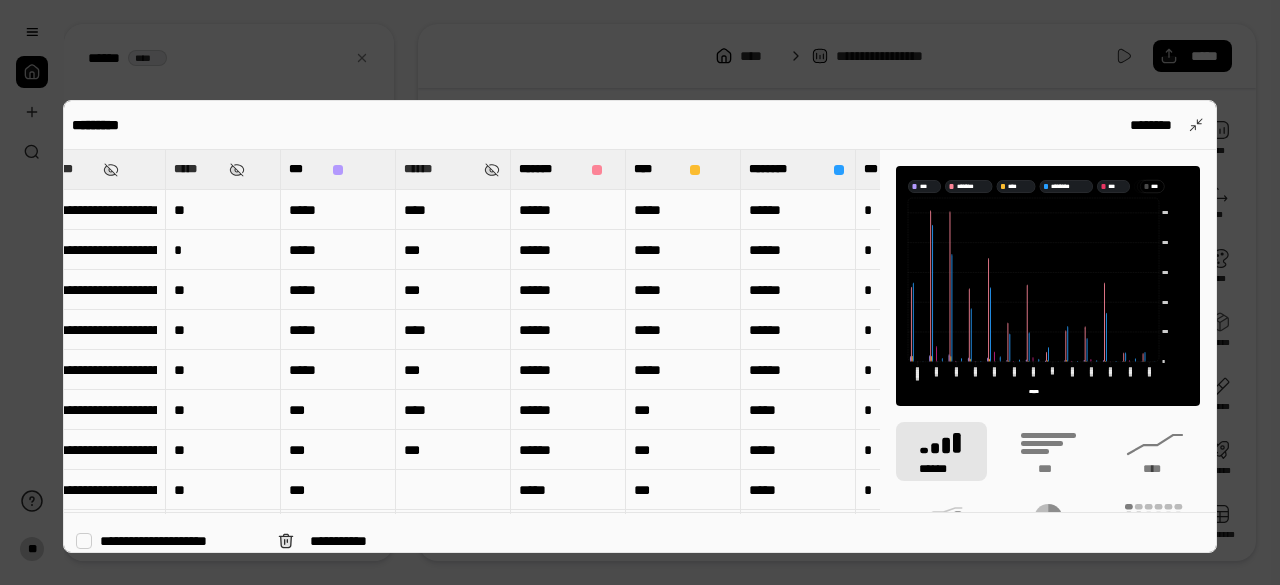 scroll, scrollTop: 0, scrollLeft: 2093, axis: horizontal 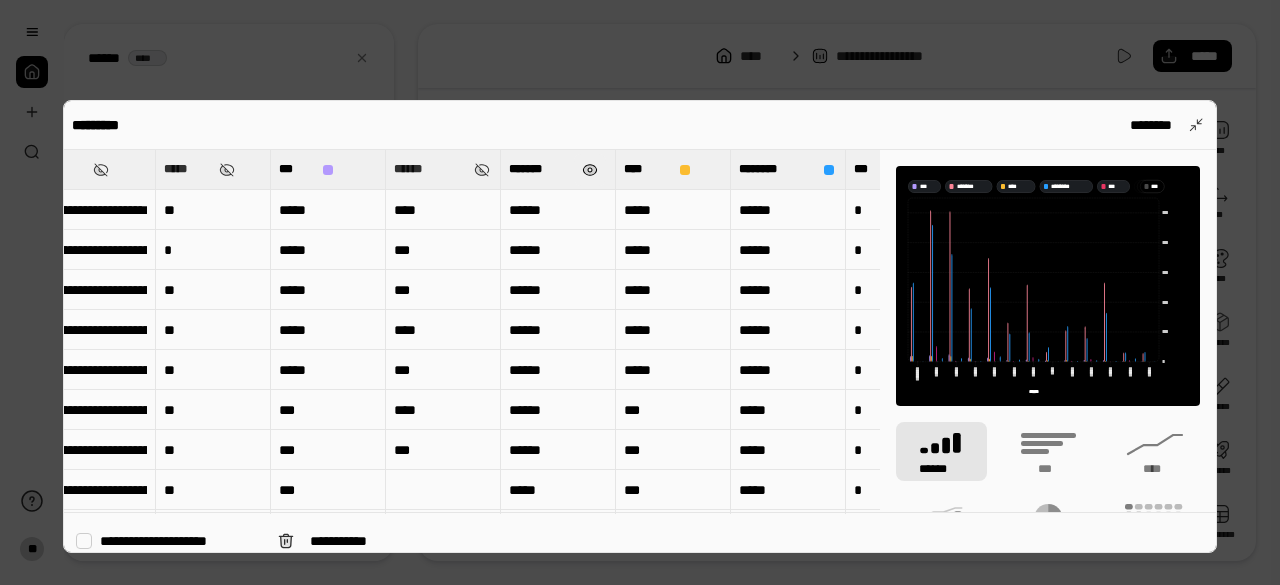 click at bounding box center (590, 170) 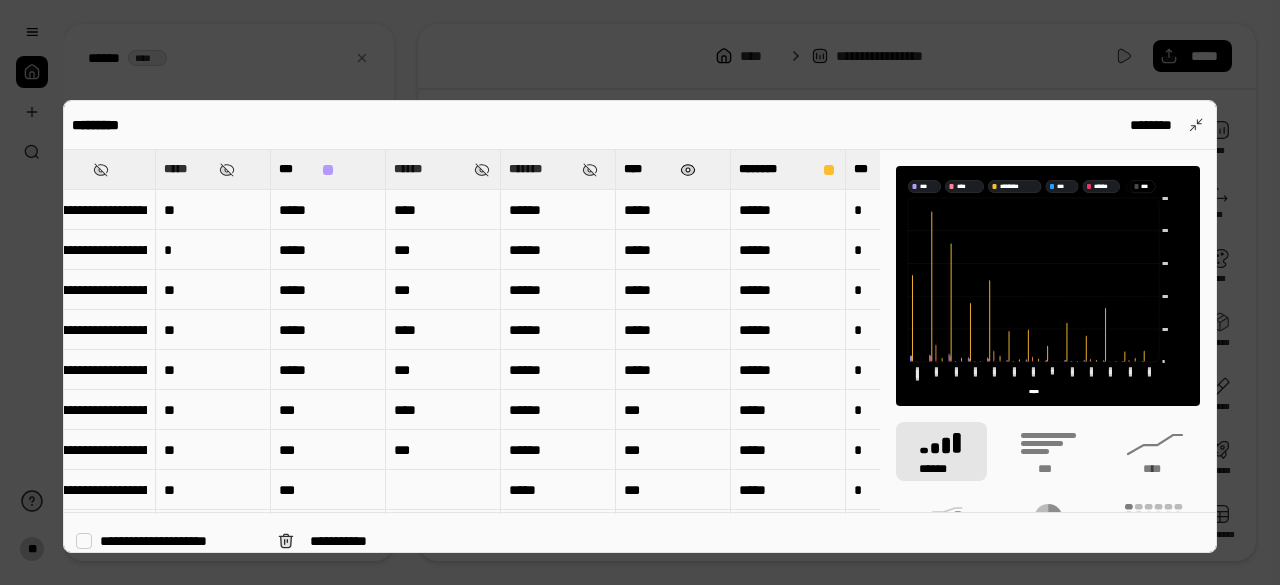 click at bounding box center (688, 170) 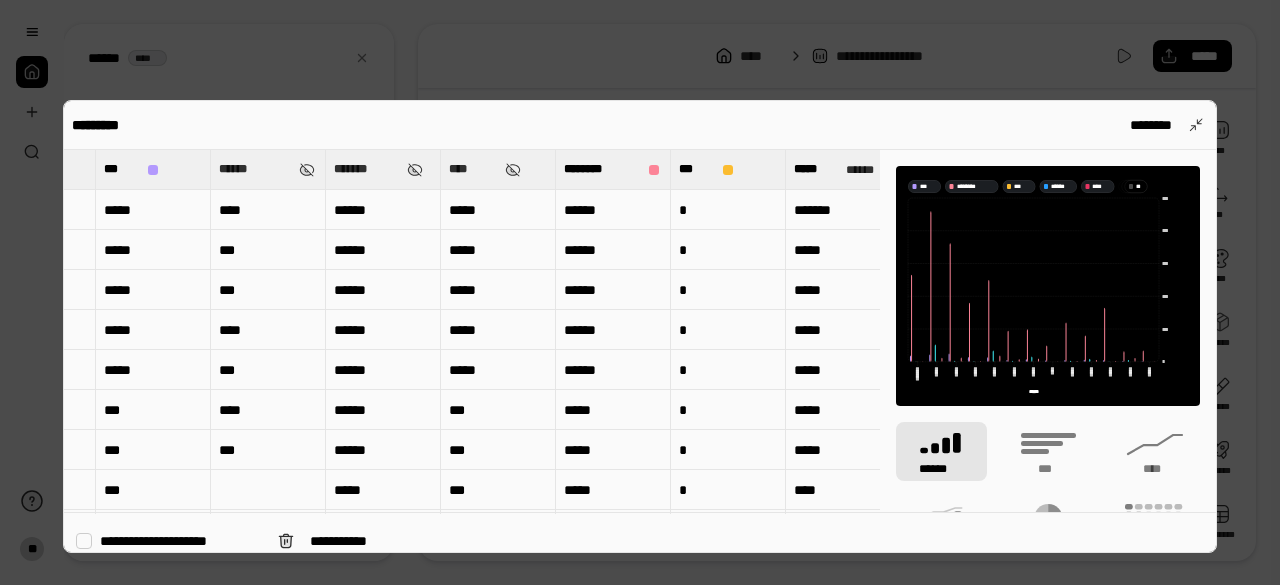 scroll, scrollTop: 0, scrollLeft: 2271, axis: horizontal 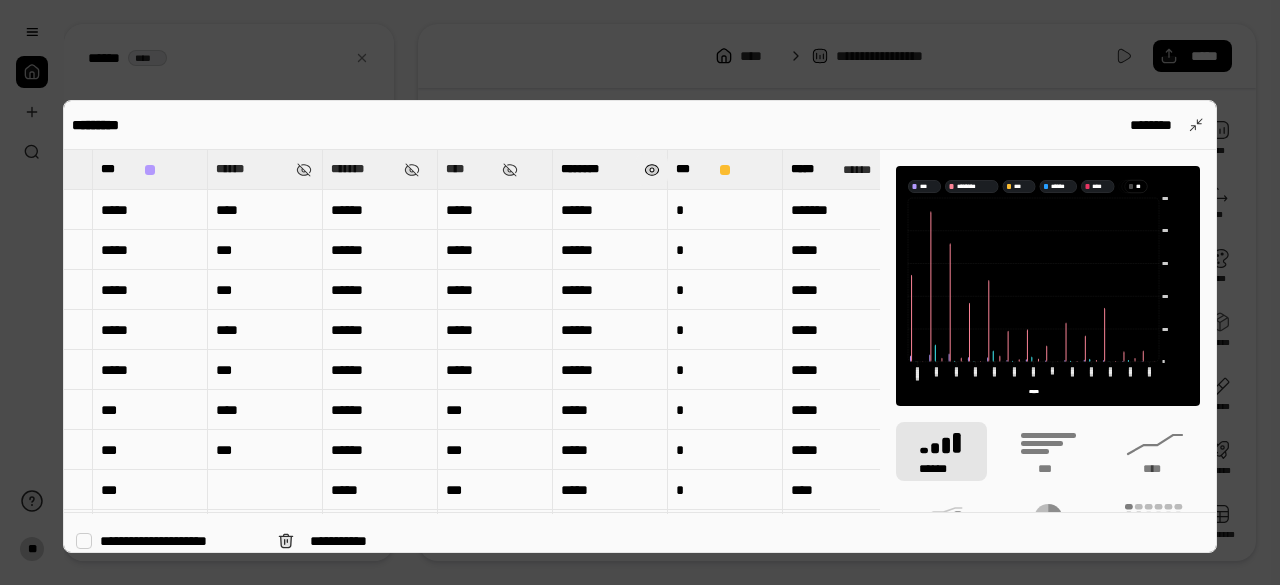 click at bounding box center [652, 170] 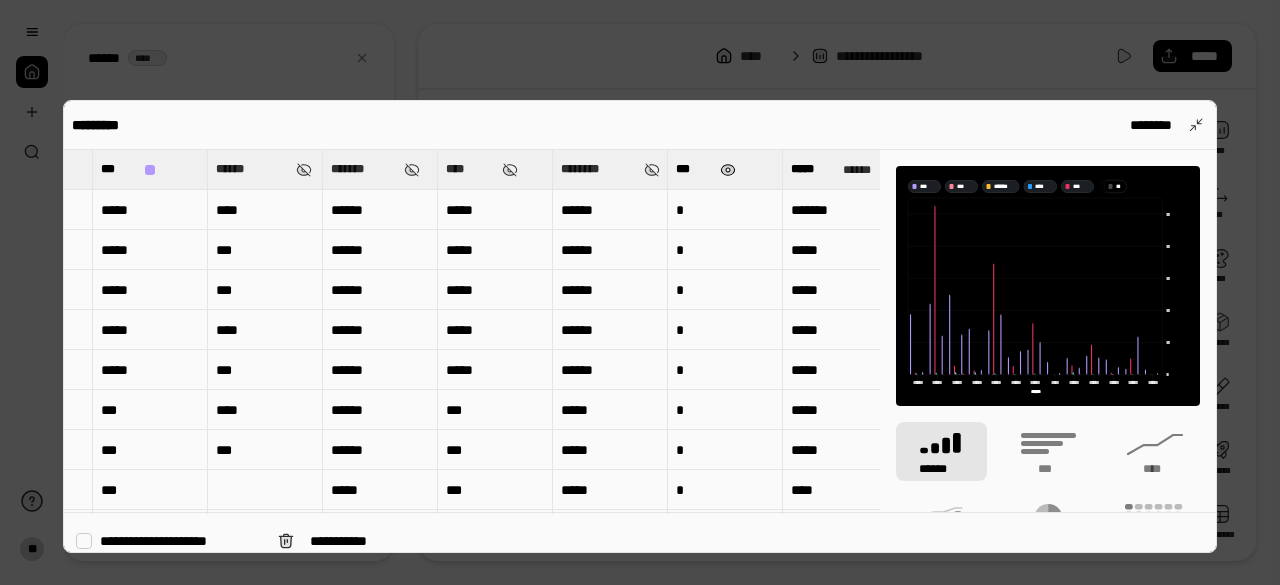 click at bounding box center (728, 170) 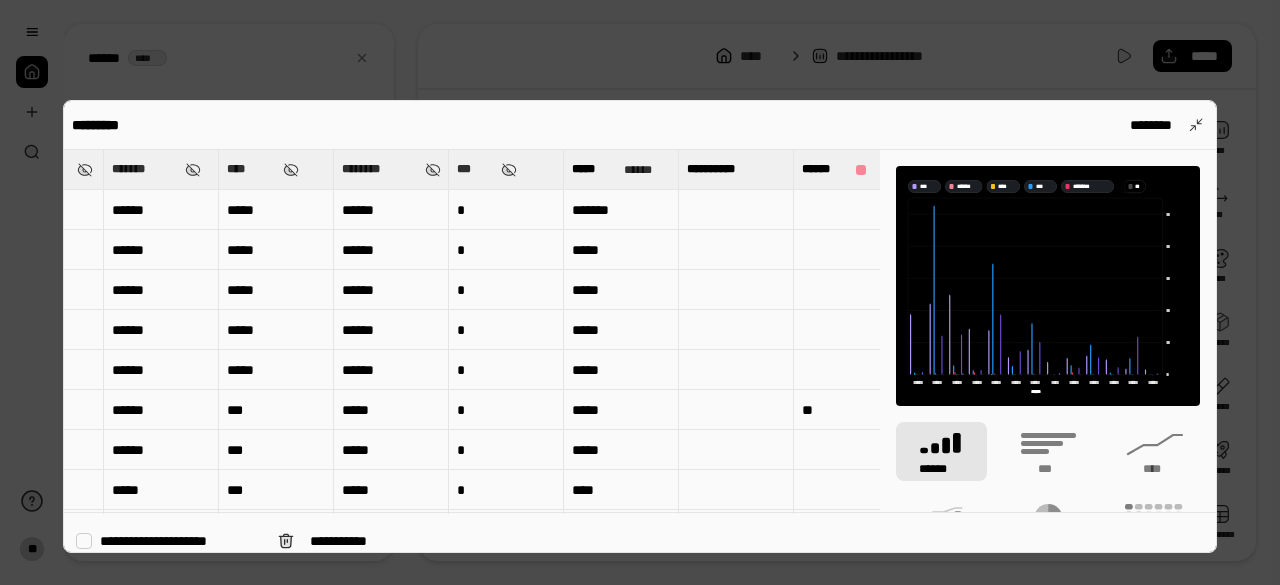 scroll, scrollTop: 0, scrollLeft: 2491, axis: horizontal 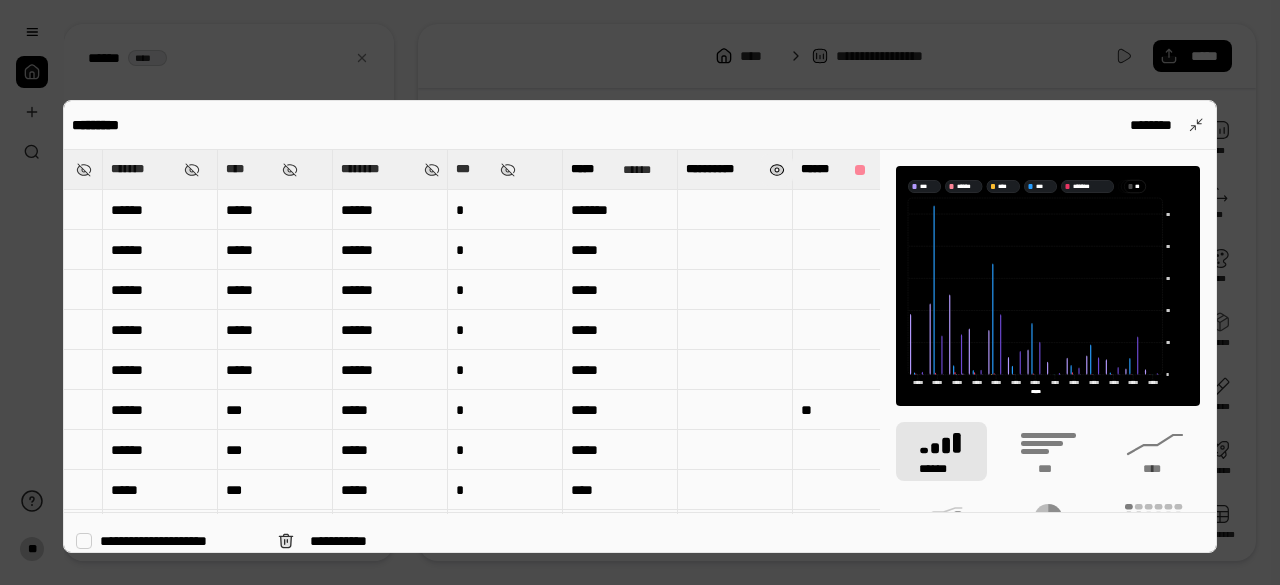 click at bounding box center (777, 170) 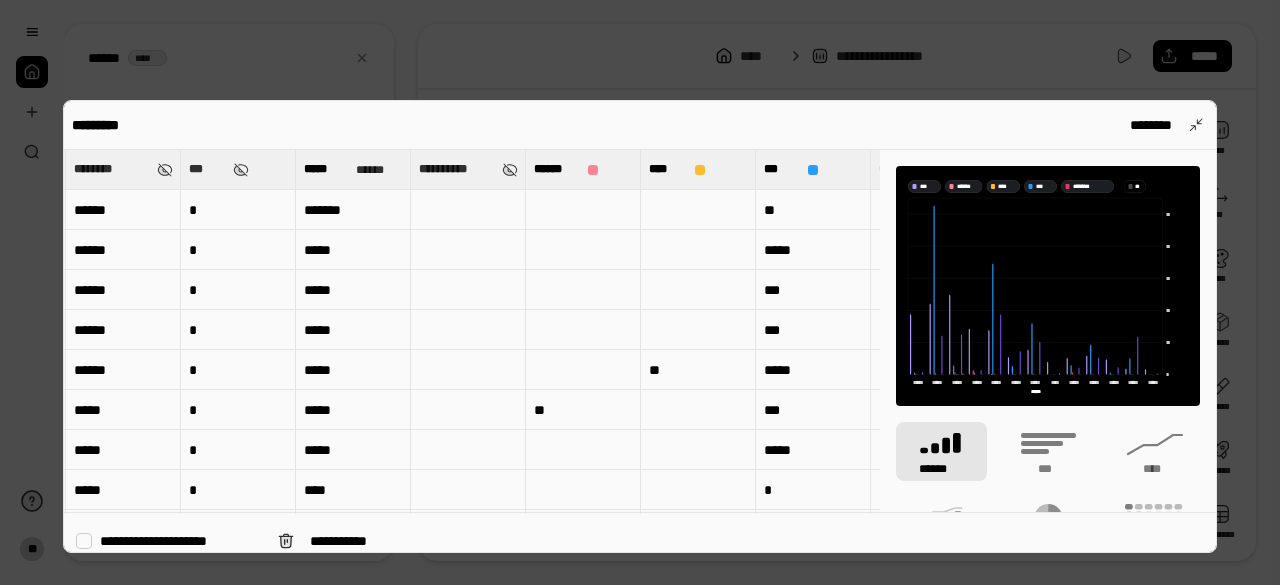 scroll, scrollTop: 0, scrollLeft: 2759, axis: horizontal 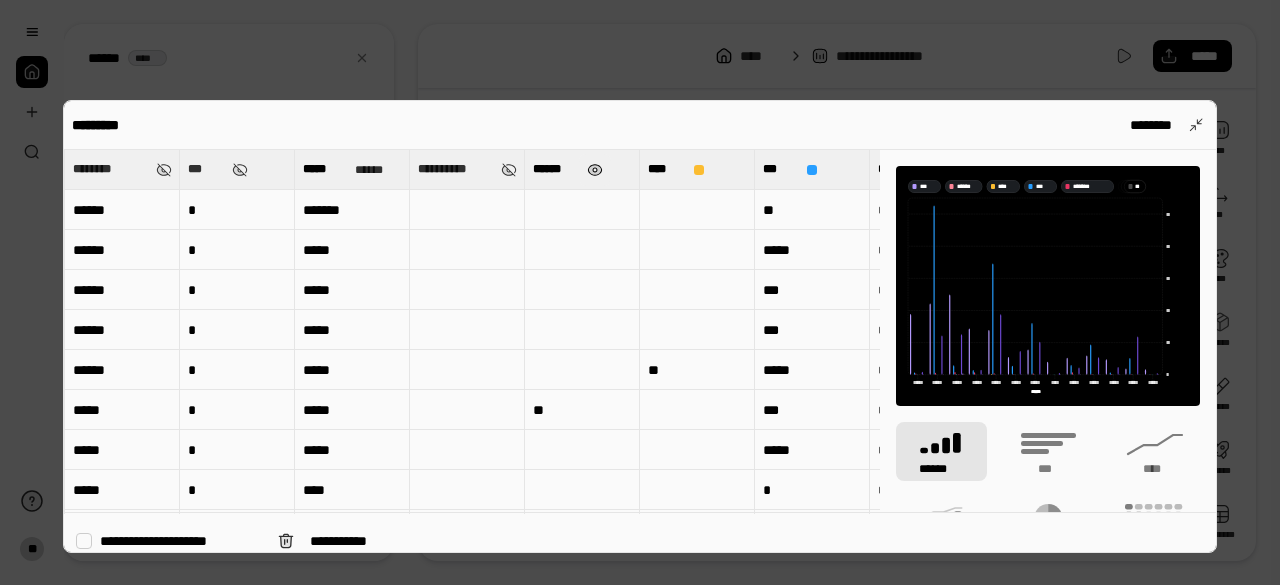 click at bounding box center (595, 170) 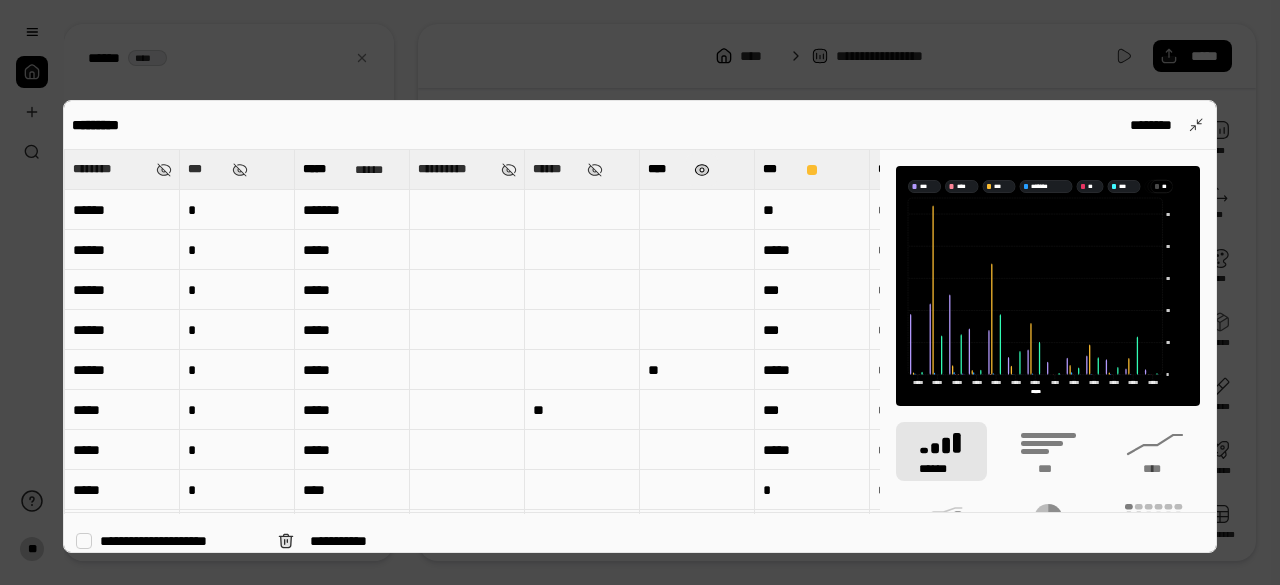 click at bounding box center [702, 170] 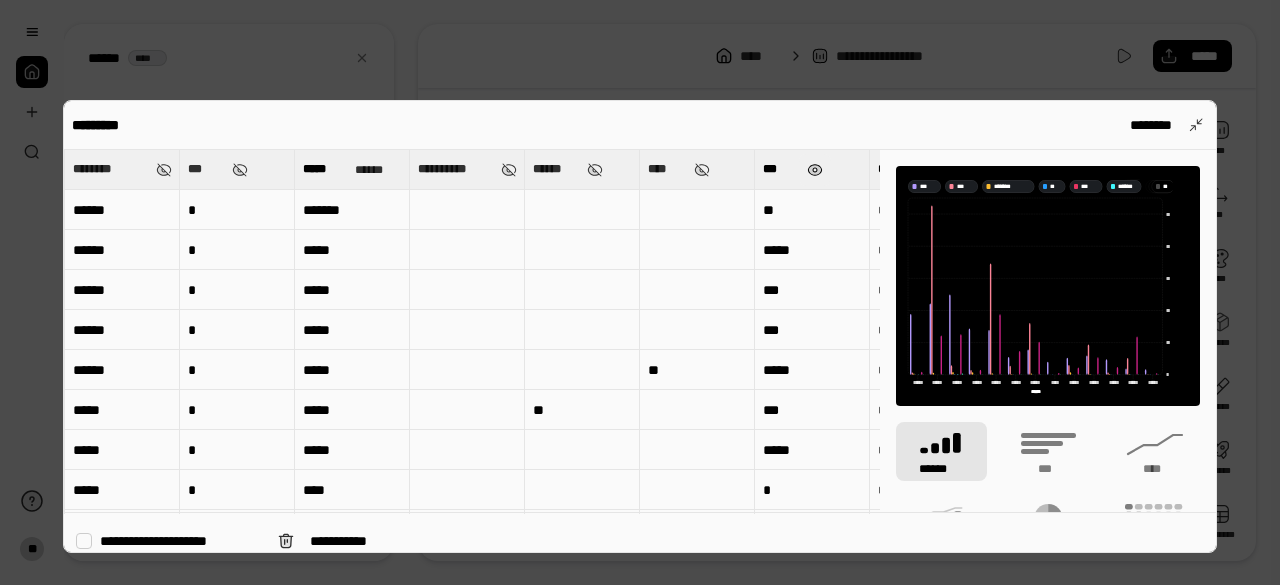 click at bounding box center (815, 170) 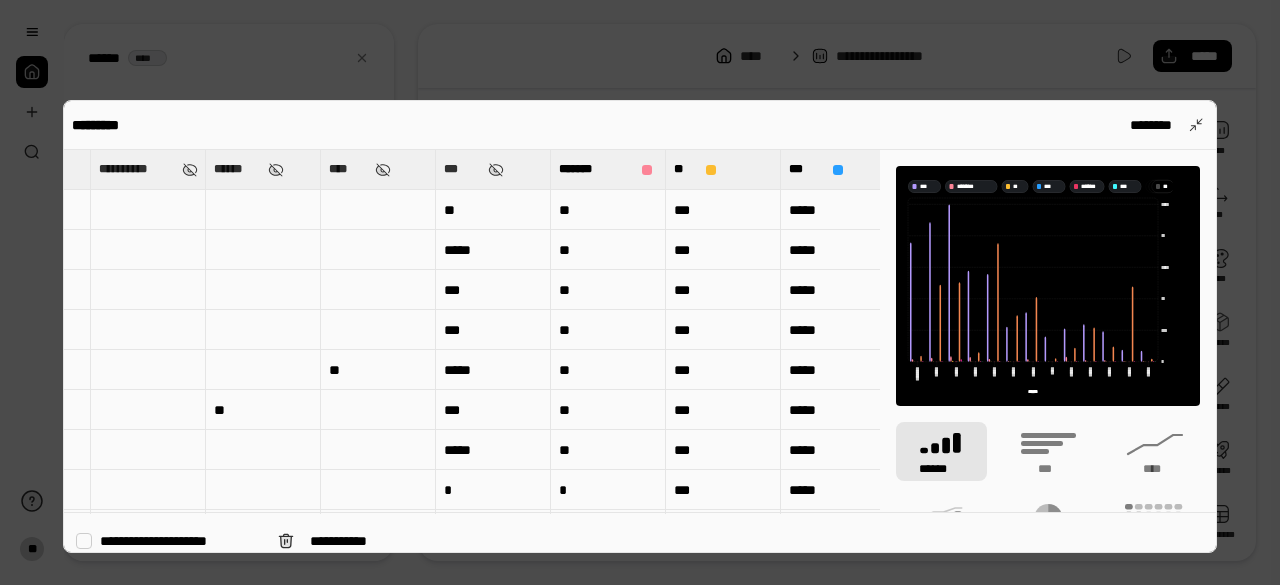 scroll, scrollTop: 0, scrollLeft: 3081, axis: horizontal 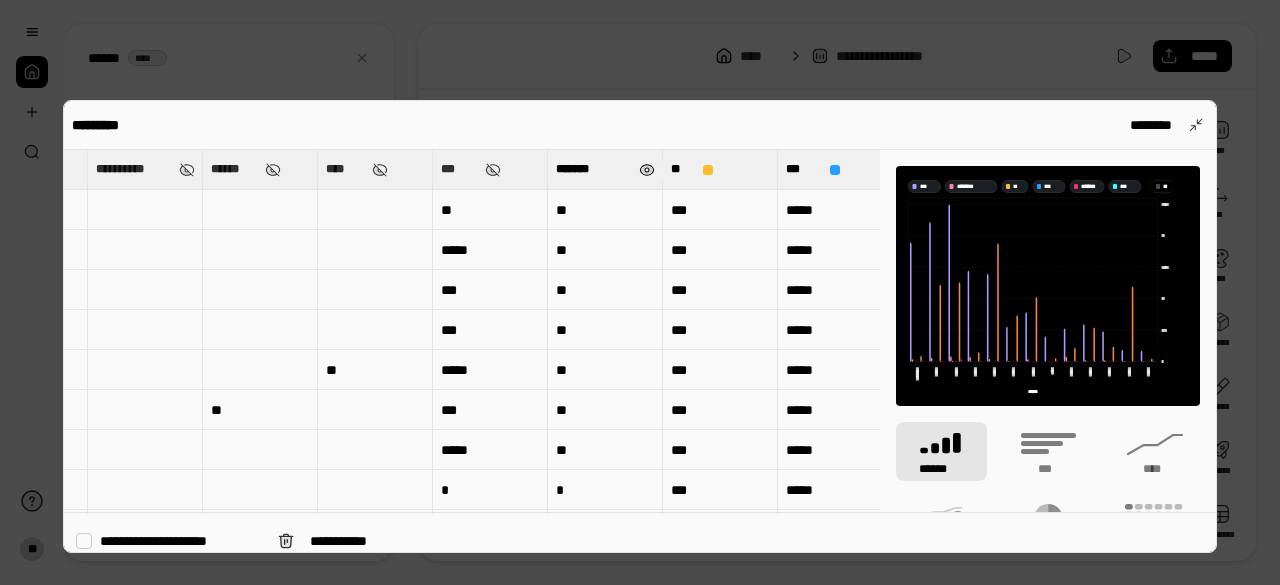click at bounding box center (647, 170) 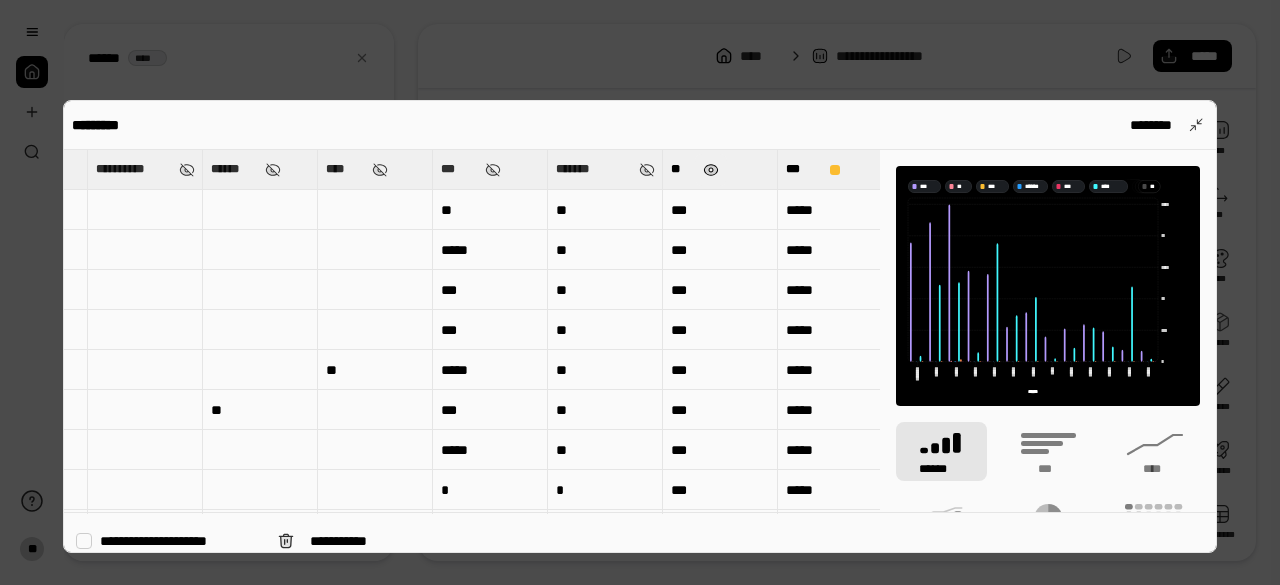 click at bounding box center [711, 170] 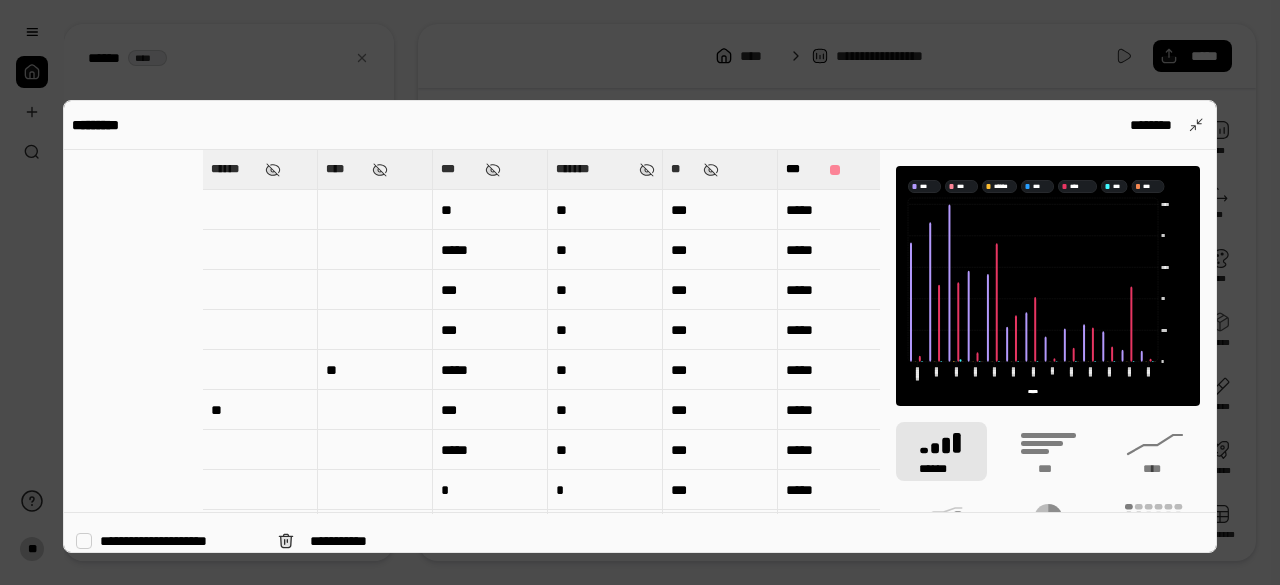 scroll, scrollTop: 0, scrollLeft: 3378, axis: horizontal 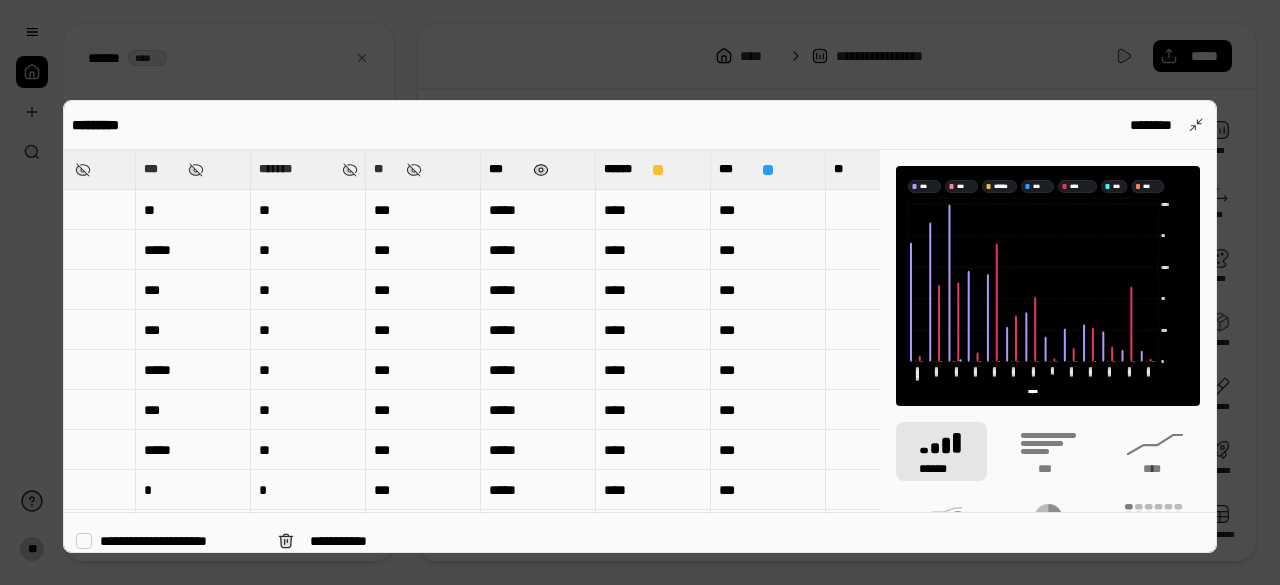 click at bounding box center [541, 170] 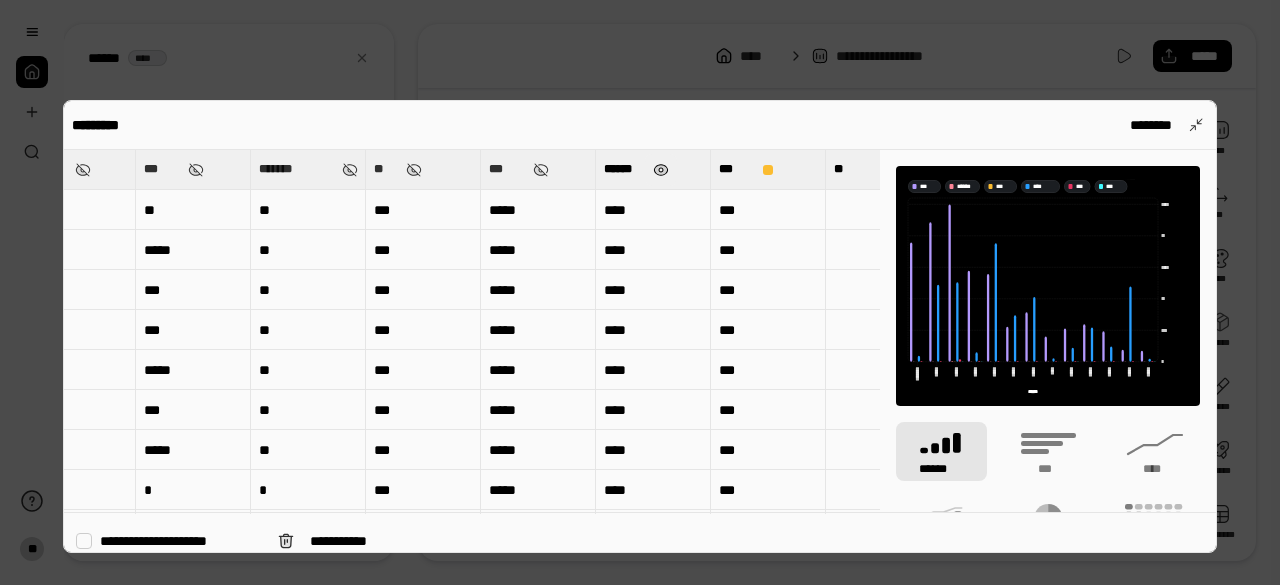 click at bounding box center [661, 170] 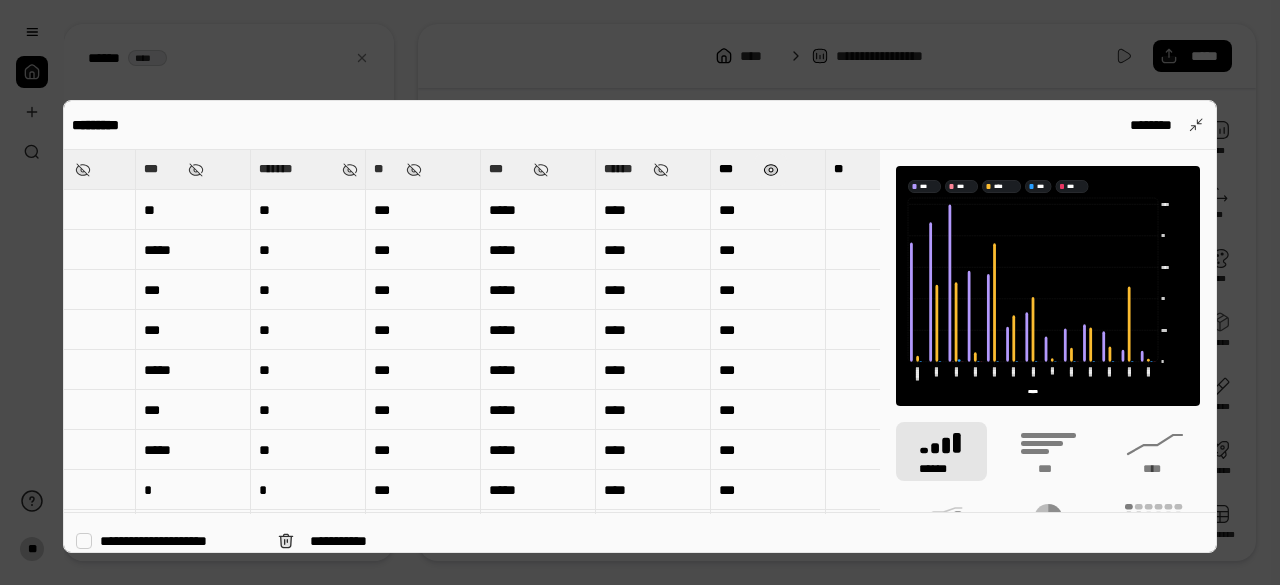 click at bounding box center (771, 170) 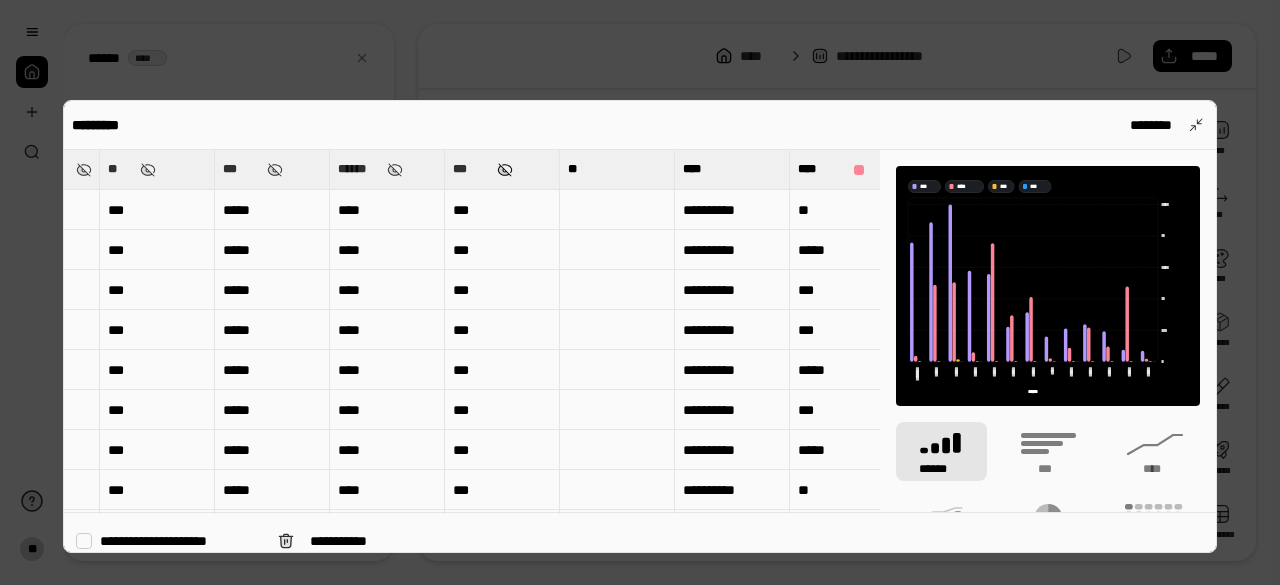 scroll, scrollTop: 0, scrollLeft: 3660, axis: horizontal 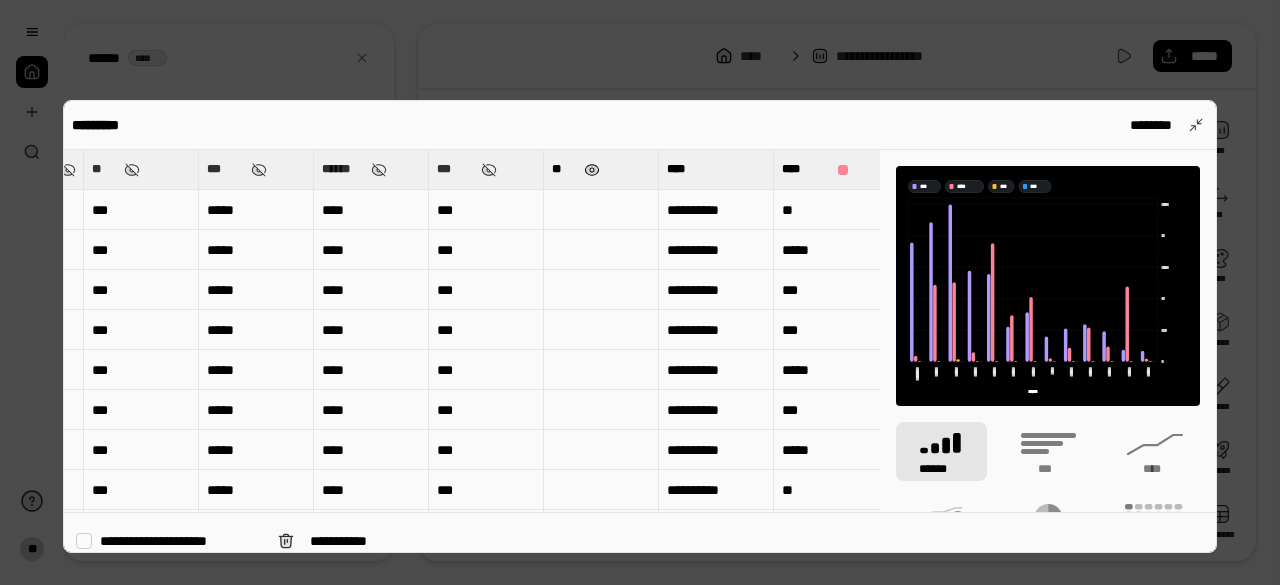 click at bounding box center [592, 170] 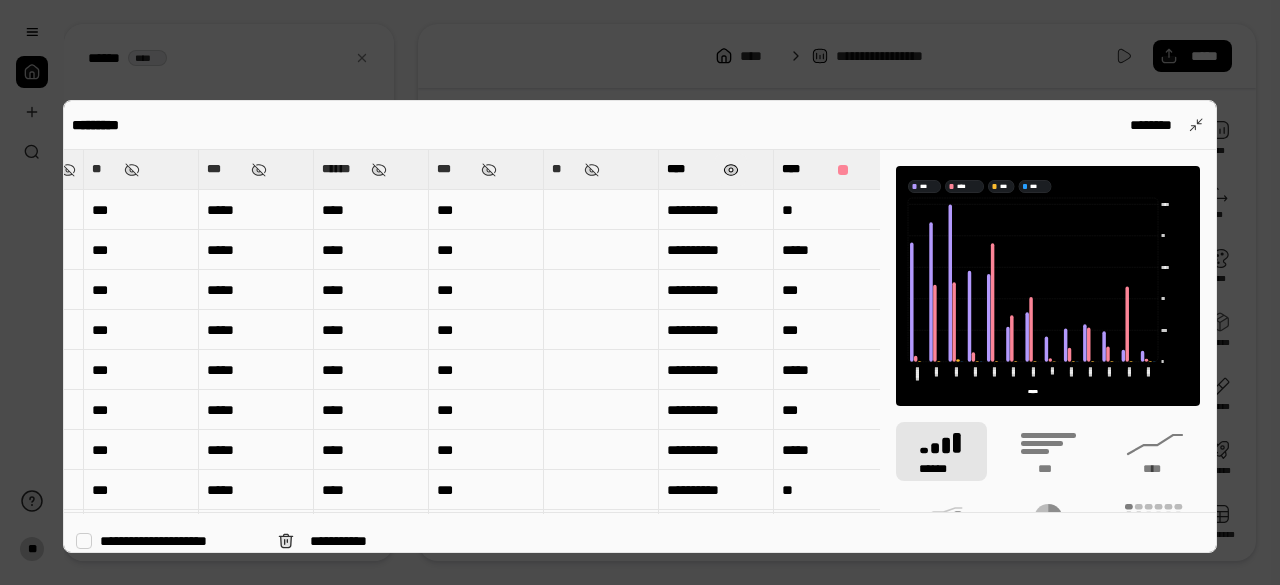 click at bounding box center [731, 170] 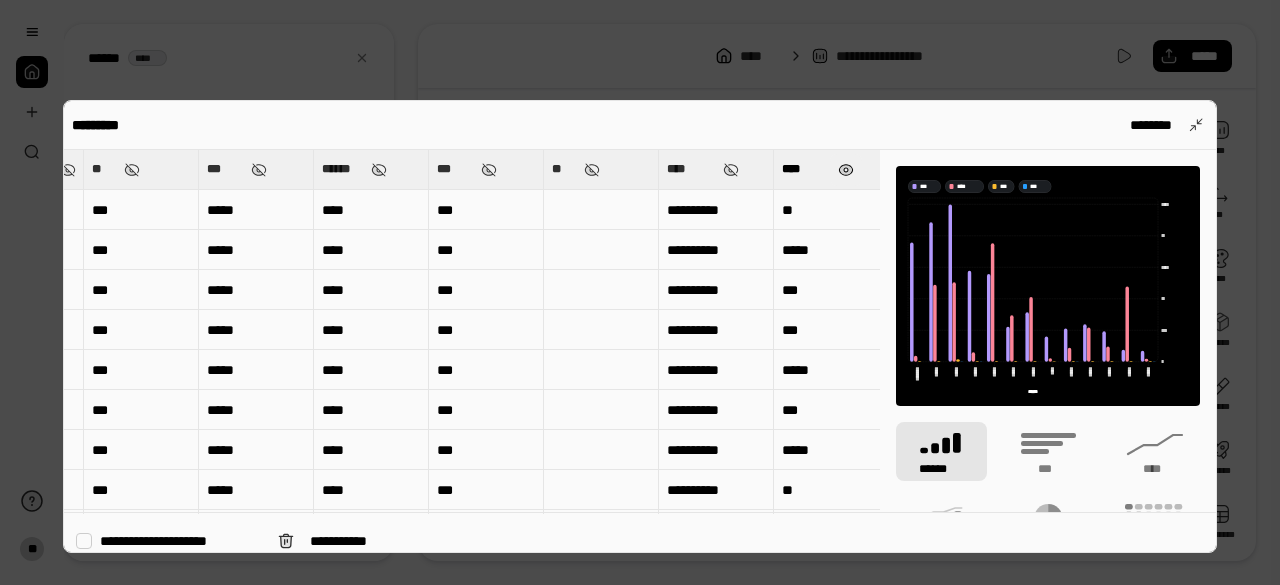 click at bounding box center [846, 170] 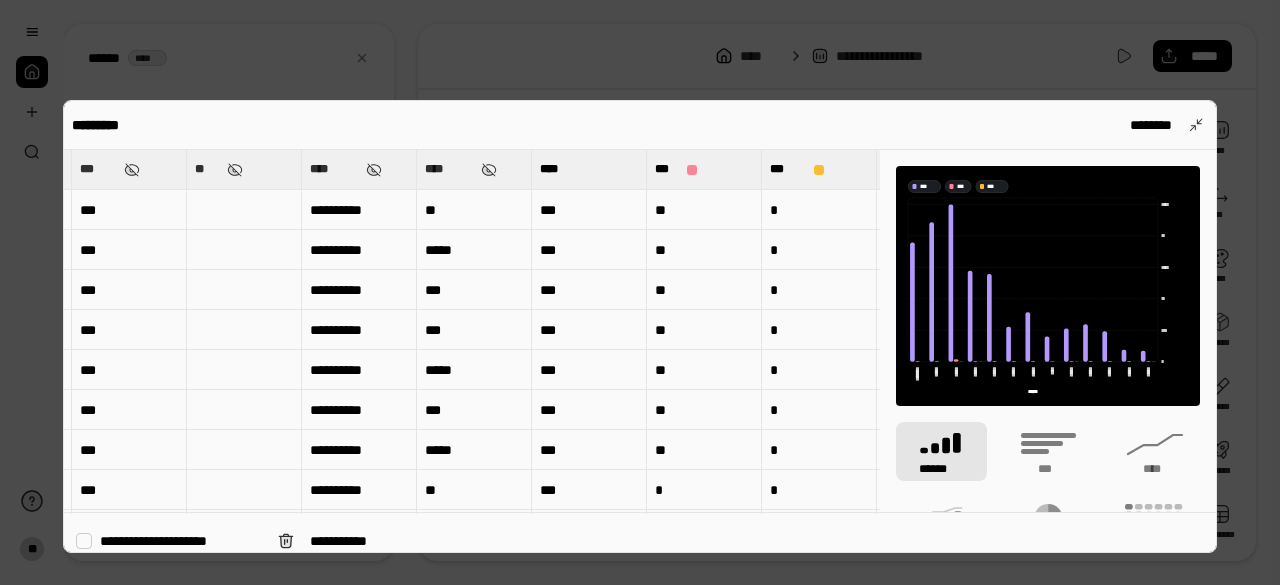 scroll, scrollTop: 0, scrollLeft: 4019, axis: horizontal 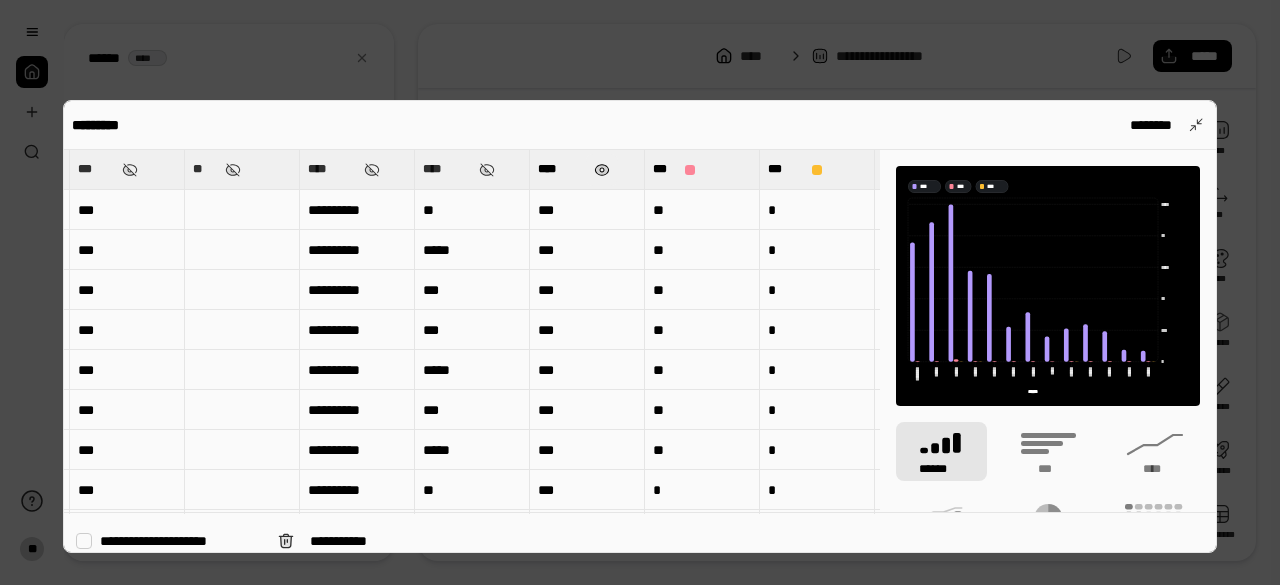 click at bounding box center (602, 170) 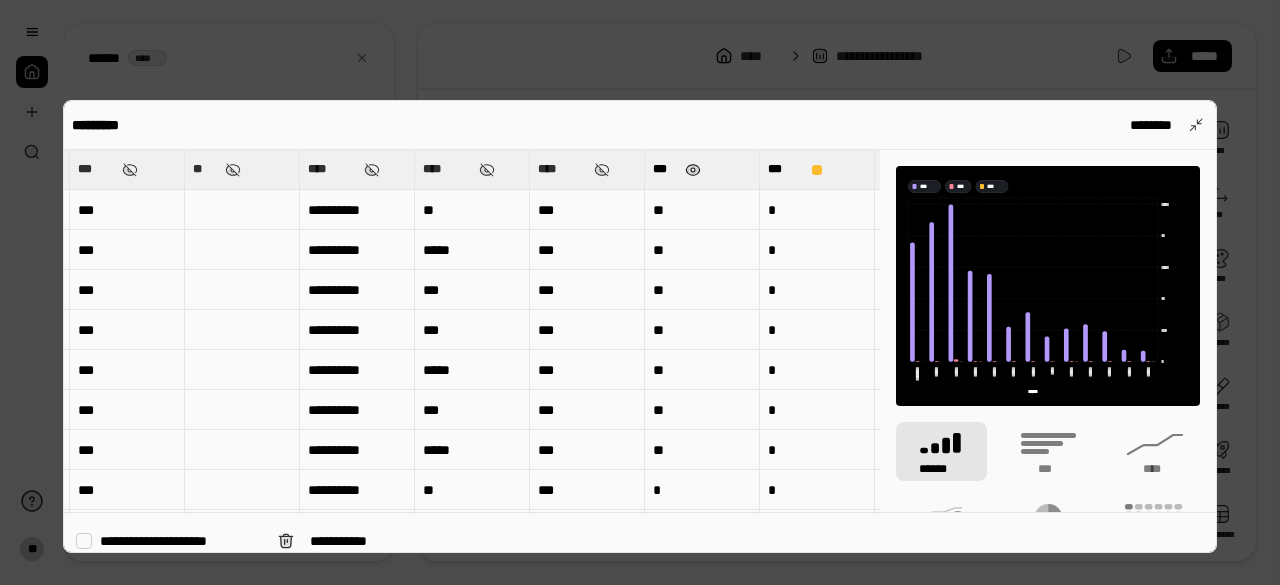 click at bounding box center (693, 170) 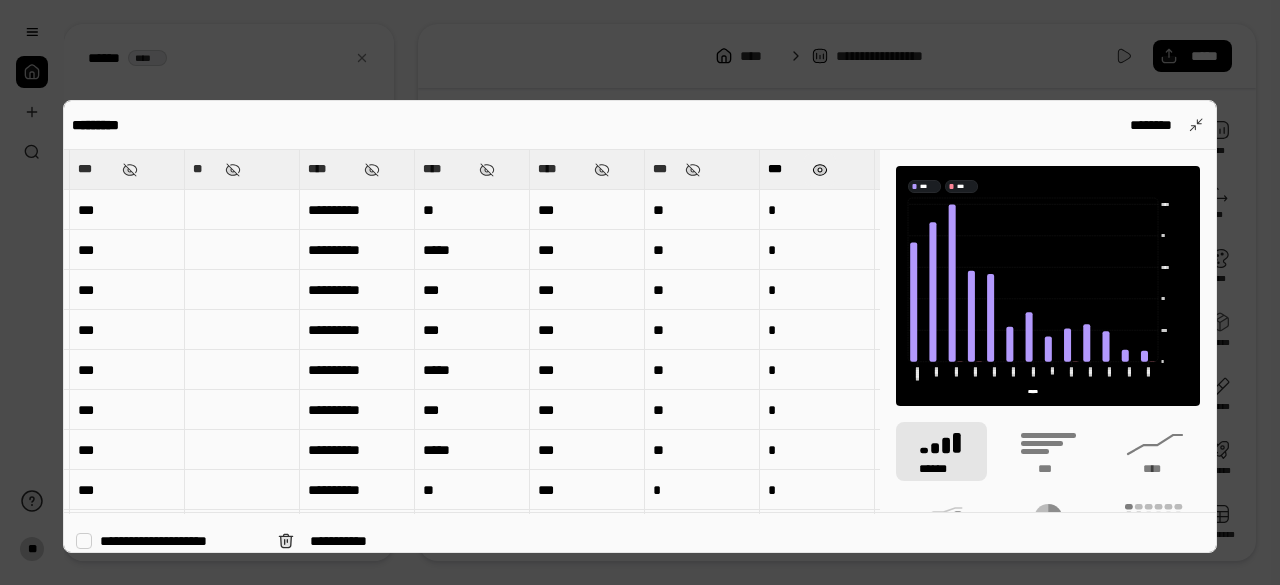 click at bounding box center (820, 170) 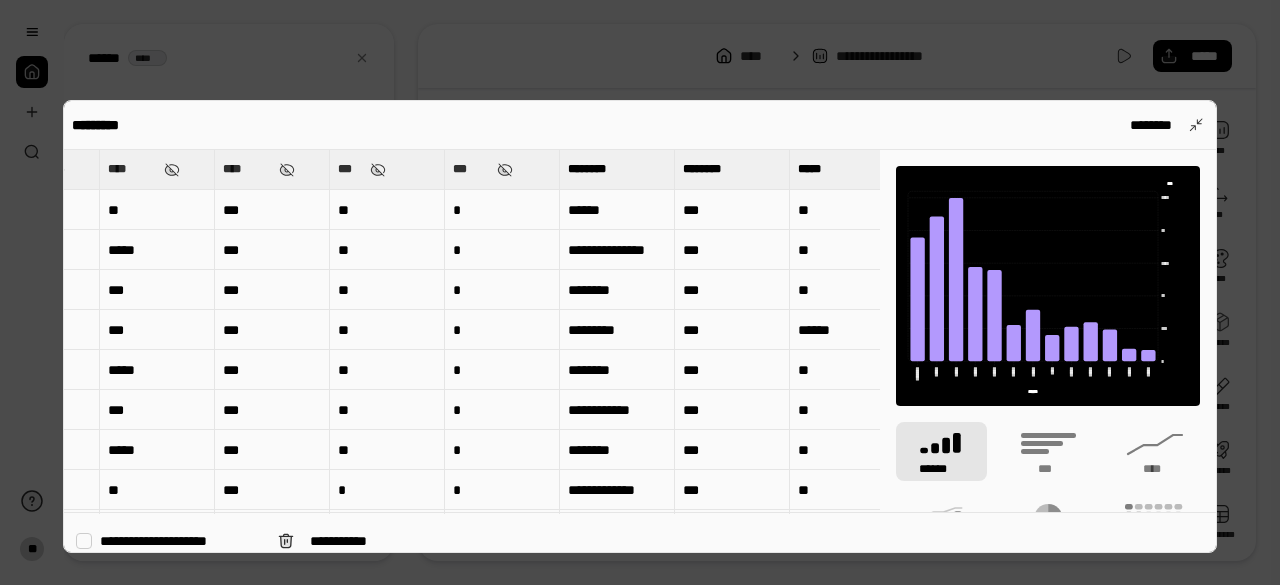 scroll, scrollTop: 0, scrollLeft: 4335, axis: horizontal 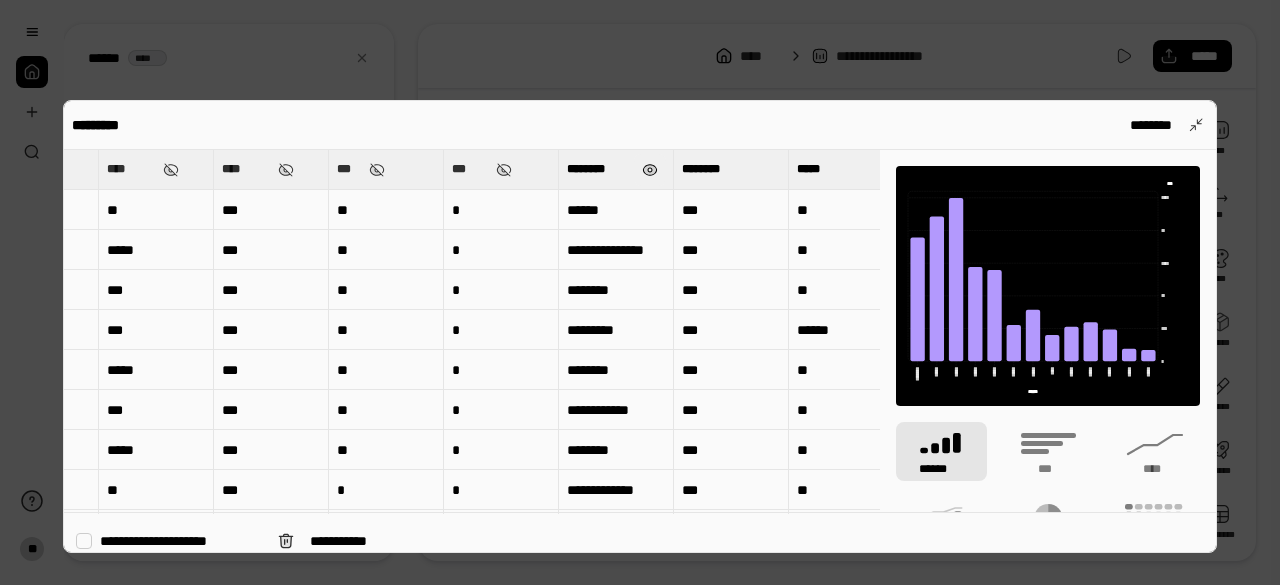 click at bounding box center [650, 170] 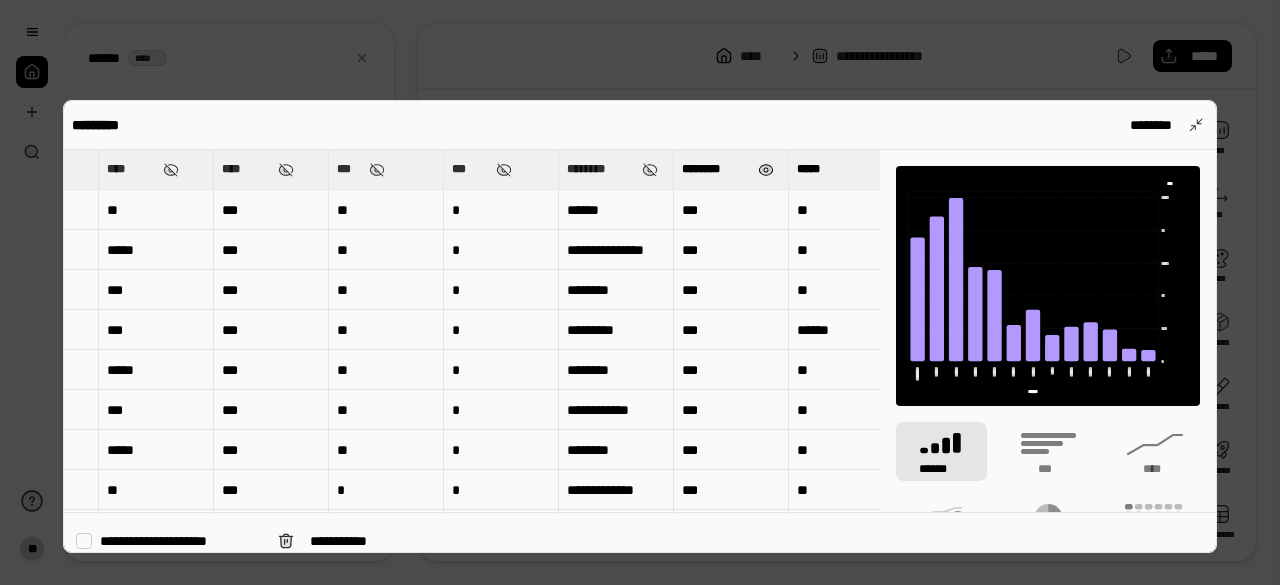 click at bounding box center [766, 170] 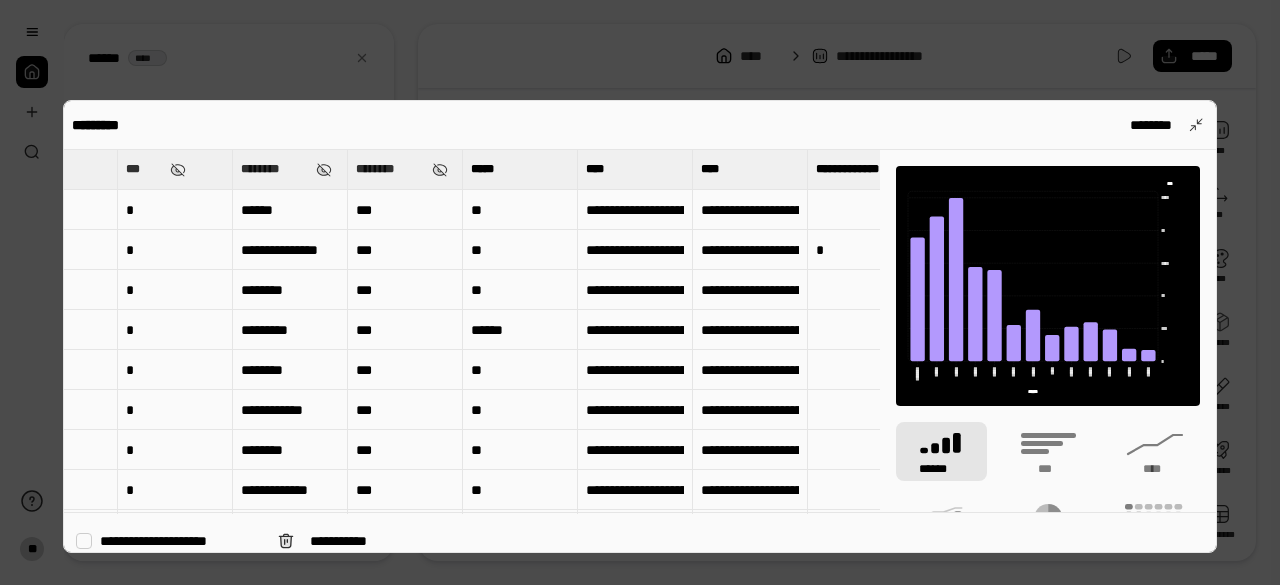 scroll, scrollTop: 0, scrollLeft: 4662, axis: horizontal 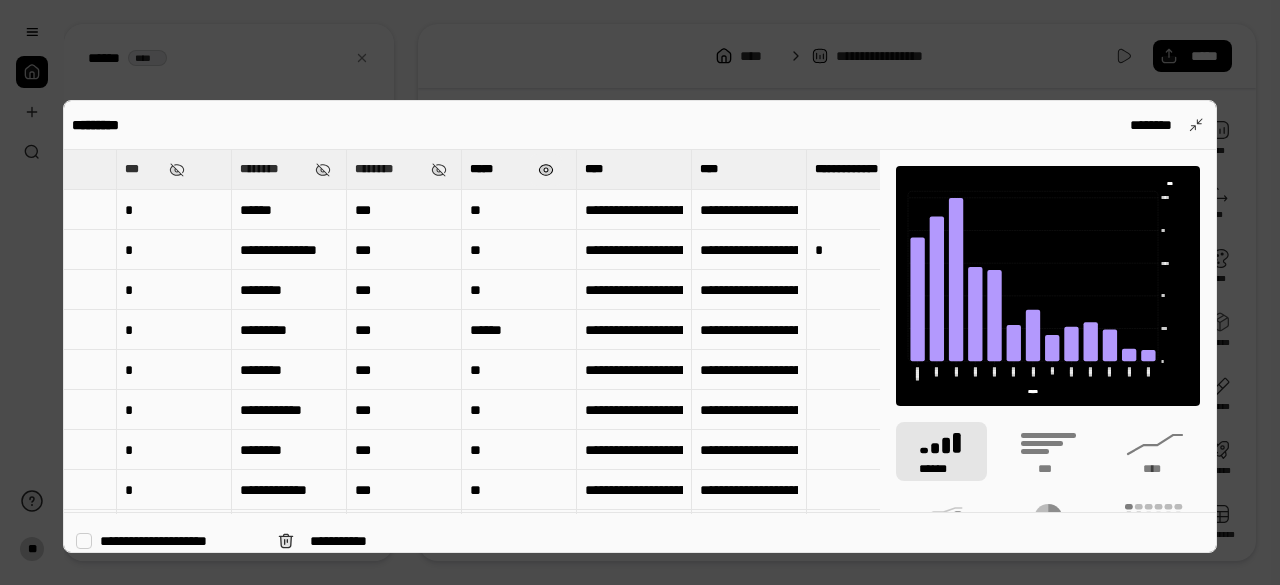 click at bounding box center (546, 170) 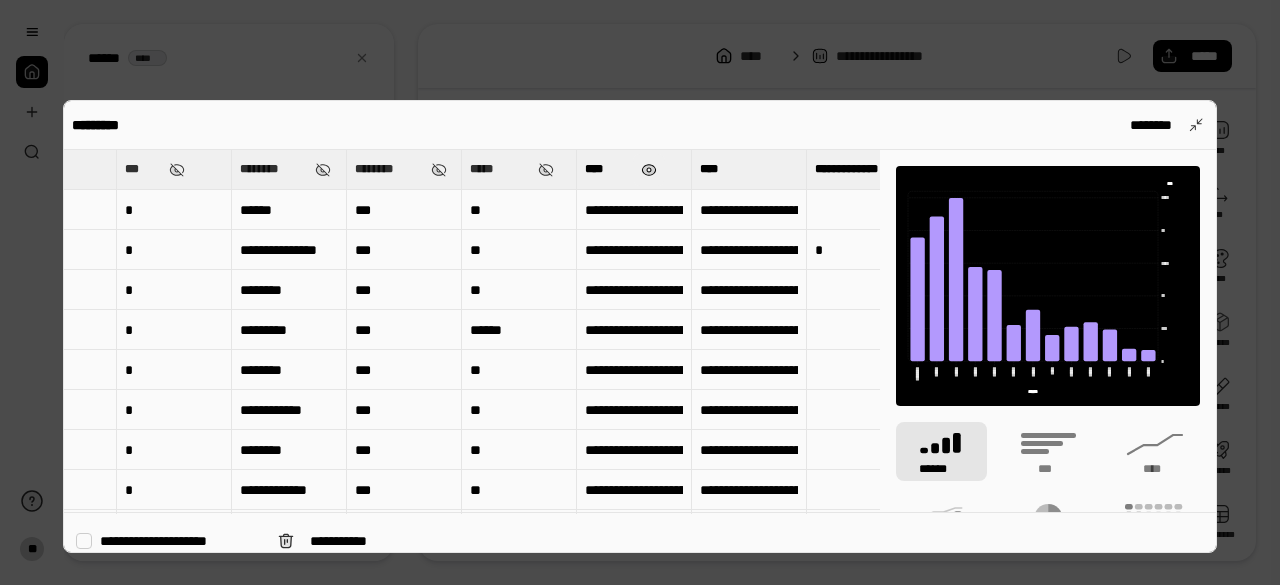 click at bounding box center (649, 170) 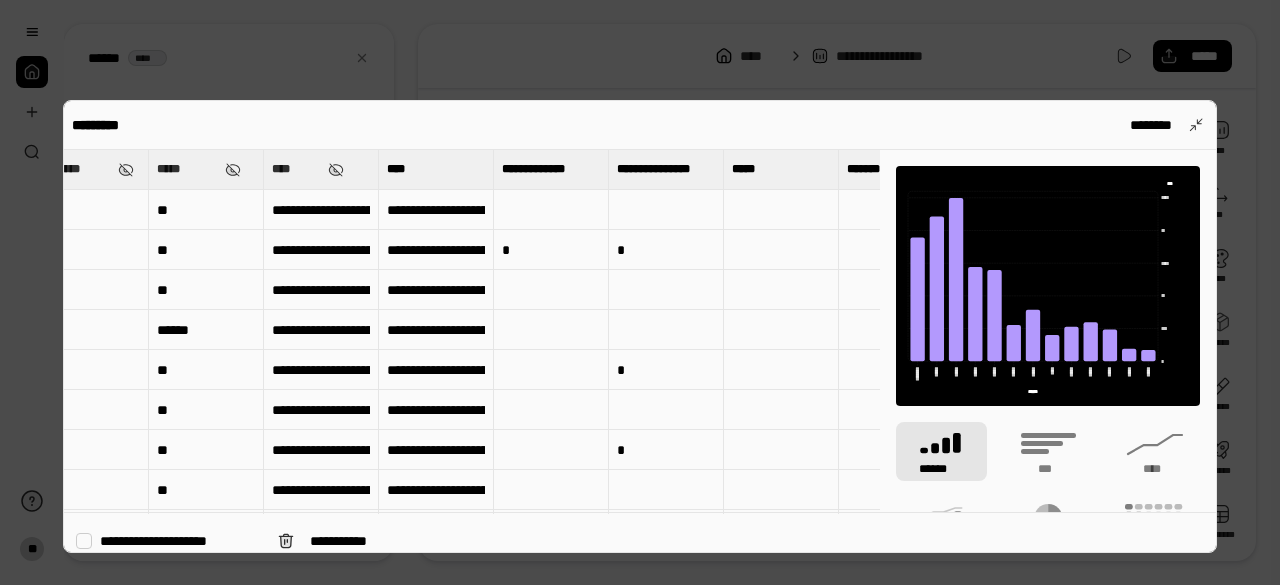 scroll, scrollTop: 0, scrollLeft: 4976, axis: horizontal 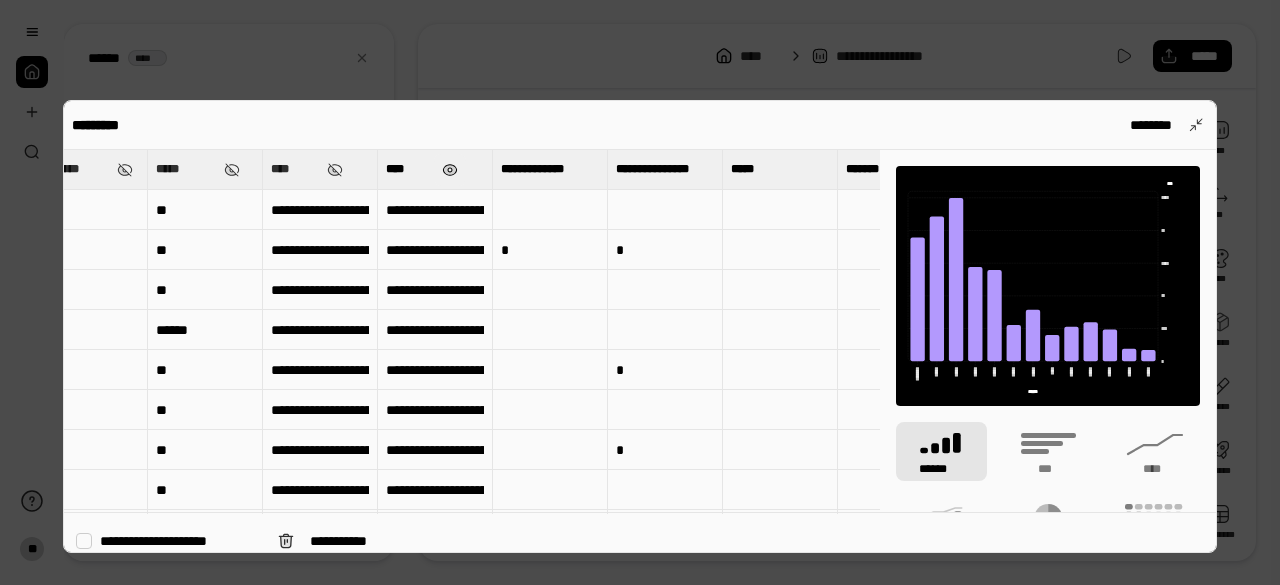click at bounding box center [450, 170] 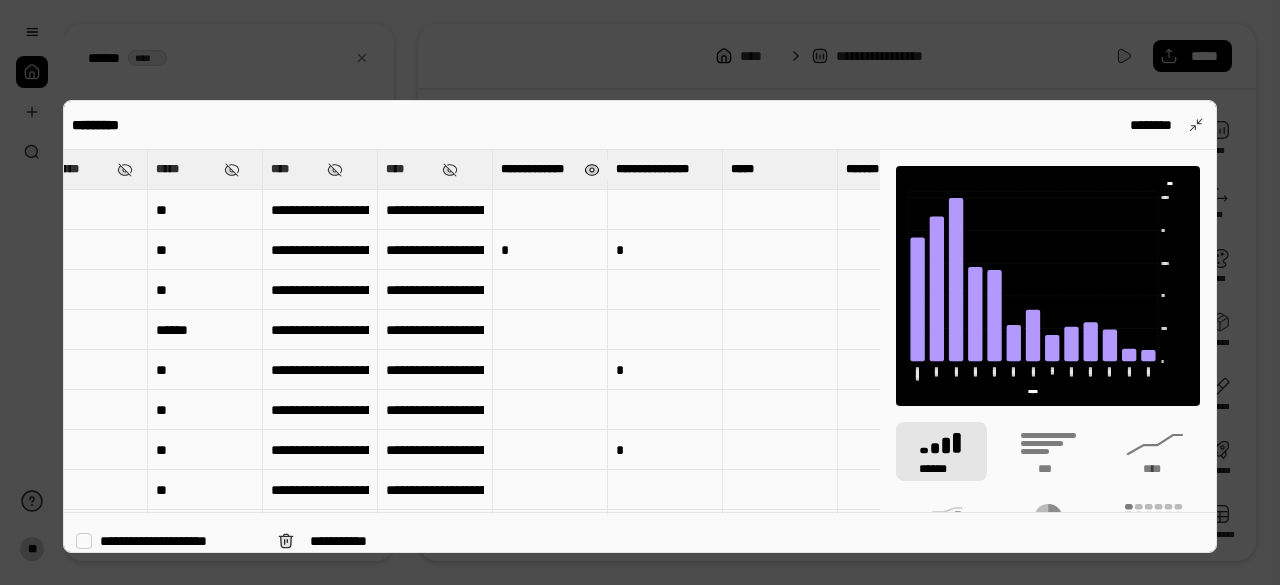 click at bounding box center (592, 170) 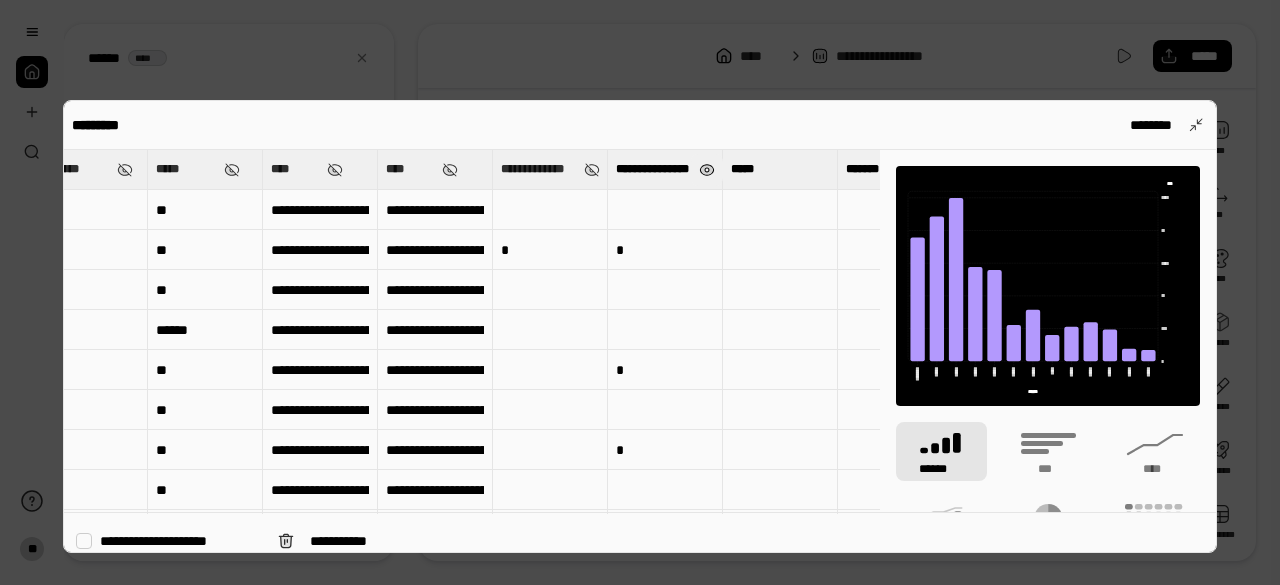 click at bounding box center [707, 170] 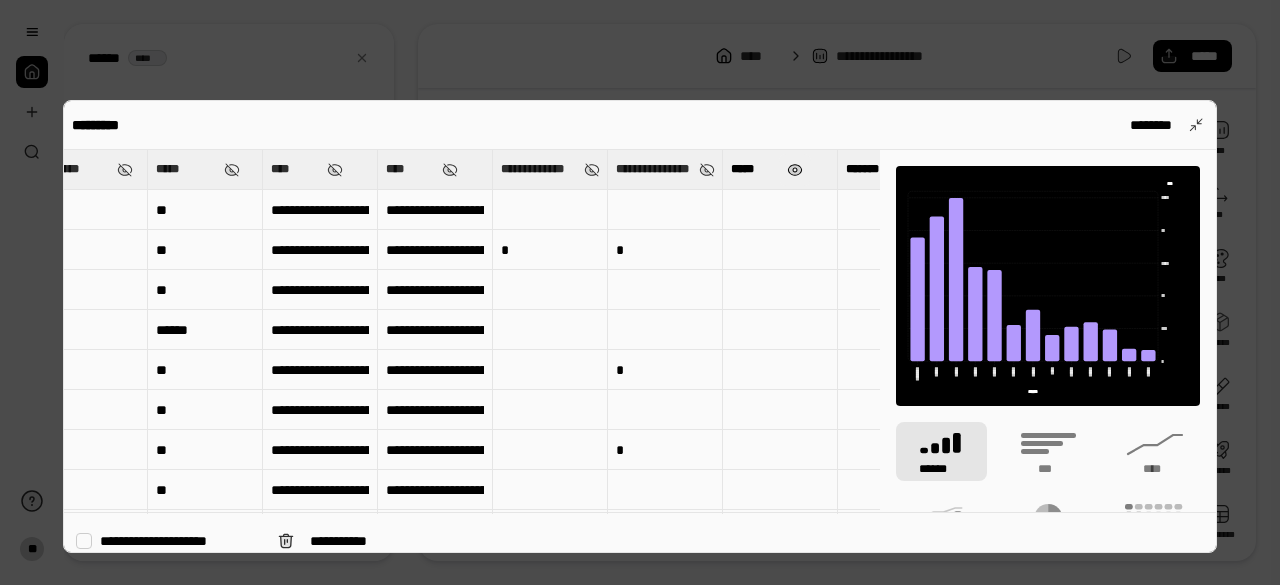 click at bounding box center [795, 170] 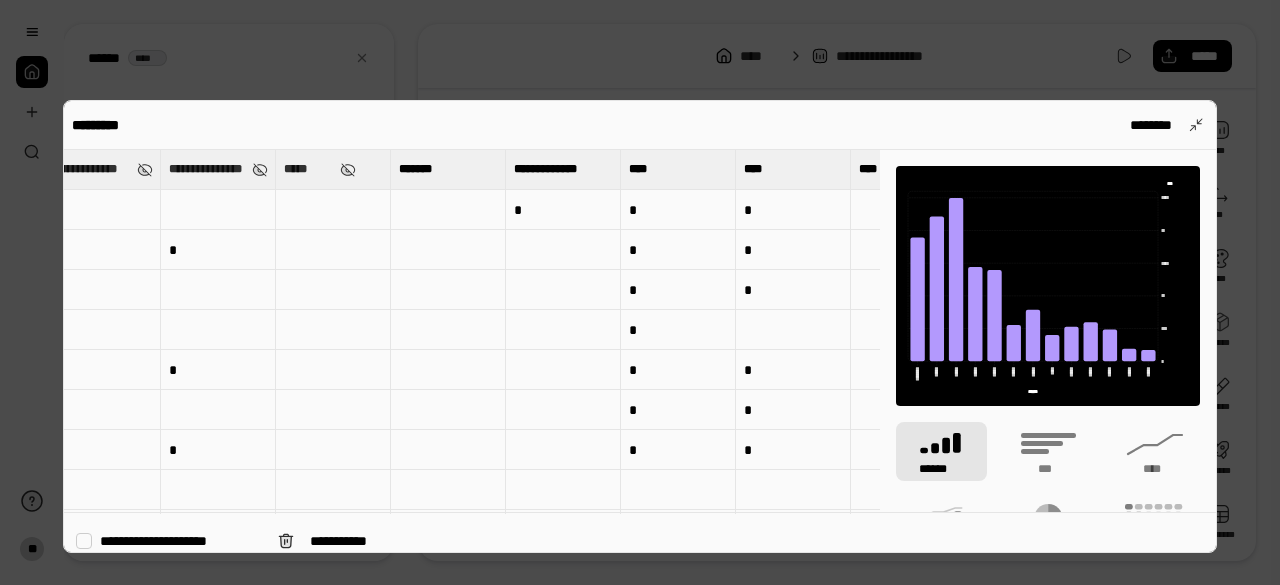 scroll, scrollTop: 0, scrollLeft: 5425, axis: horizontal 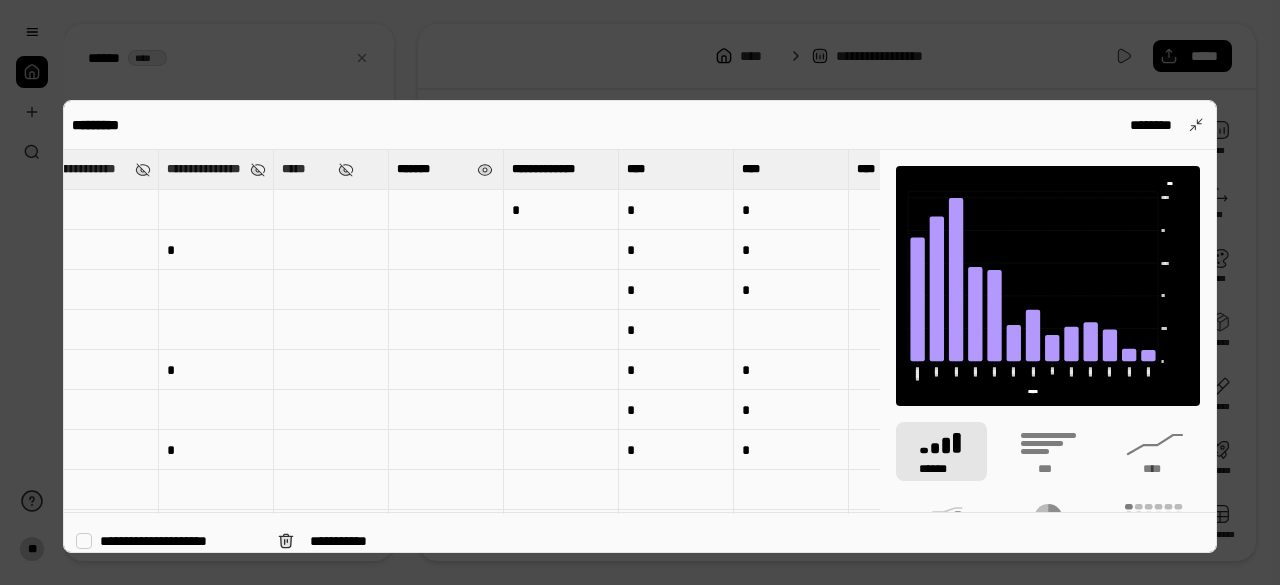 drag, startPoint x: 480, startPoint y: 167, endPoint x: 505, endPoint y: 167, distance: 25 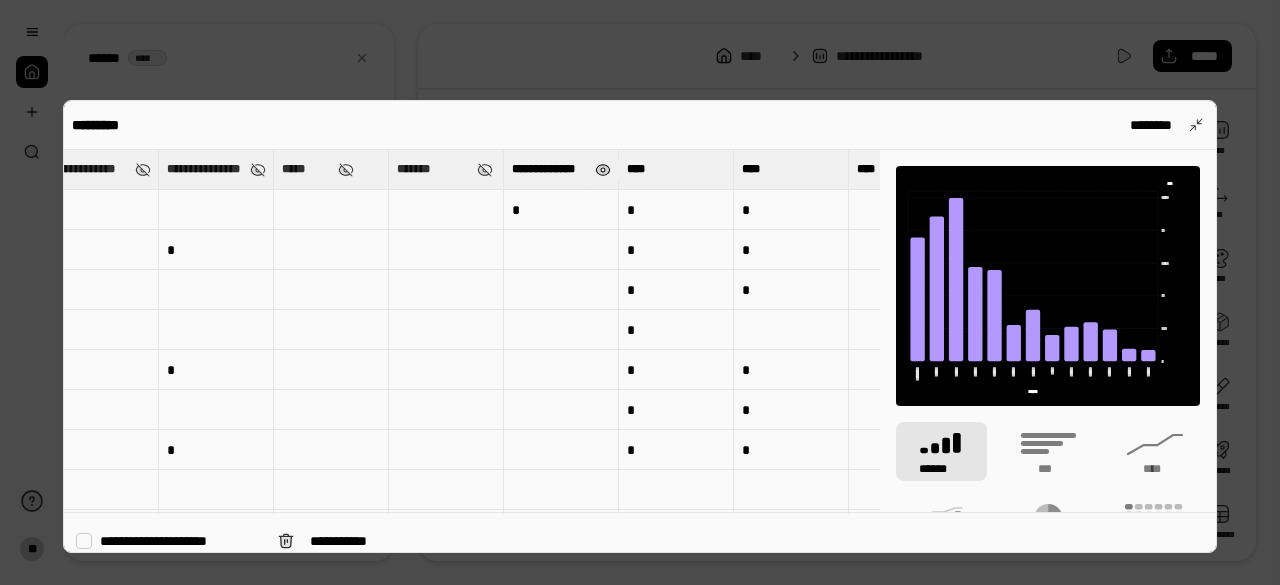 click at bounding box center [603, 170] 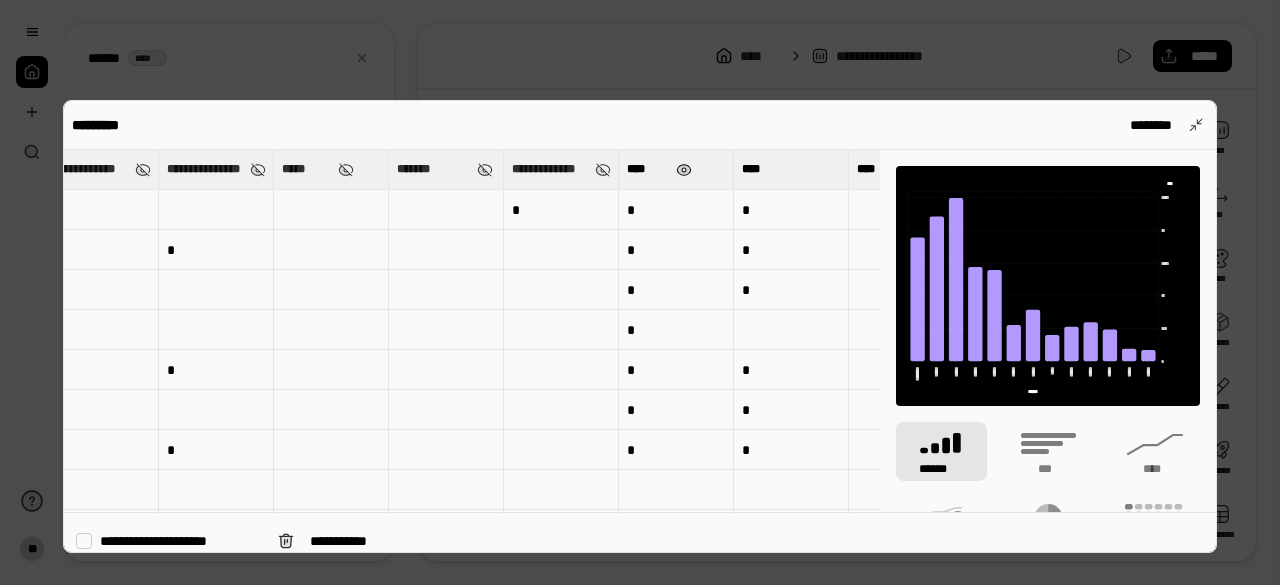 click at bounding box center (684, 170) 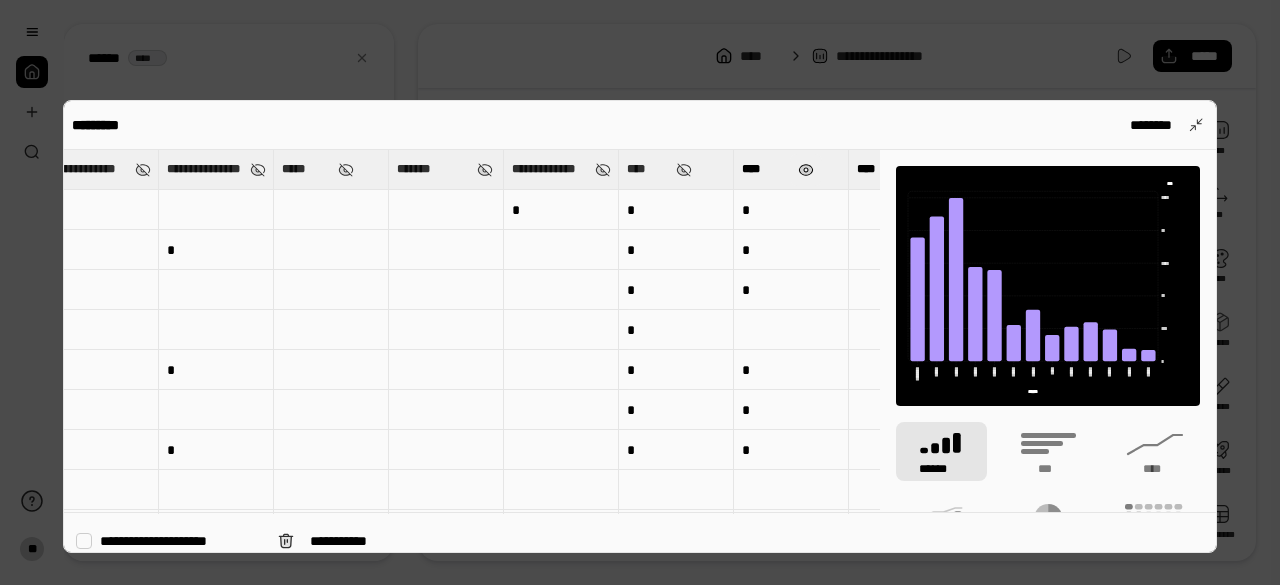 click at bounding box center (806, 170) 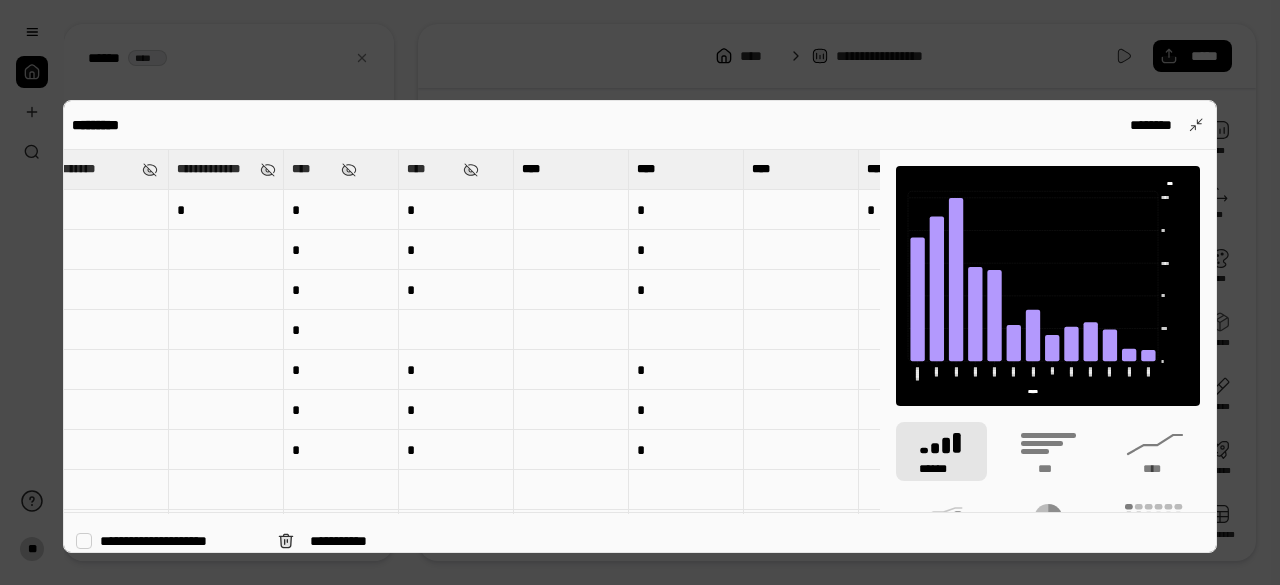 scroll, scrollTop: 0, scrollLeft: 5761, axis: horizontal 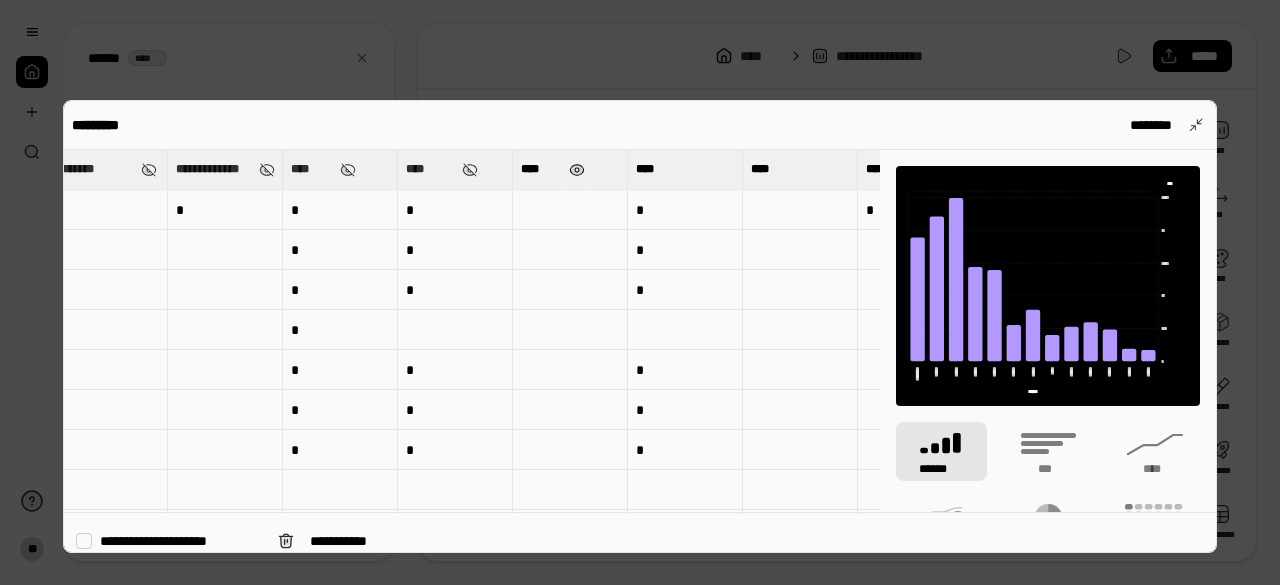 click at bounding box center (577, 170) 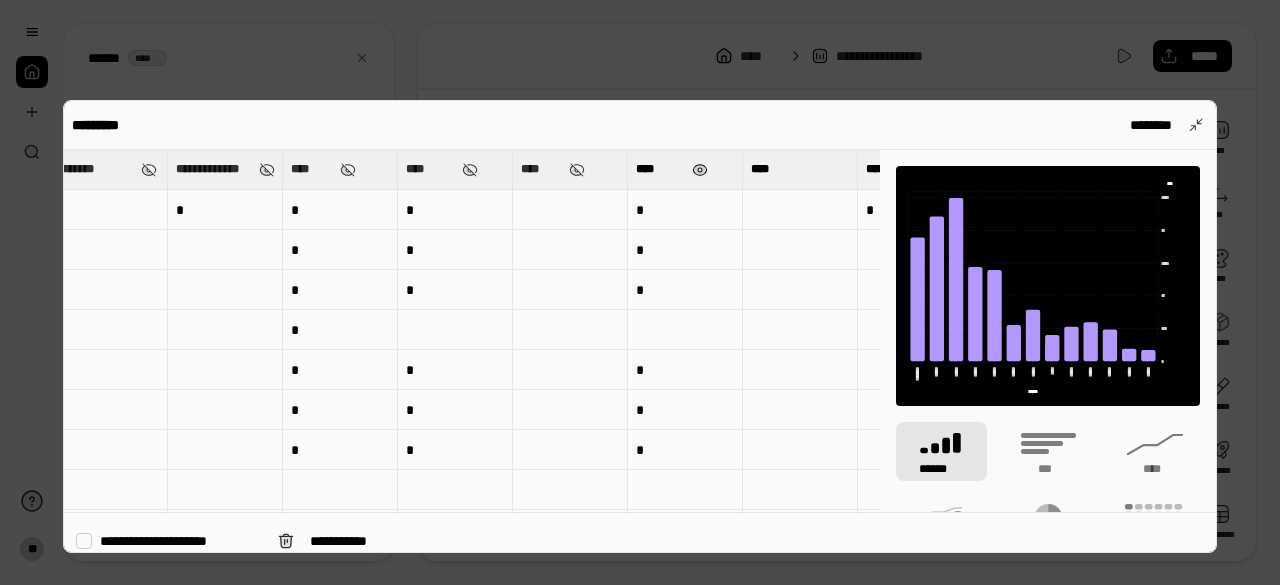 click at bounding box center (700, 170) 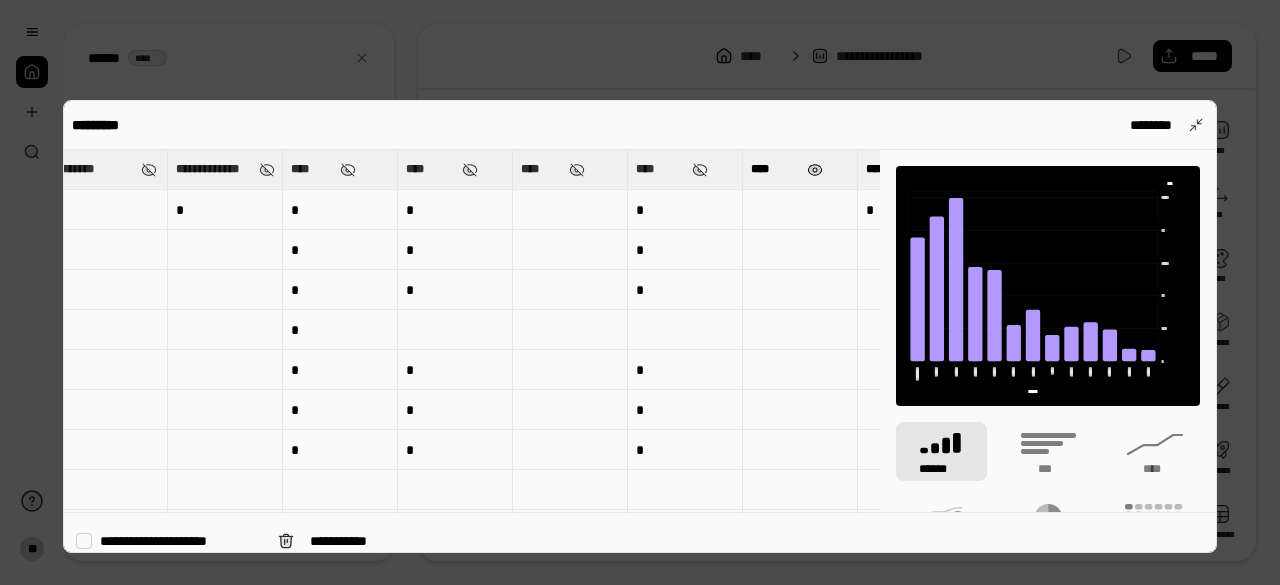 click at bounding box center (815, 170) 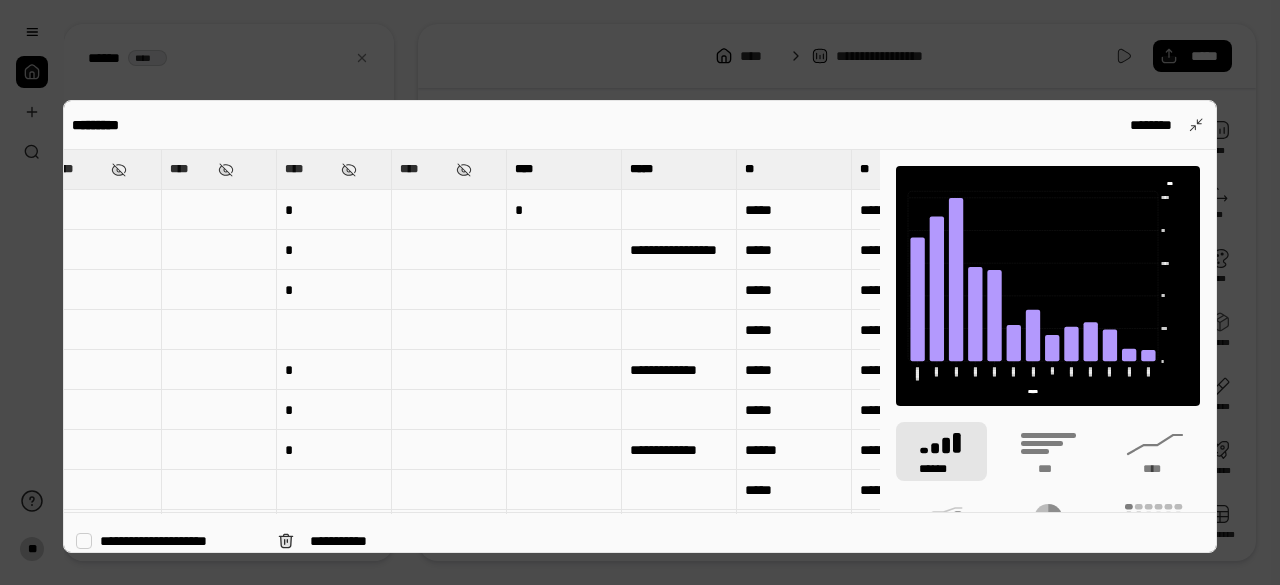 scroll, scrollTop: 0, scrollLeft: 6126, axis: horizontal 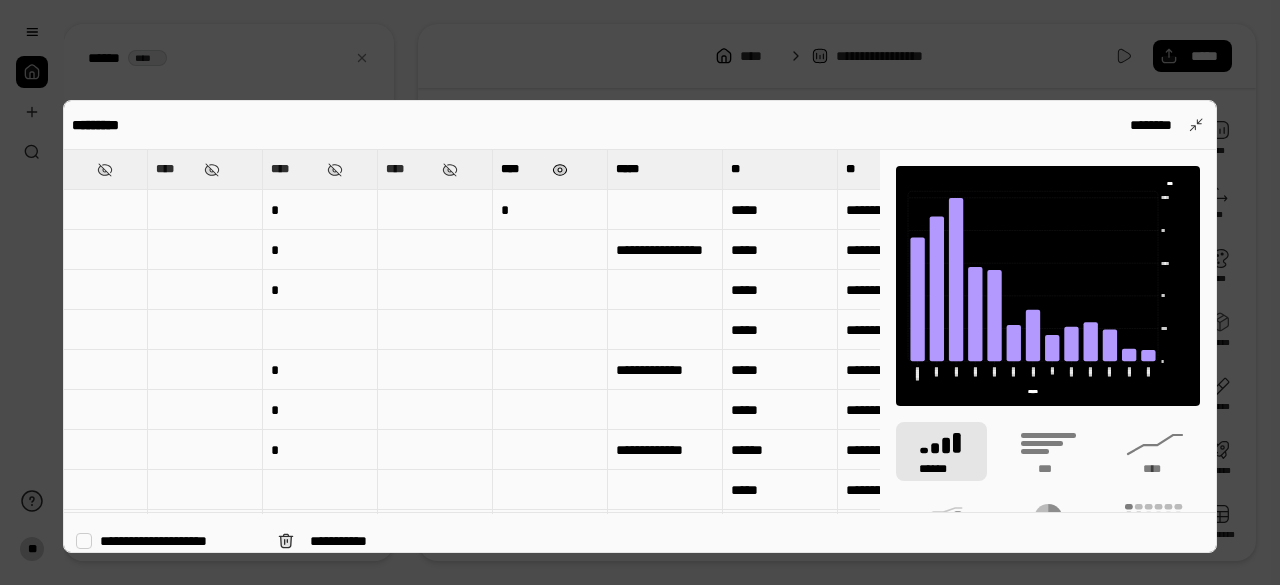 click at bounding box center (560, 170) 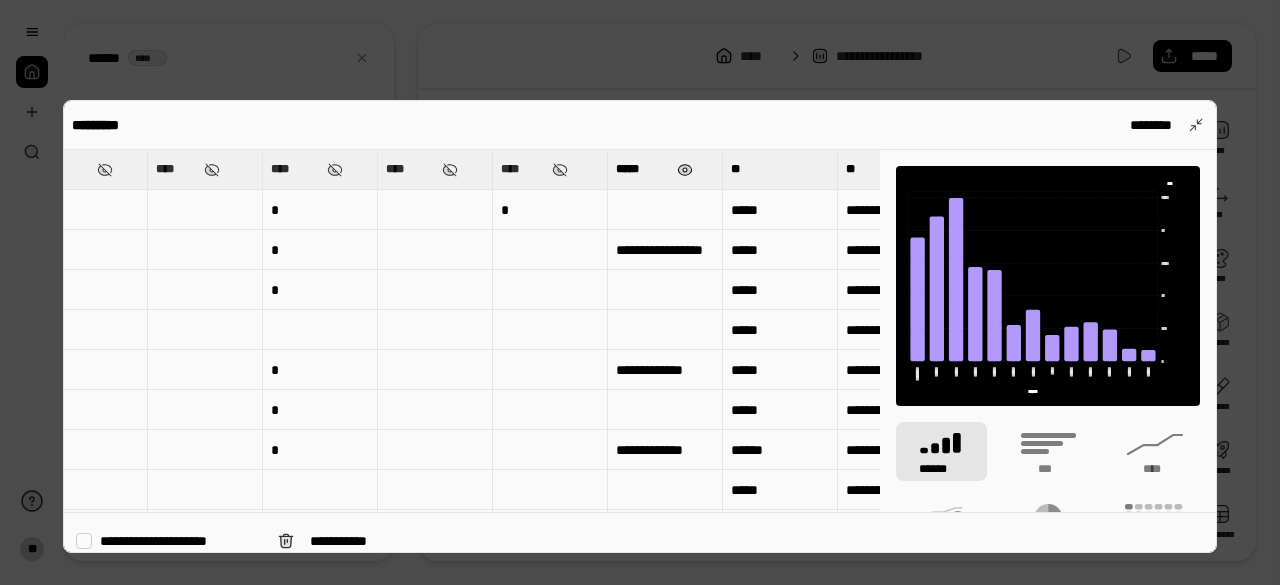 click at bounding box center [685, 170] 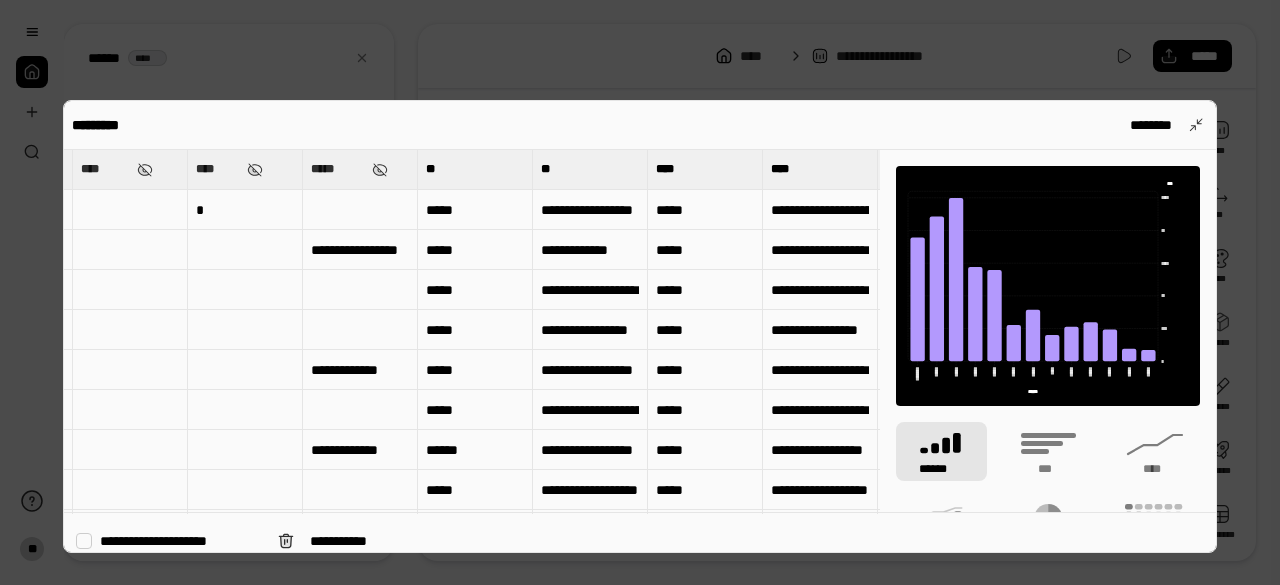 scroll, scrollTop: 0, scrollLeft: 6432, axis: horizontal 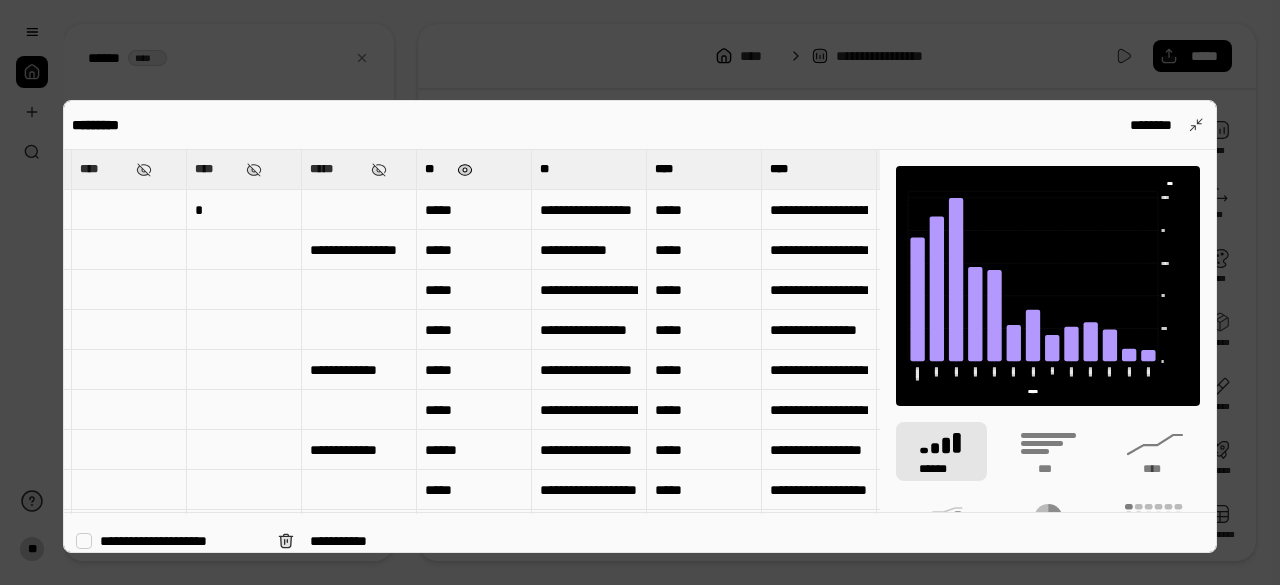 click at bounding box center [465, 170] 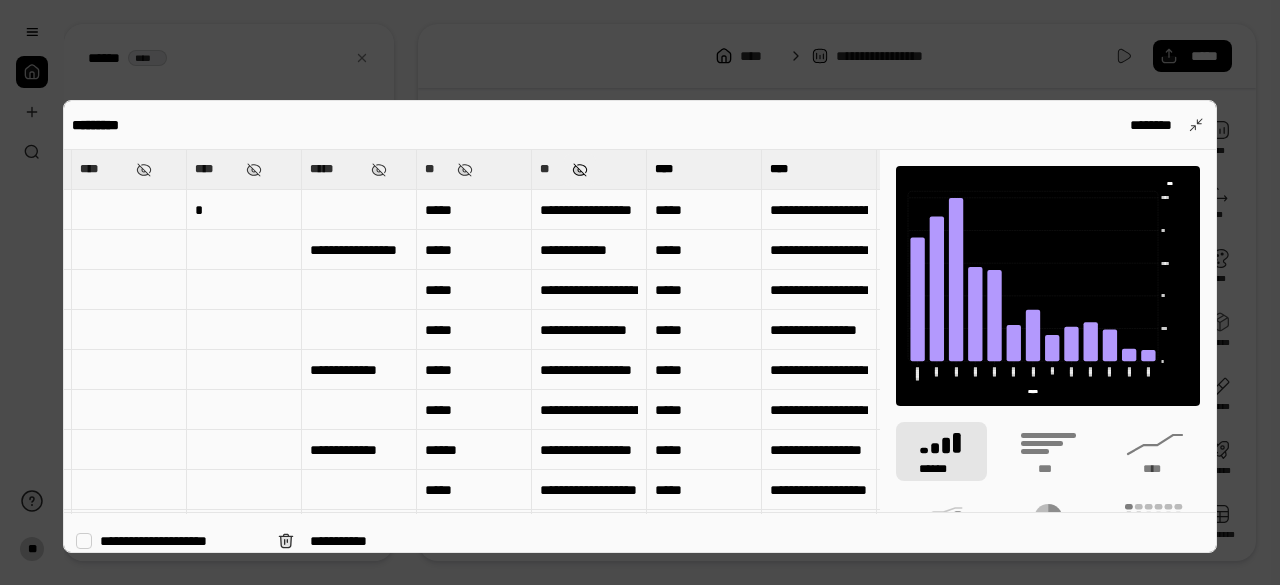 click at bounding box center [580, 170] 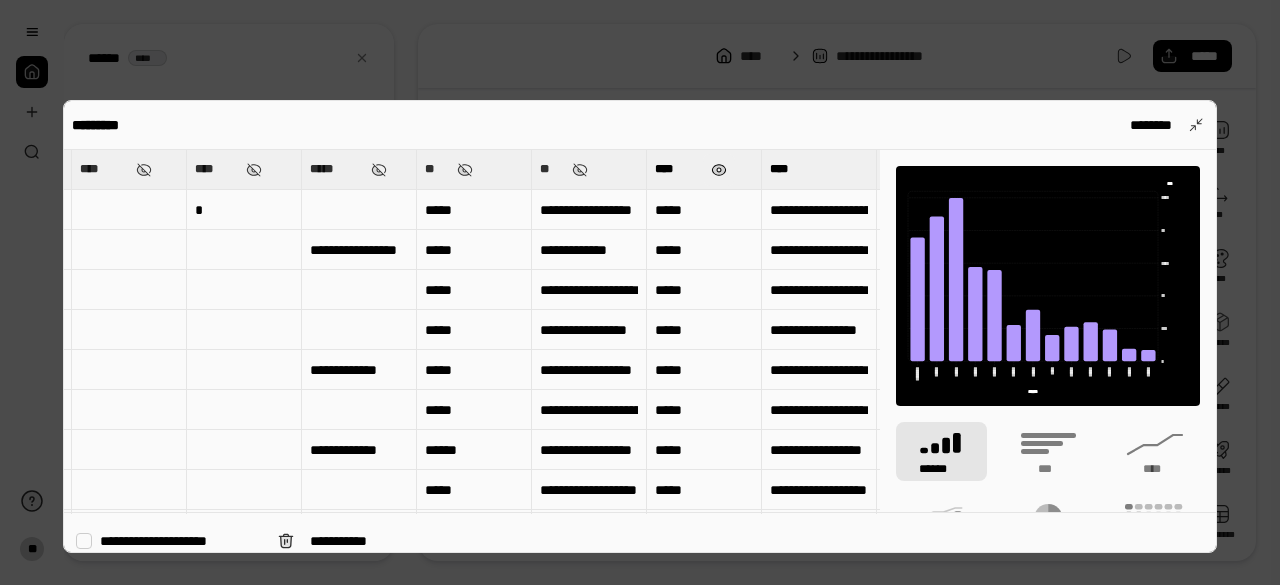 click at bounding box center [719, 170] 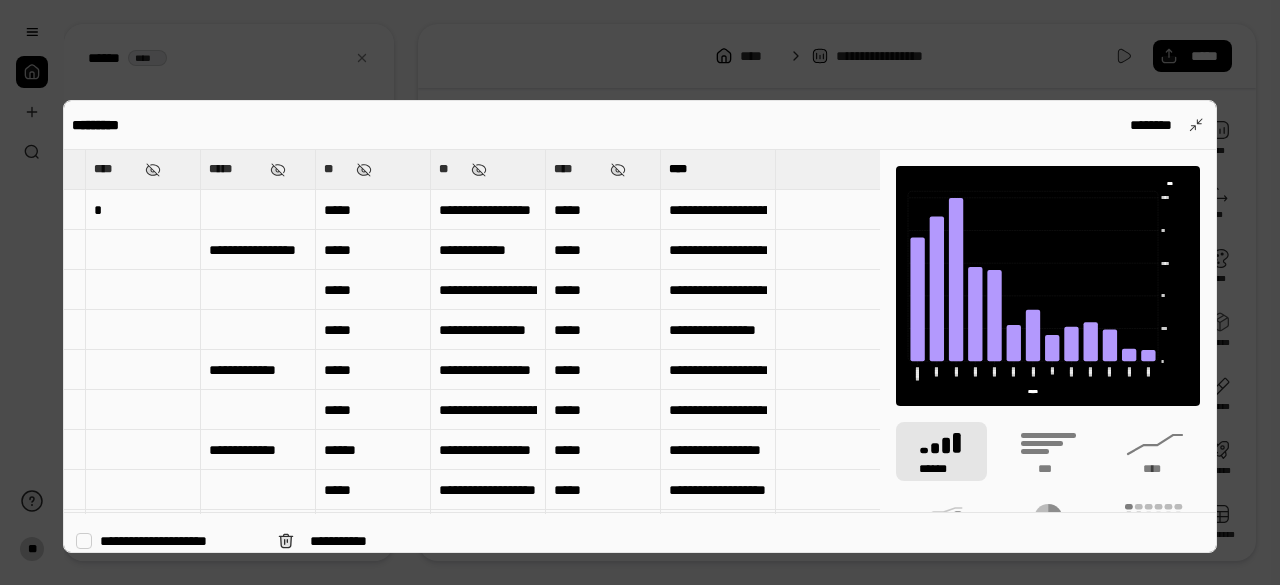 scroll, scrollTop: 0, scrollLeft: 6559, axis: horizontal 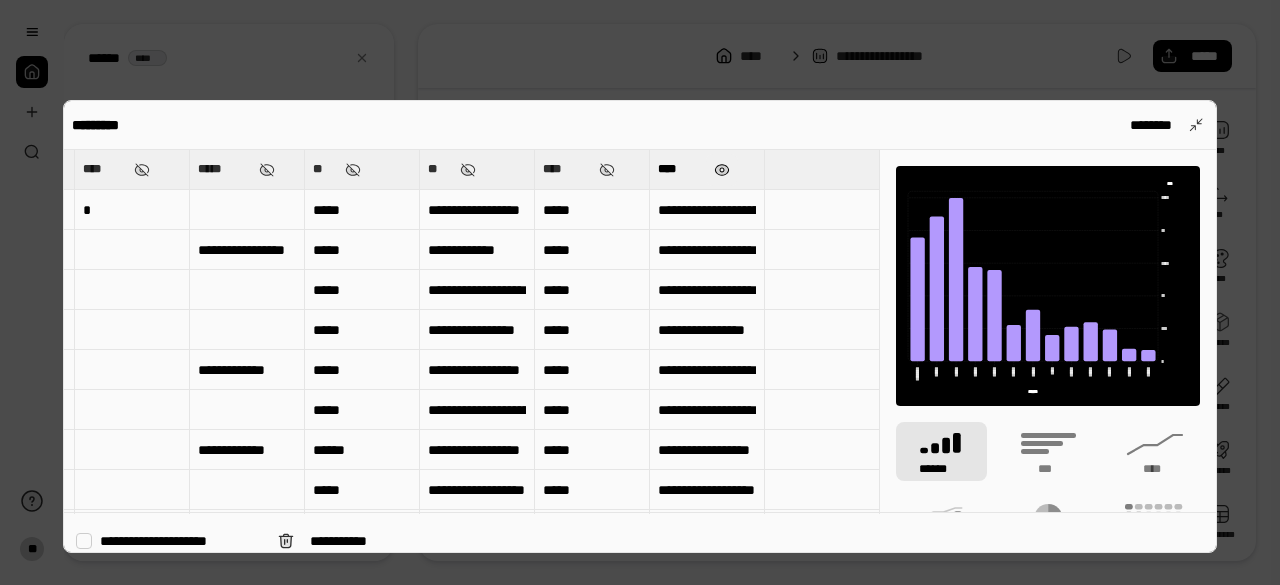 click at bounding box center [722, 170] 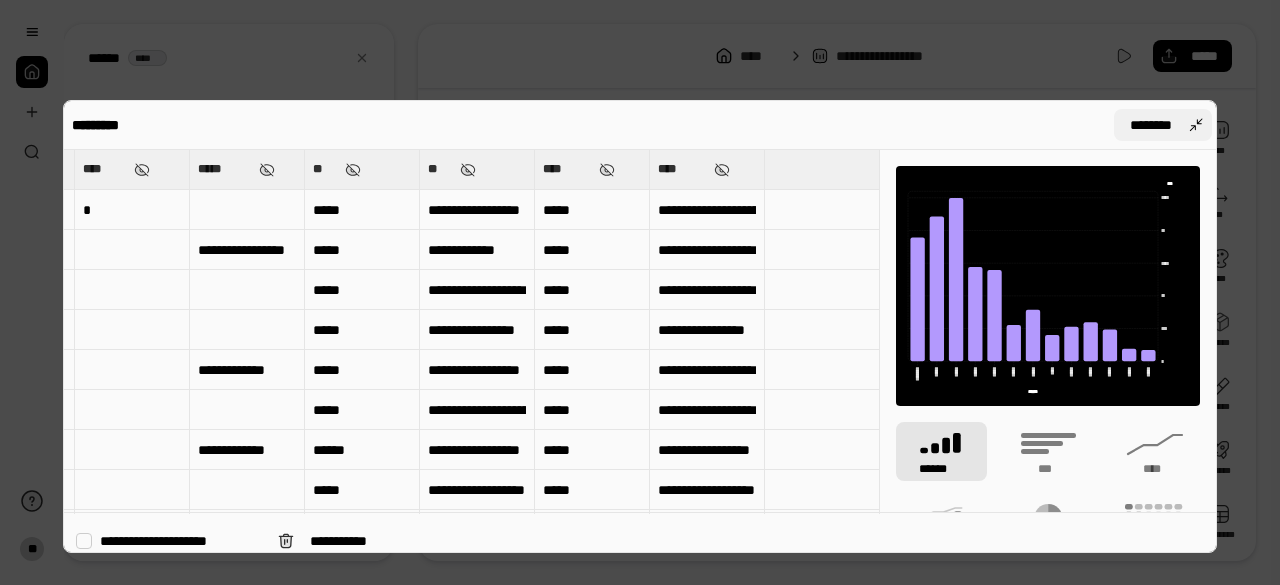 click on "********" at bounding box center [1163, 125] 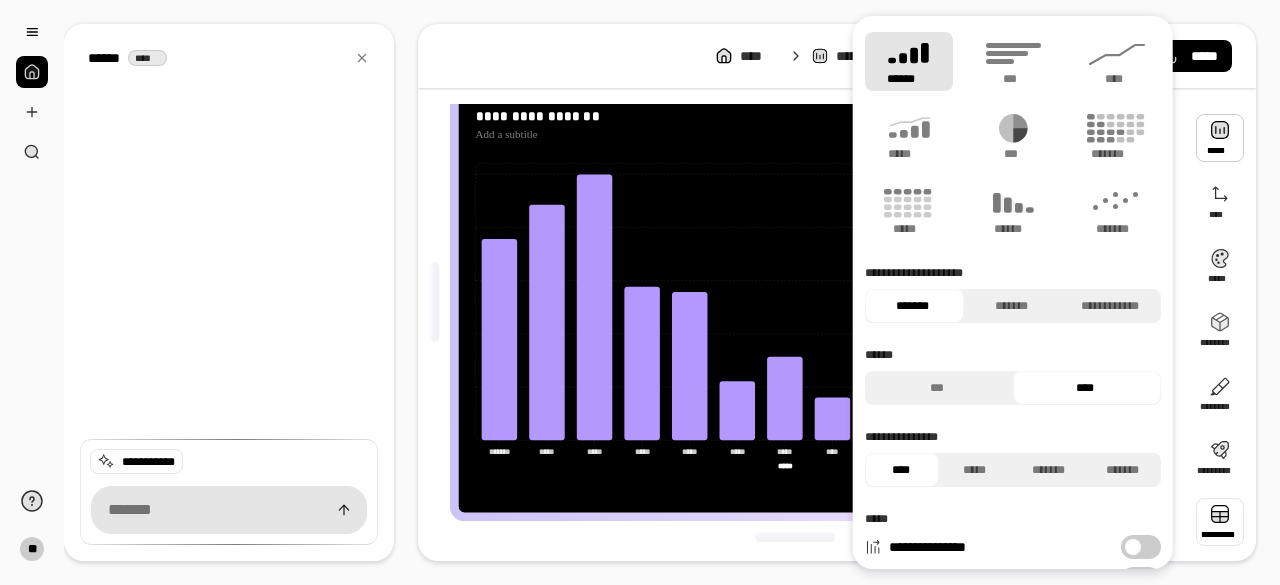 click at bounding box center (796, 537) 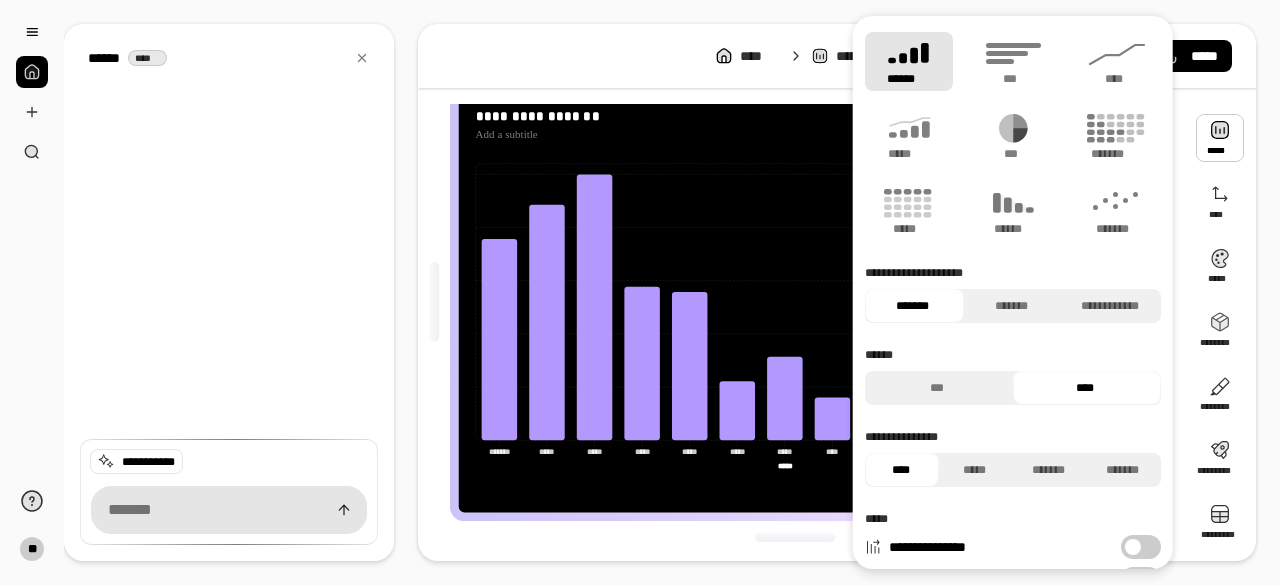 click on "**********" at bounding box center [796, 485] 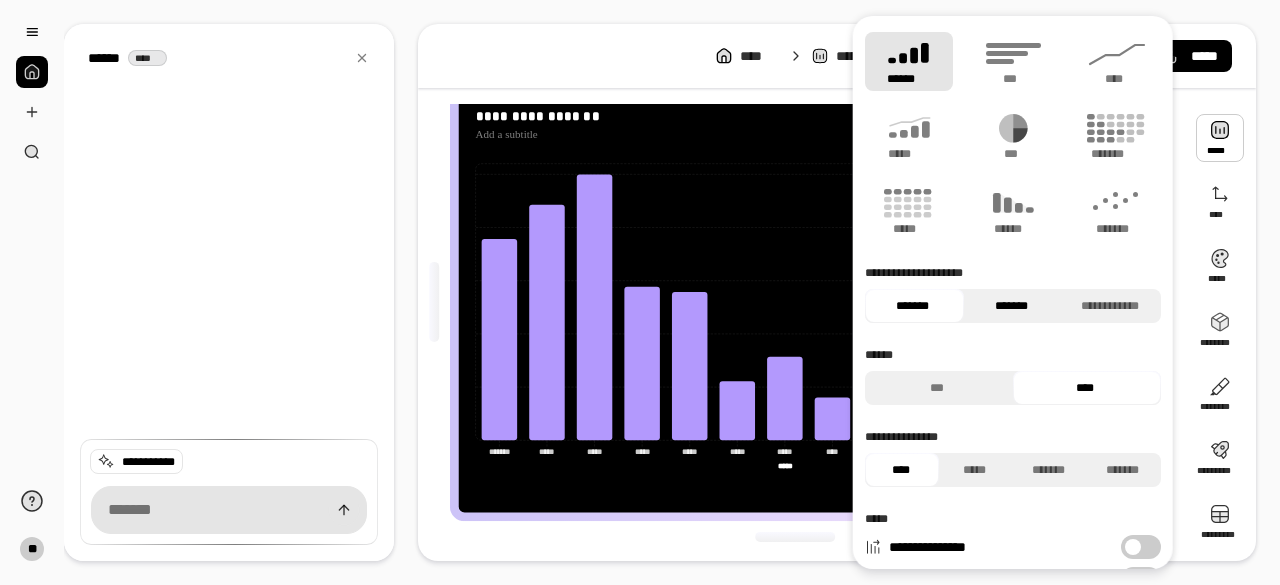 click on "*******" at bounding box center [1010, 306] 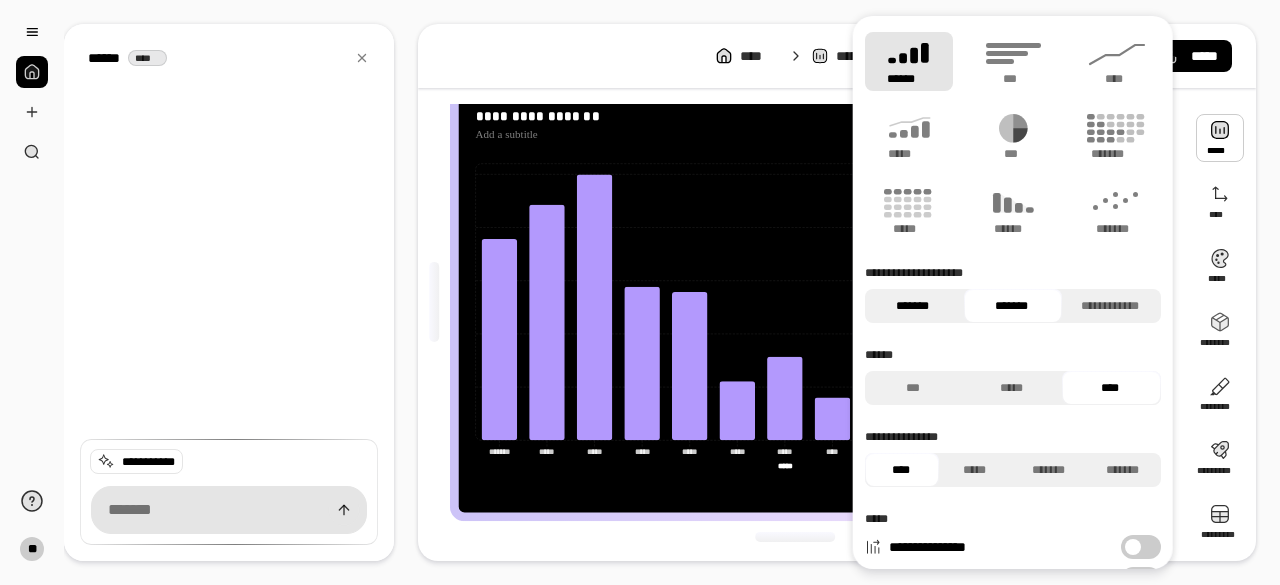 click on "*******" at bounding box center (912, 306) 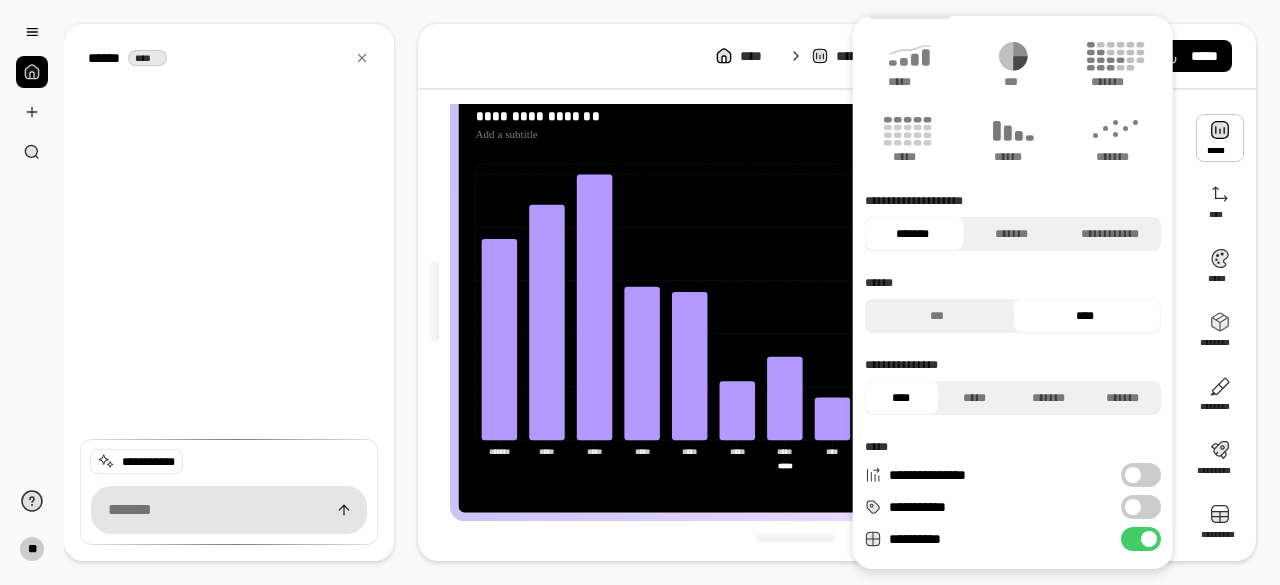 scroll, scrollTop: 100, scrollLeft: 0, axis: vertical 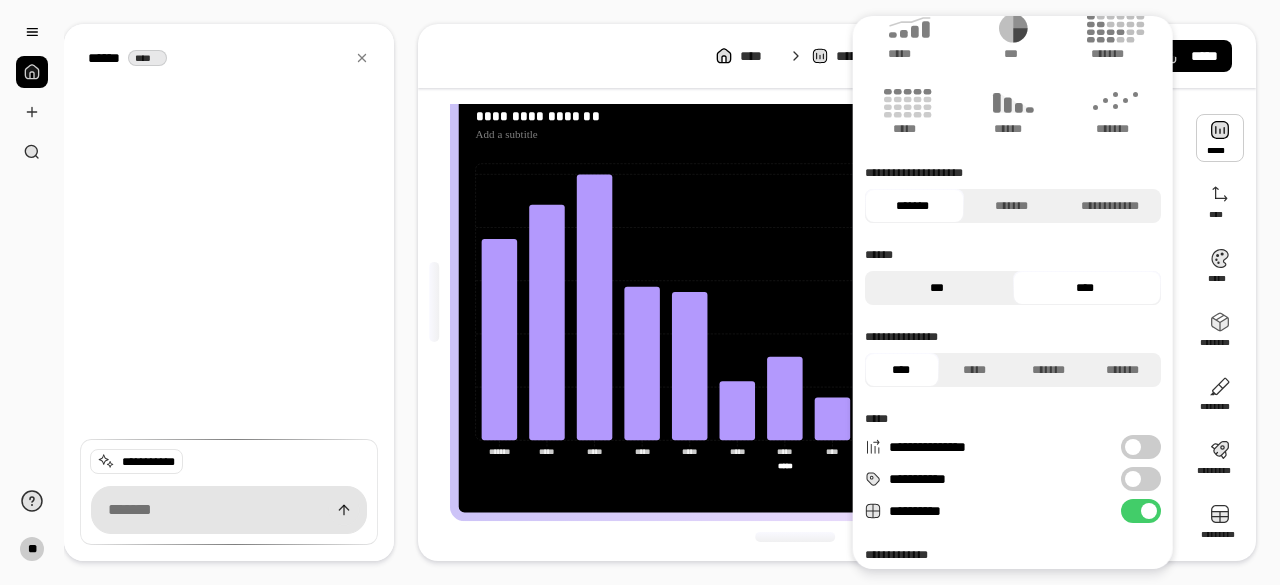 click on "***" at bounding box center [936, 288] 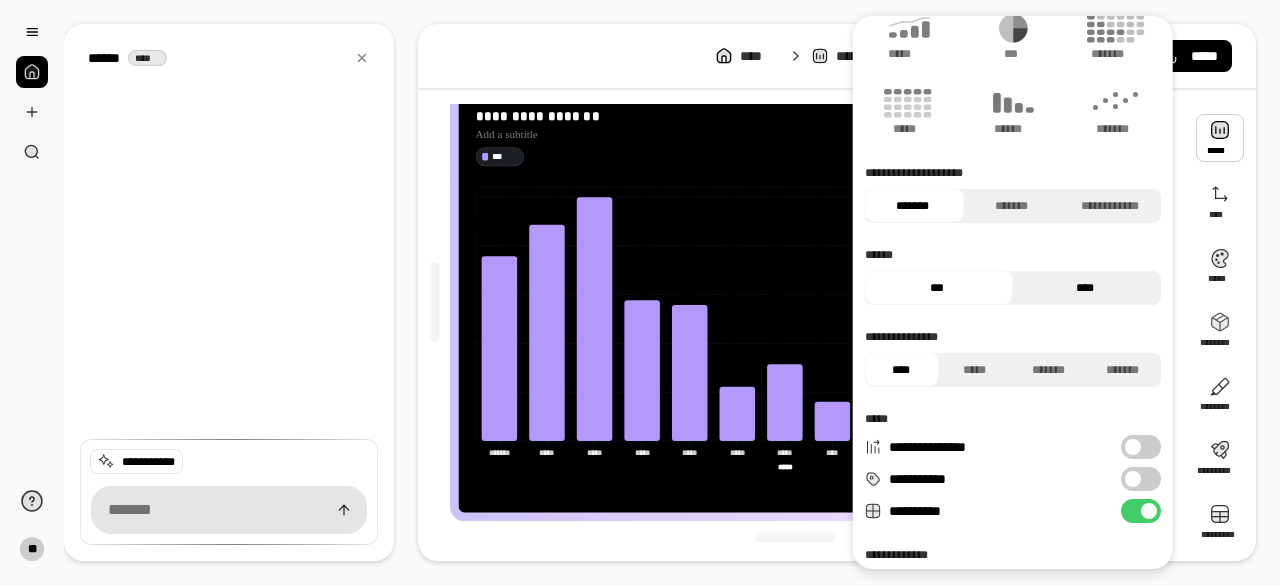 click on "****" at bounding box center (1084, 288) 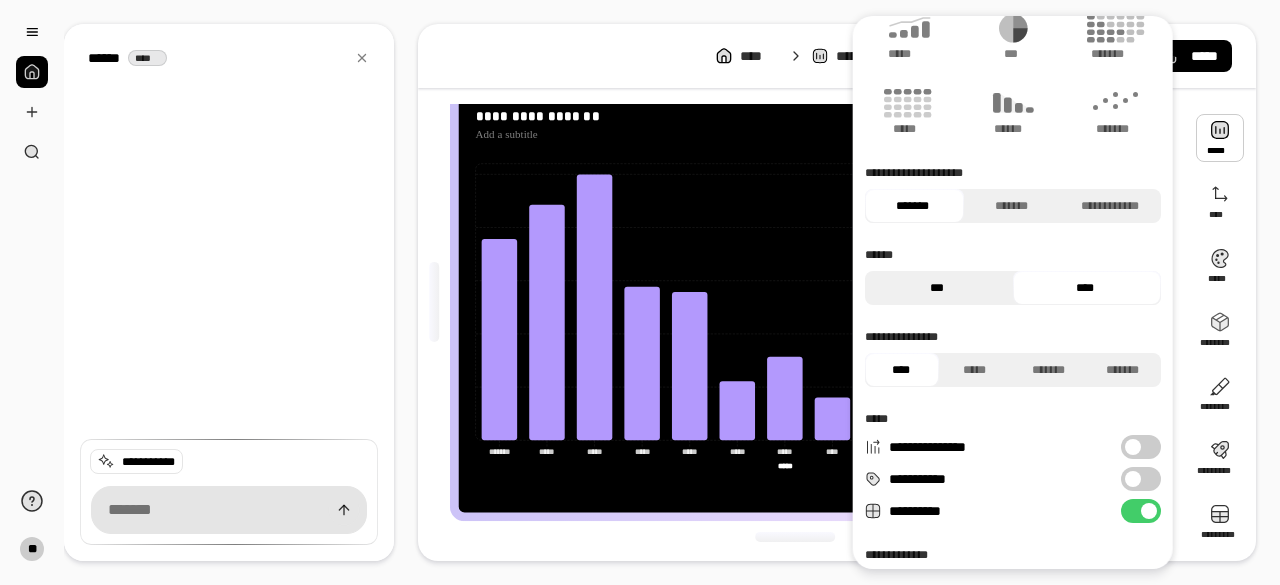 click on "***" at bounding box center (936, 288) 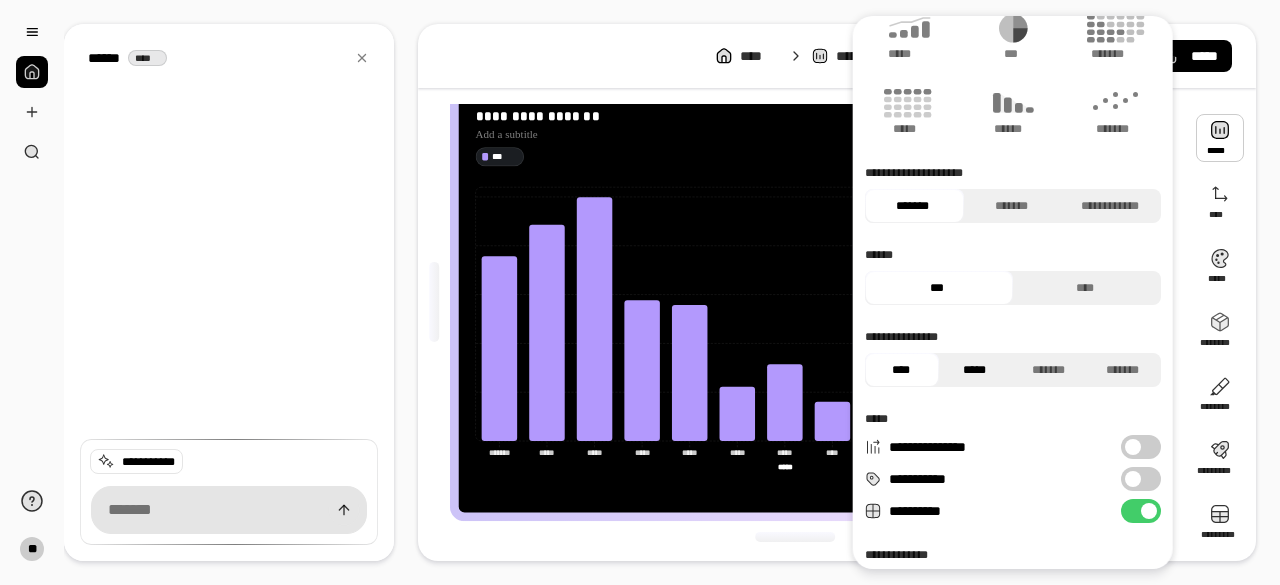 click on "*****" at bounding box center [975, 370] 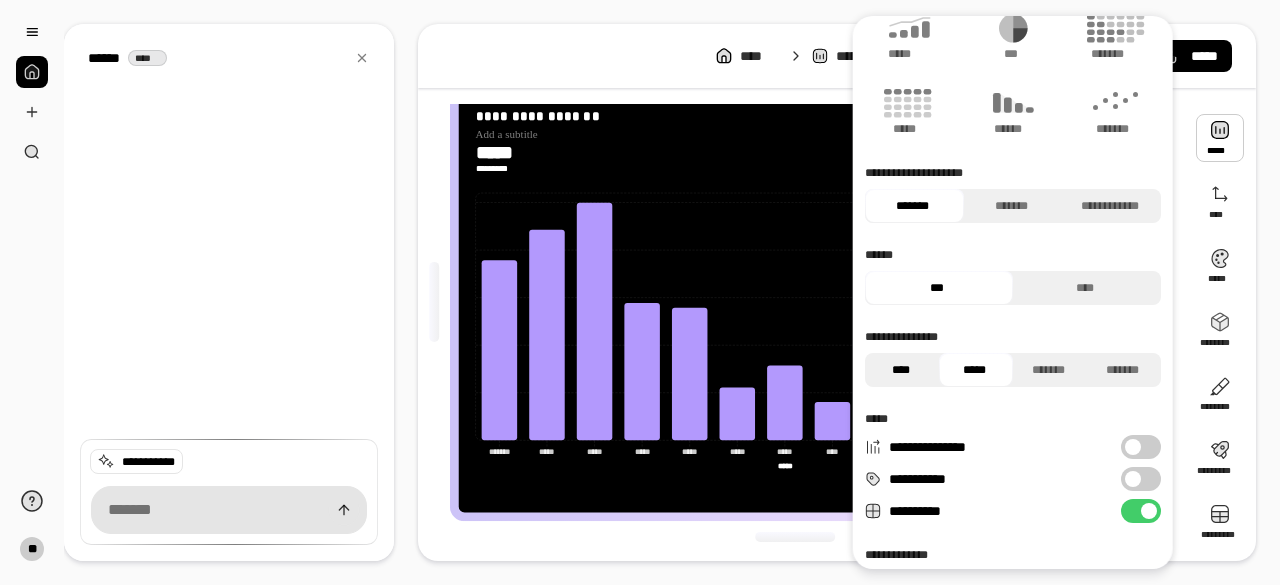 click on "****" at bounding box center [901, 370] 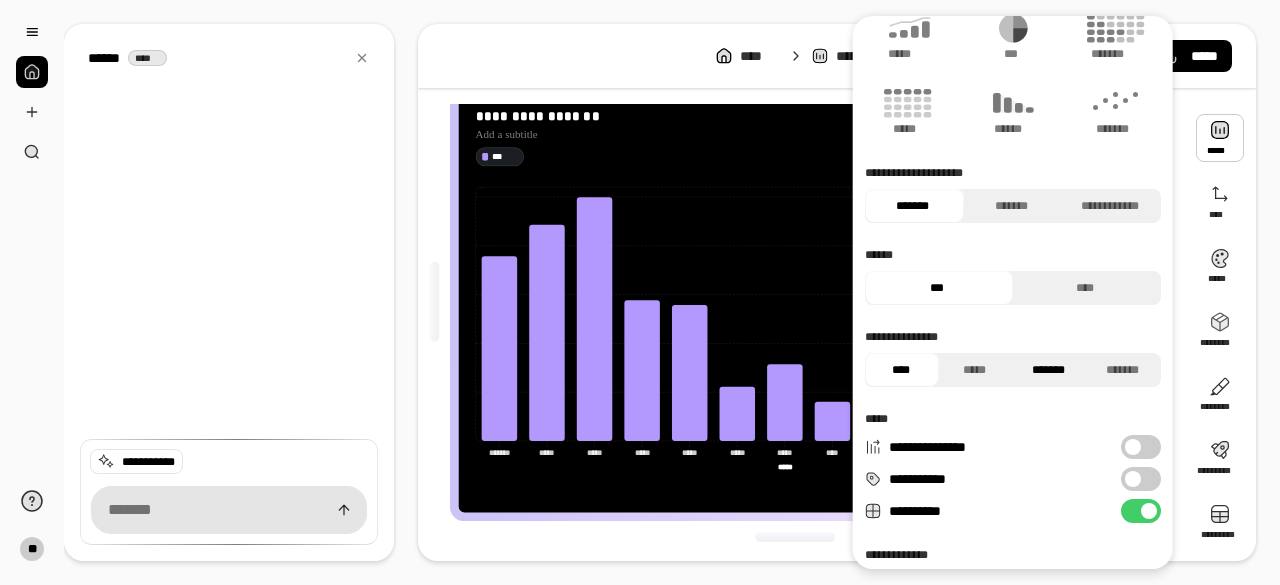 click on "*******" at bounding box center [1049, 370] 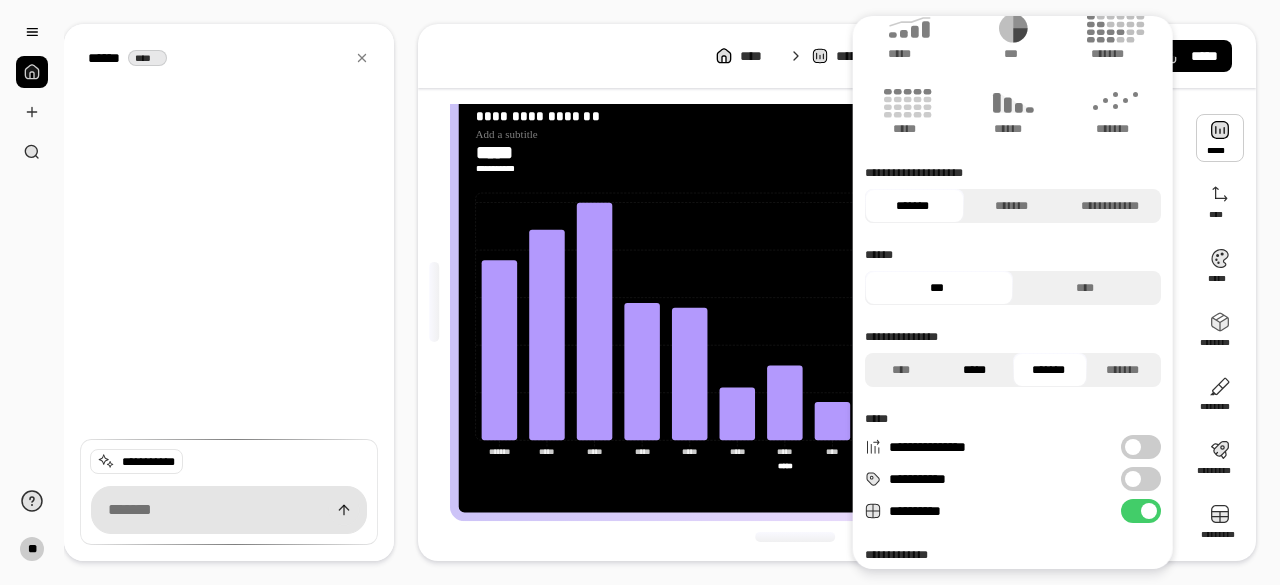 click on "*****" at bounding box center (975, 370) 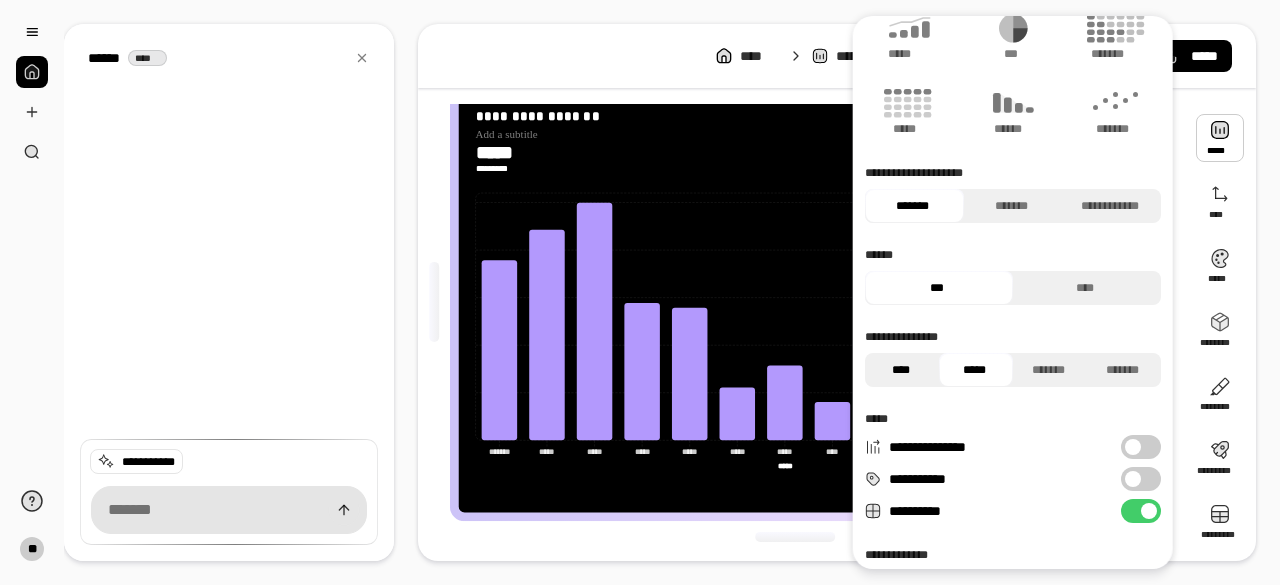 click on "****" at bounding box center (901, 370) 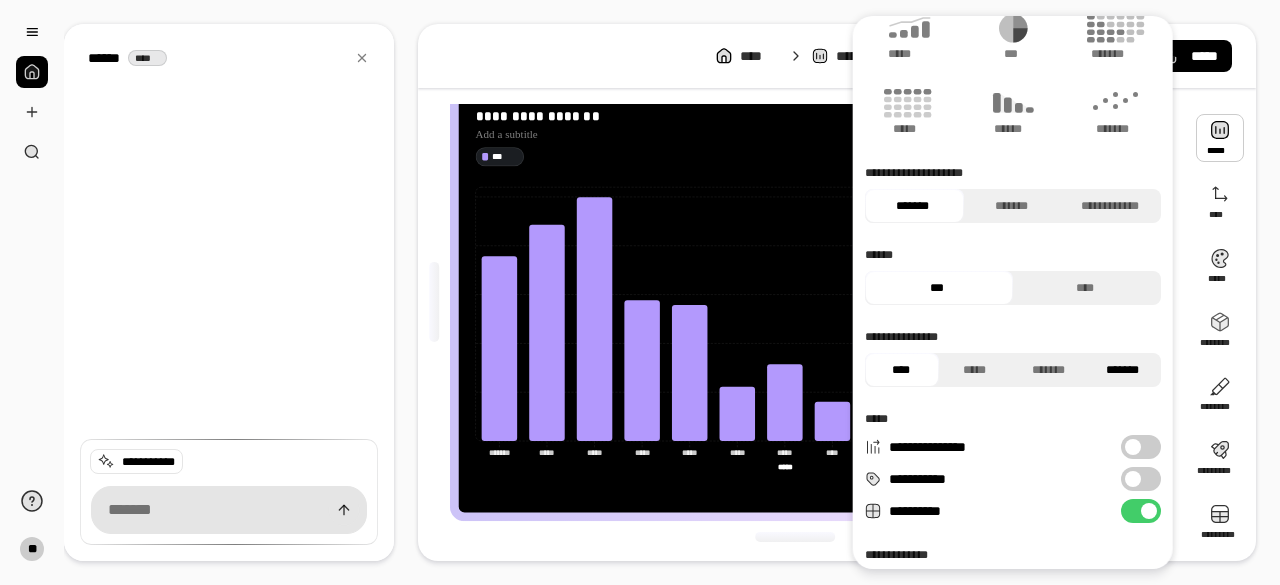click on "*******" at bounding box center [1123, 370] 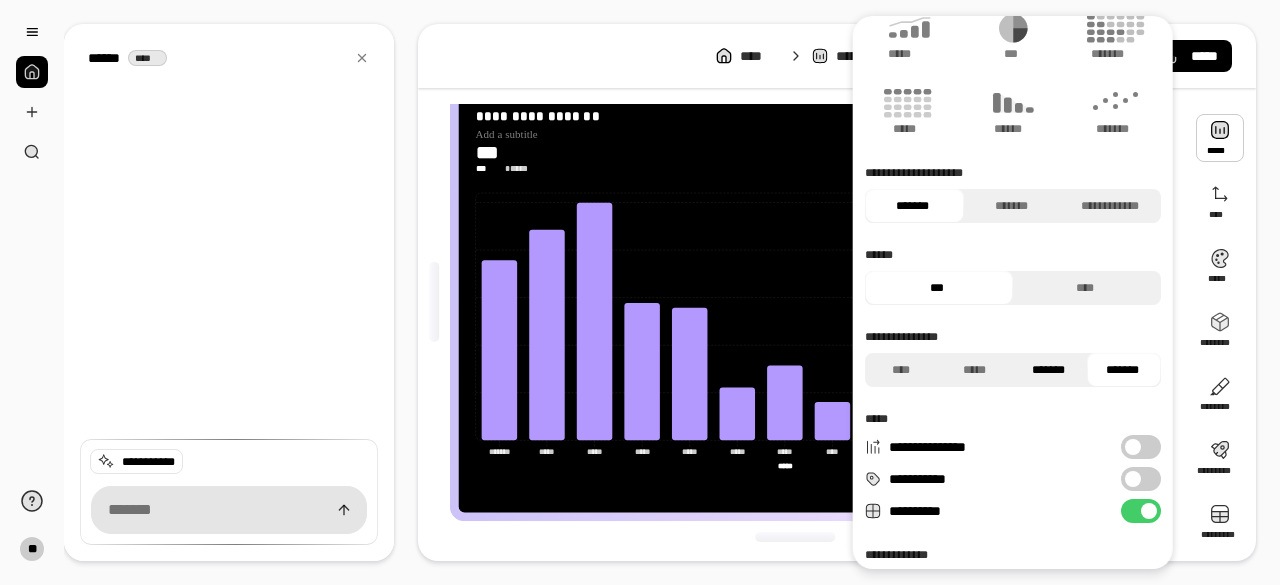 click on "*******" at bounding box center (1049, 370) 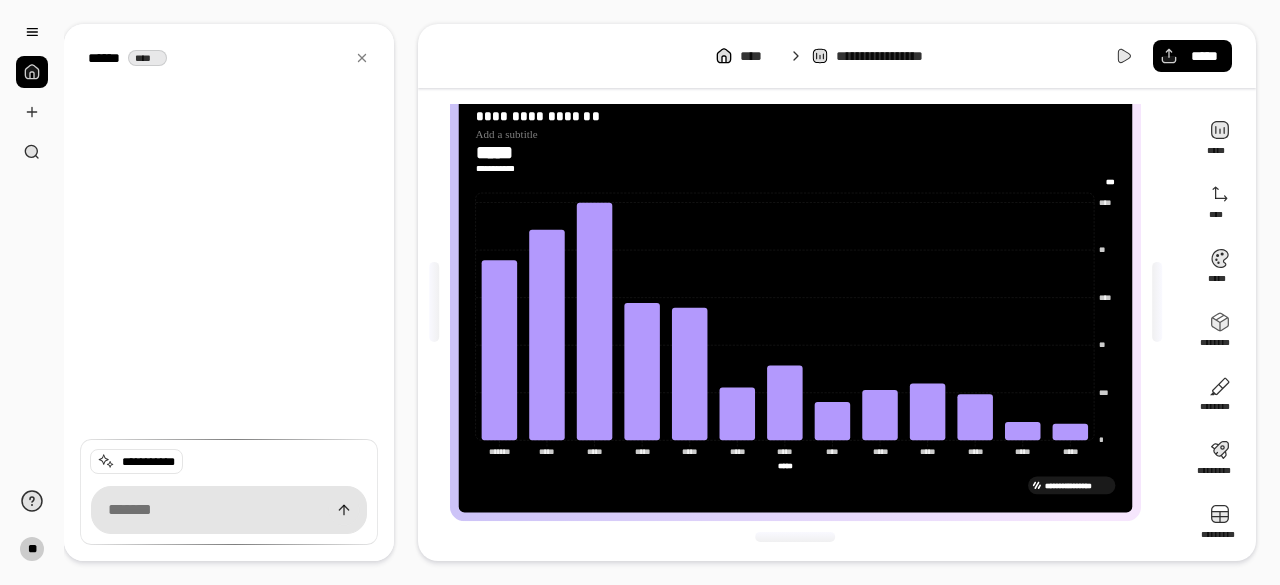 click on "**********" at bounding box center [837, 56] 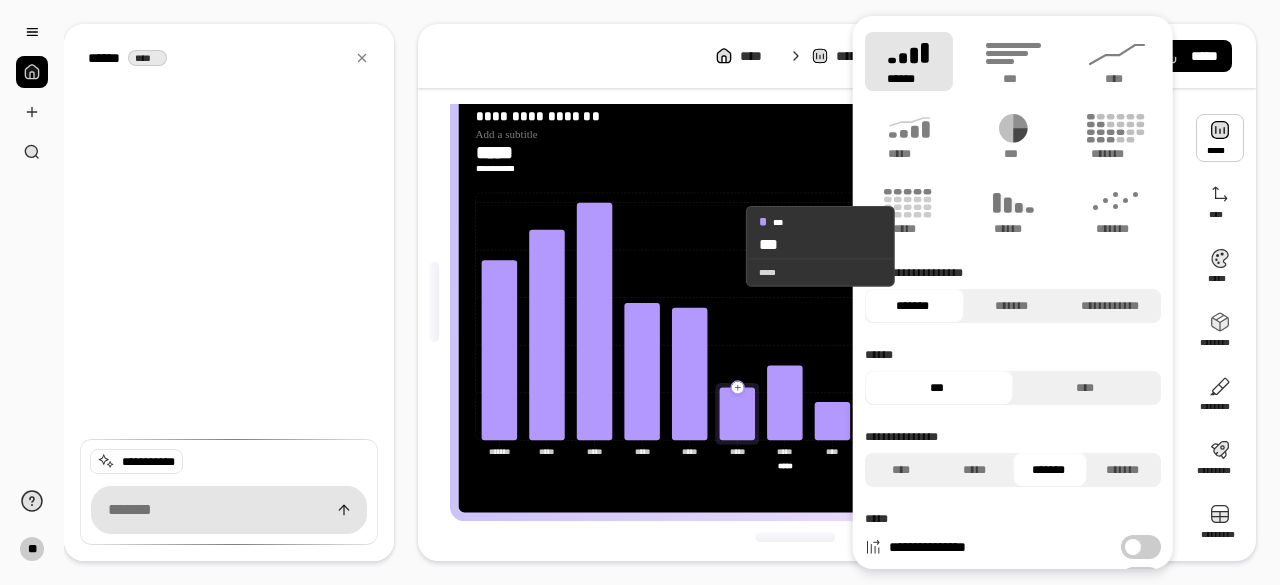 click 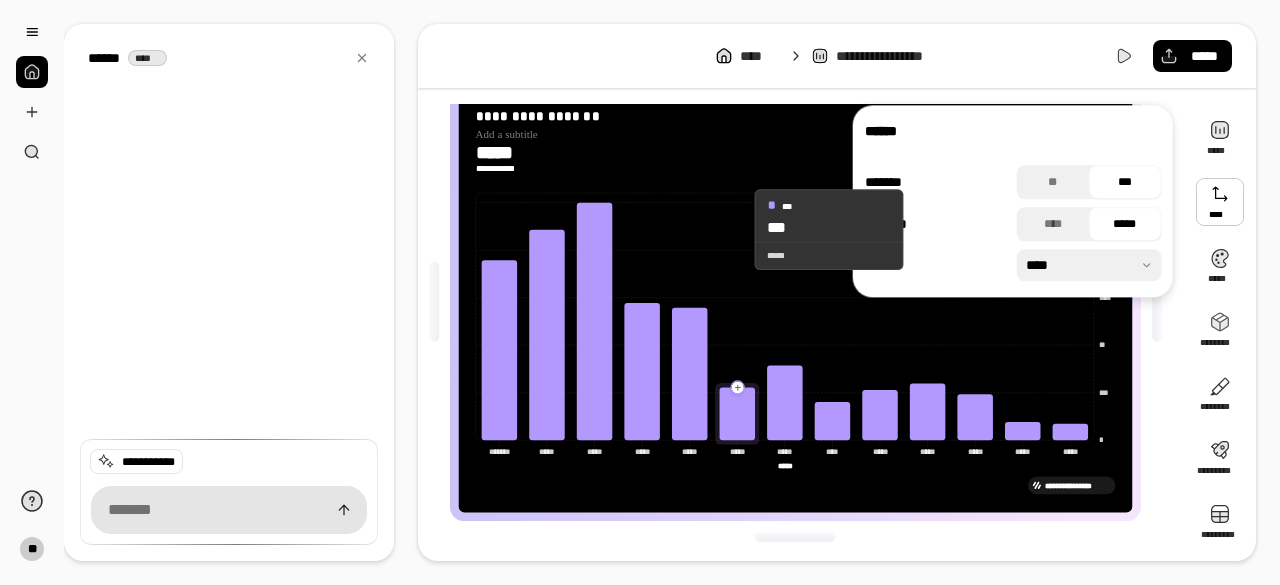 click 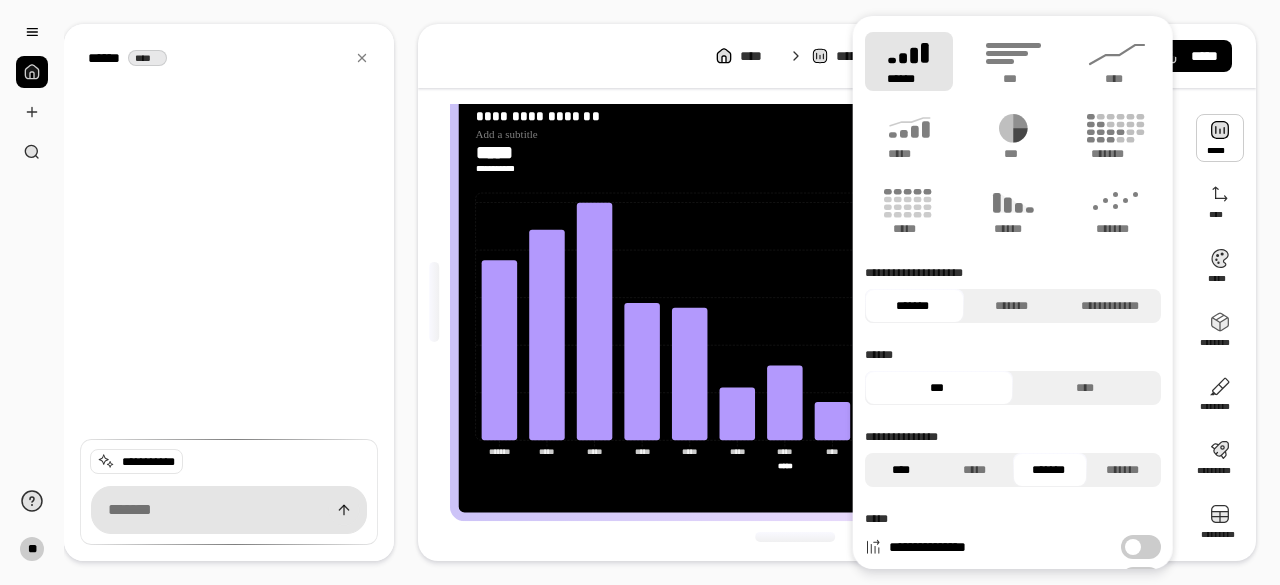 click on "****" at bounding box center (901, 470) 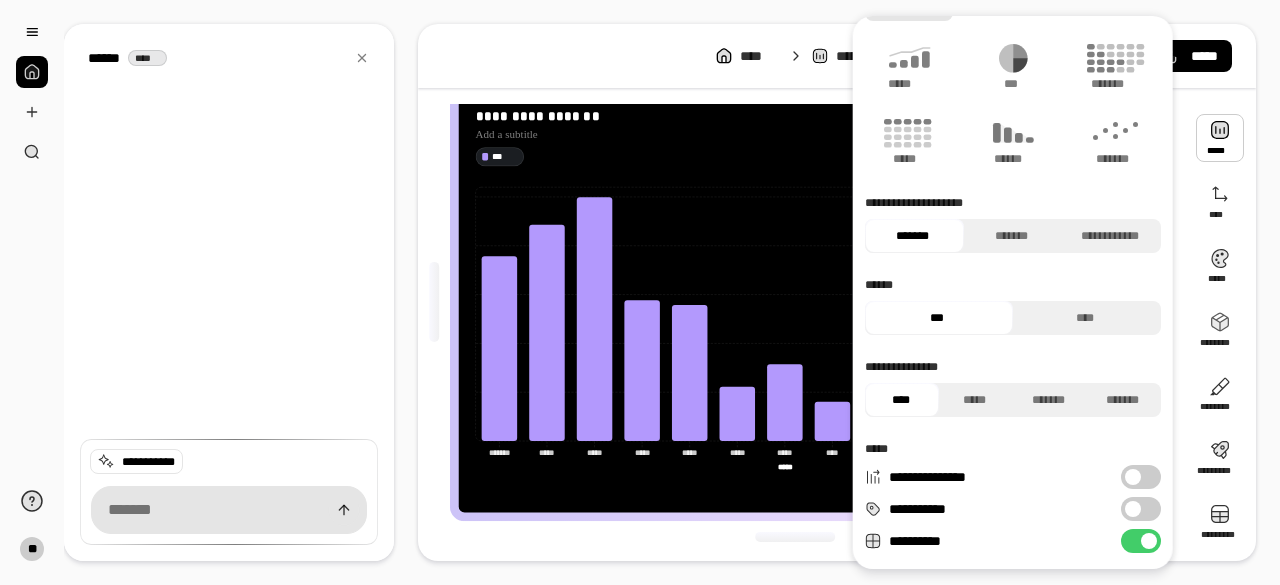 scroll, scrollTop: 100, scrollLeft: 0, axis: vertical 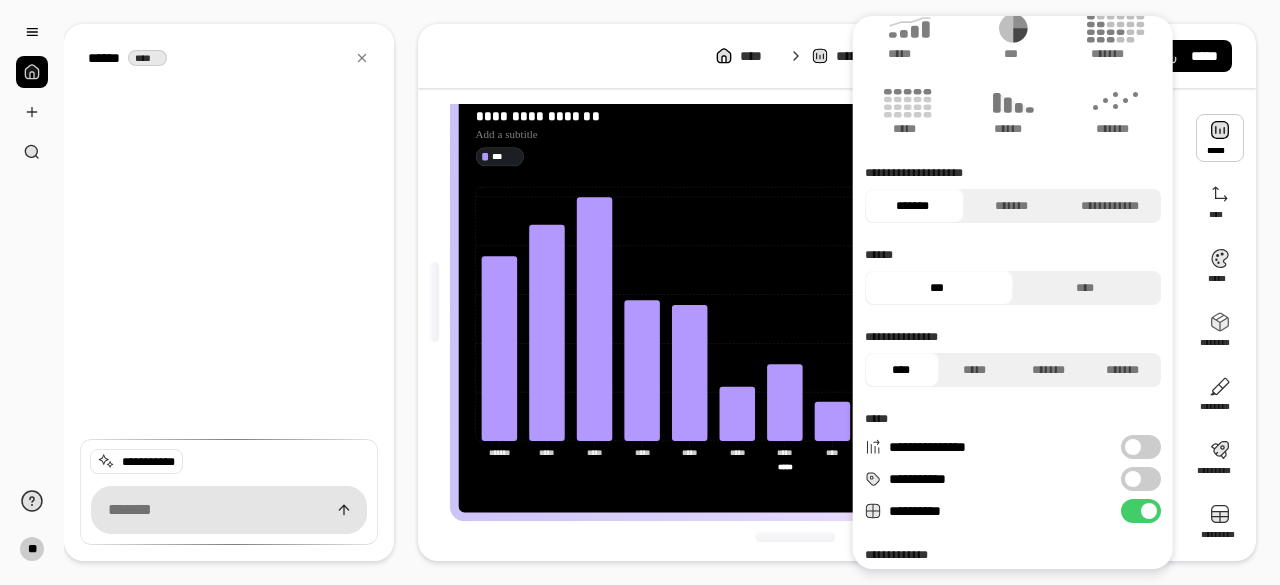 click on "**********" at bounding box center (1141, 447) 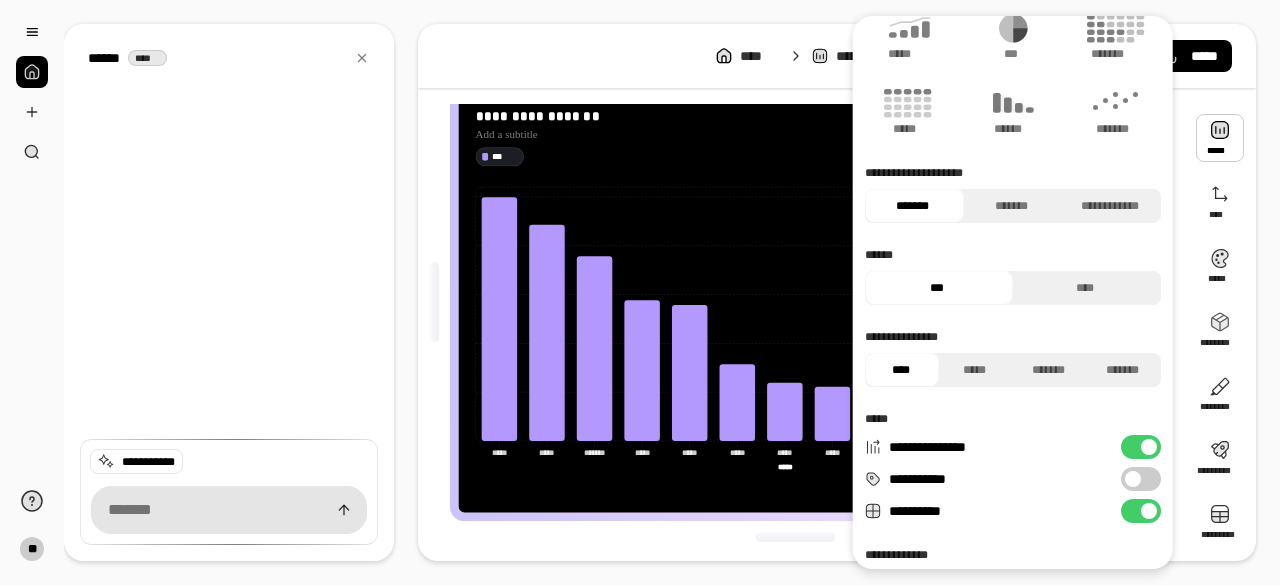 click at bounding box center [1149, 447] 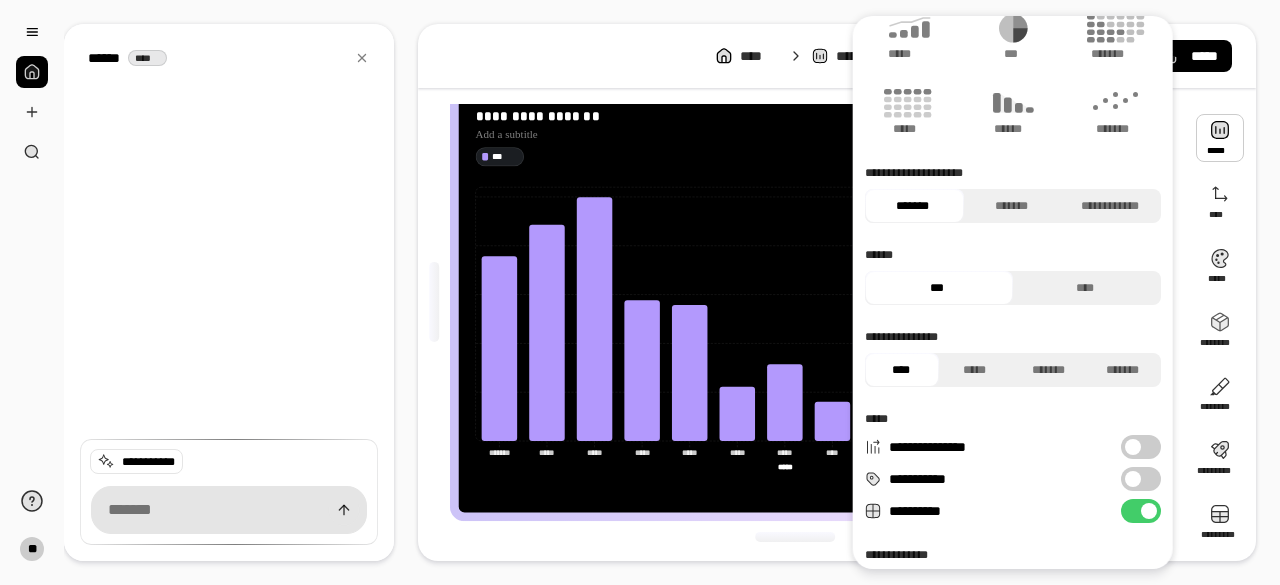 click on "**********" at bounding box center (1141, 447) 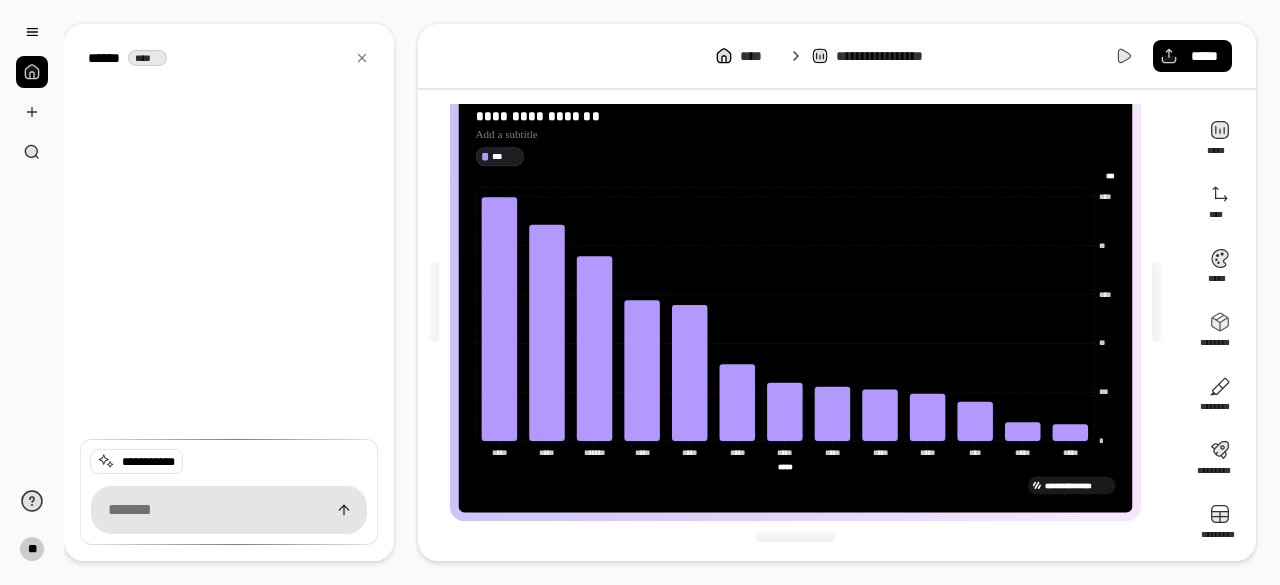 click on "**********" at bounding box center [796, 485] 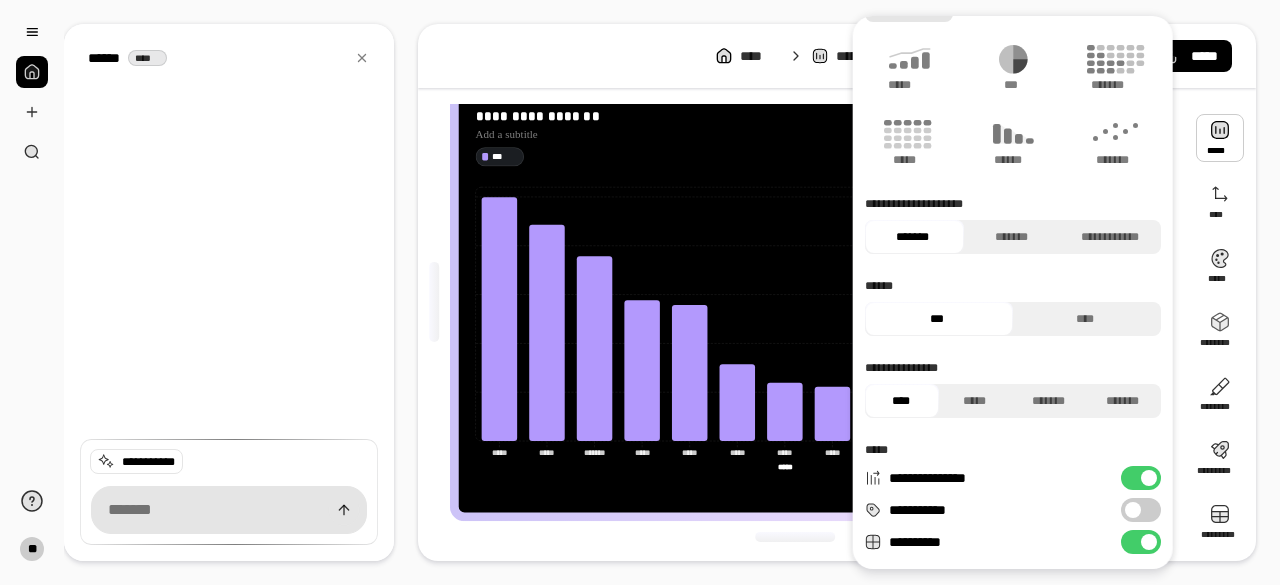 scroll, scrollTop: 100, scrollLeft: 0, axis: vertical 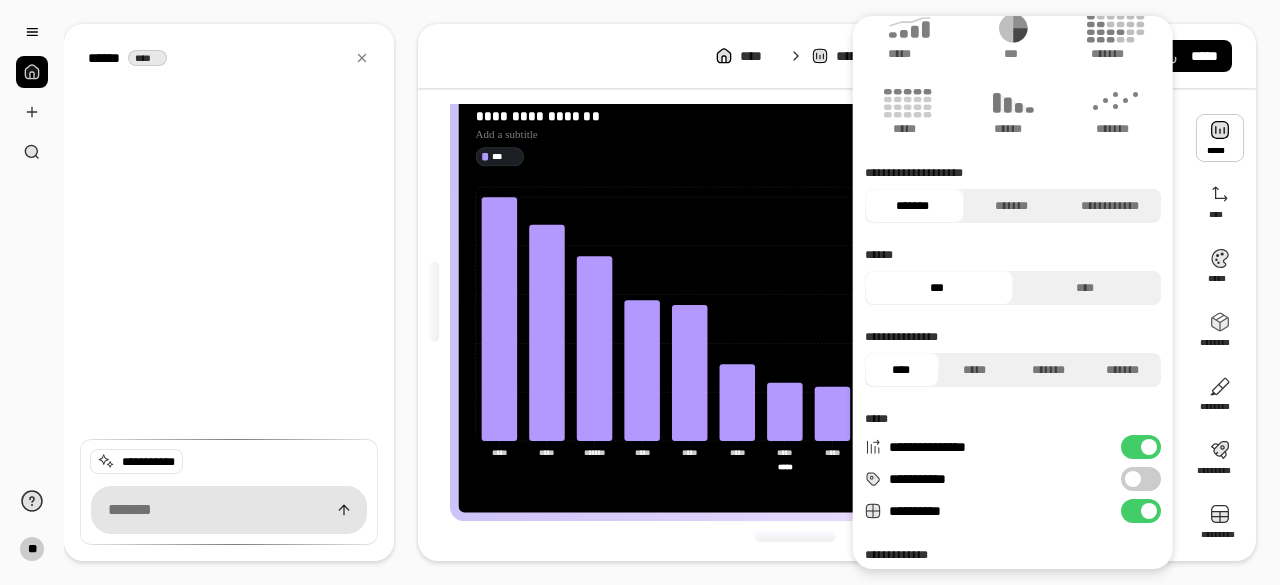 click at bounding box center [1149, 447] 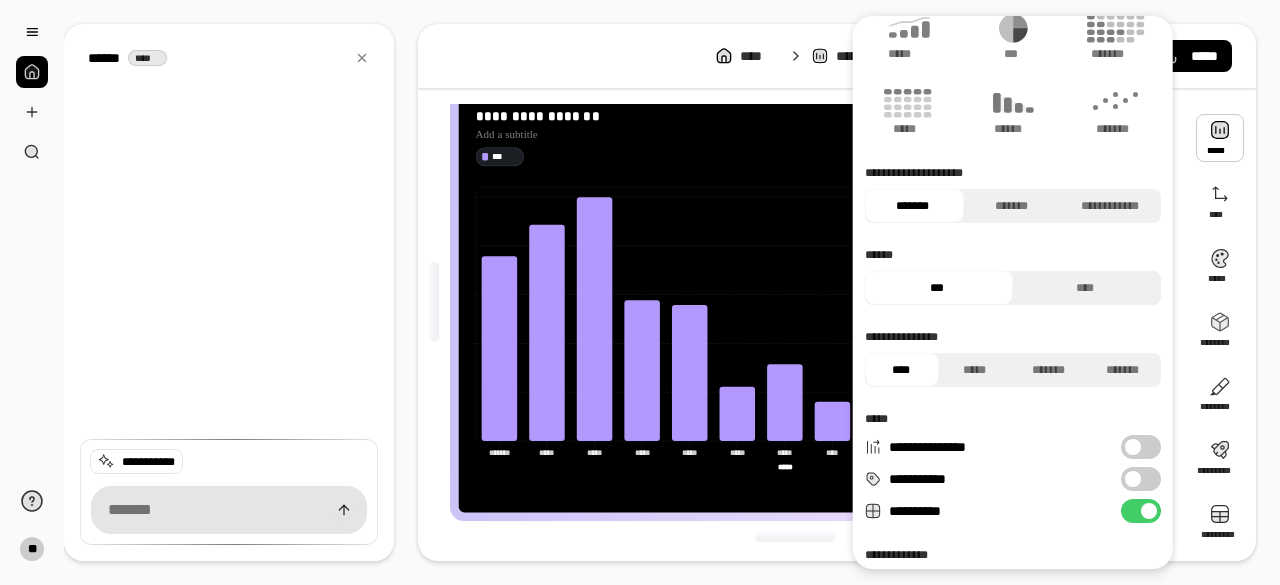 scroll, scrollTop: 192, scrollLeft: 0, axis: vertical 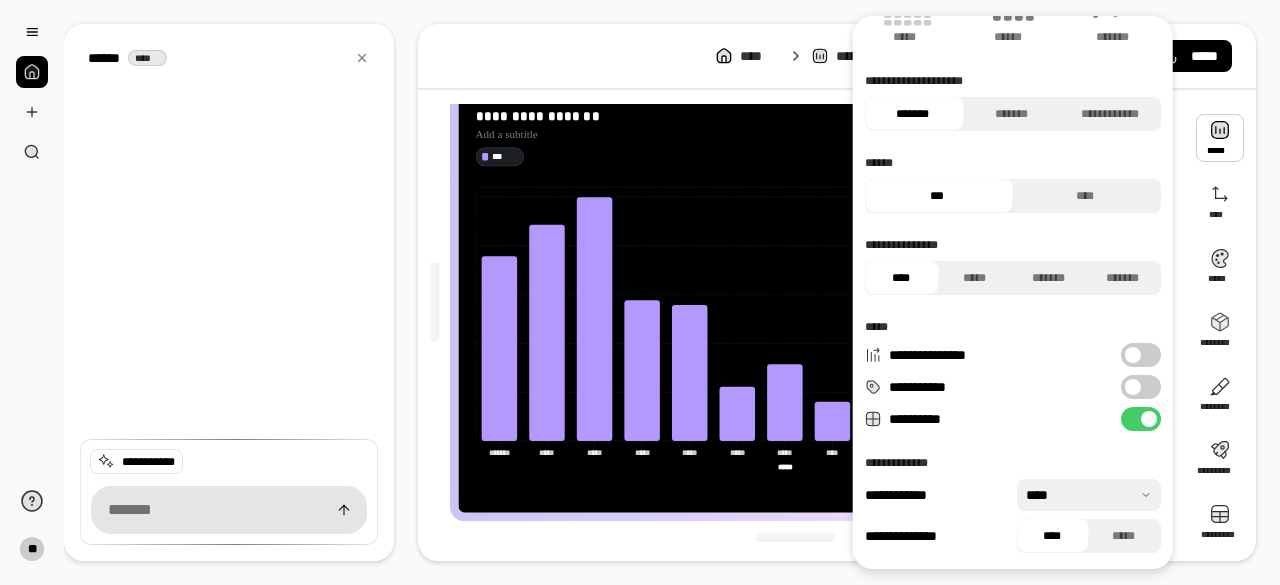 click at bounding box center (1089, 495) 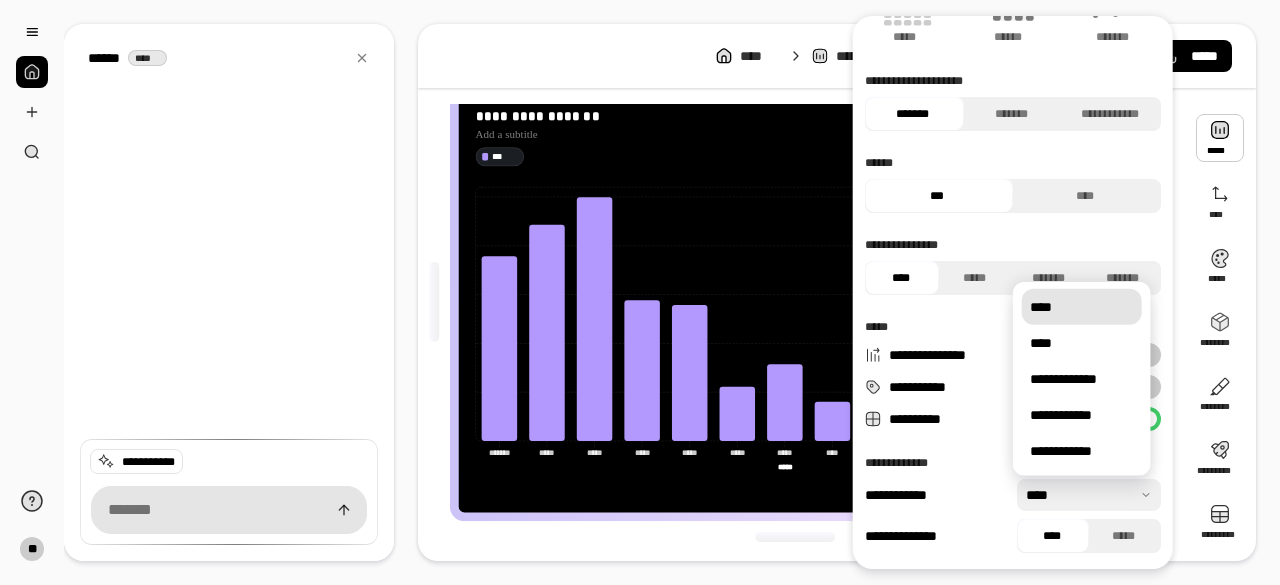 click at bounding box center (1089, 495) 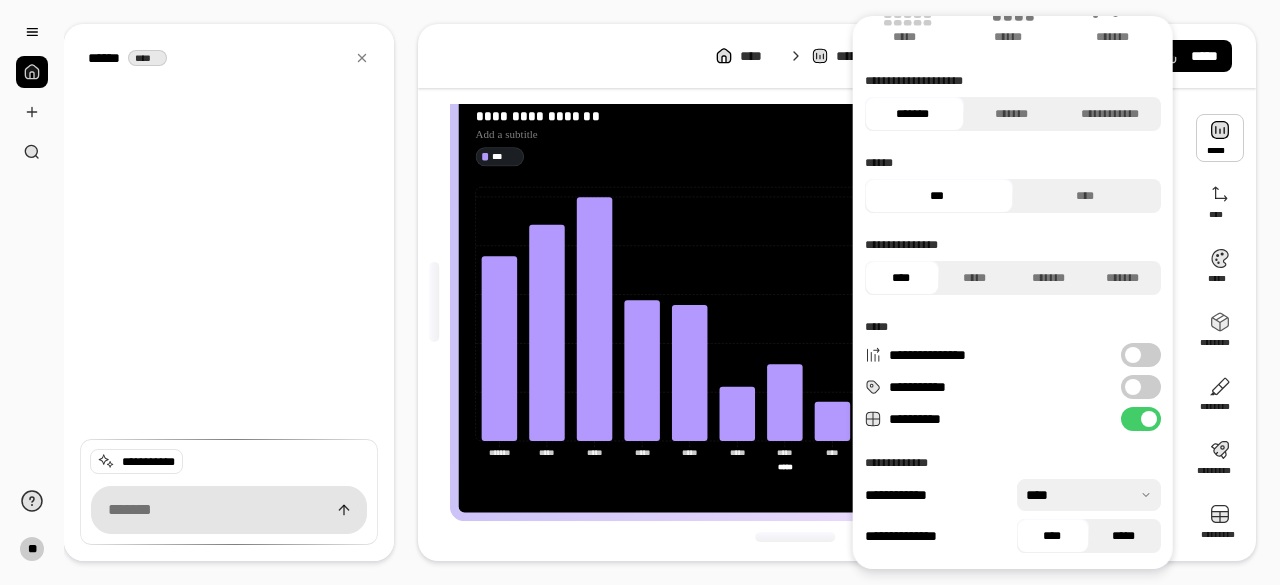click on "*****" at bounding box center (1124, 536) 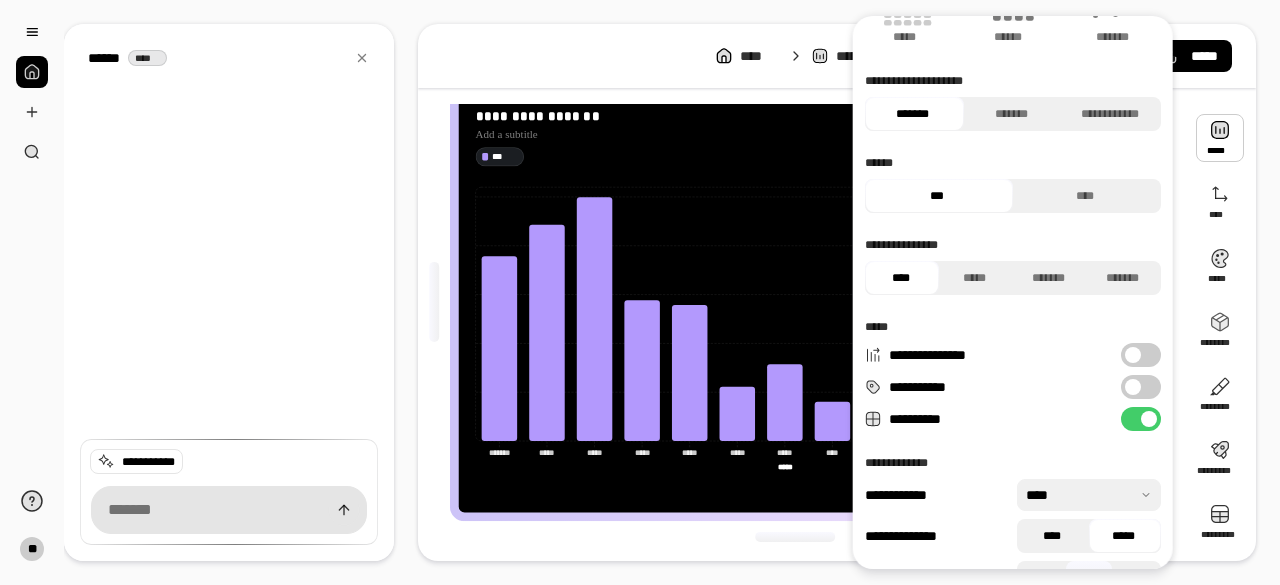click on "****" at bounding box center (1052, 536) 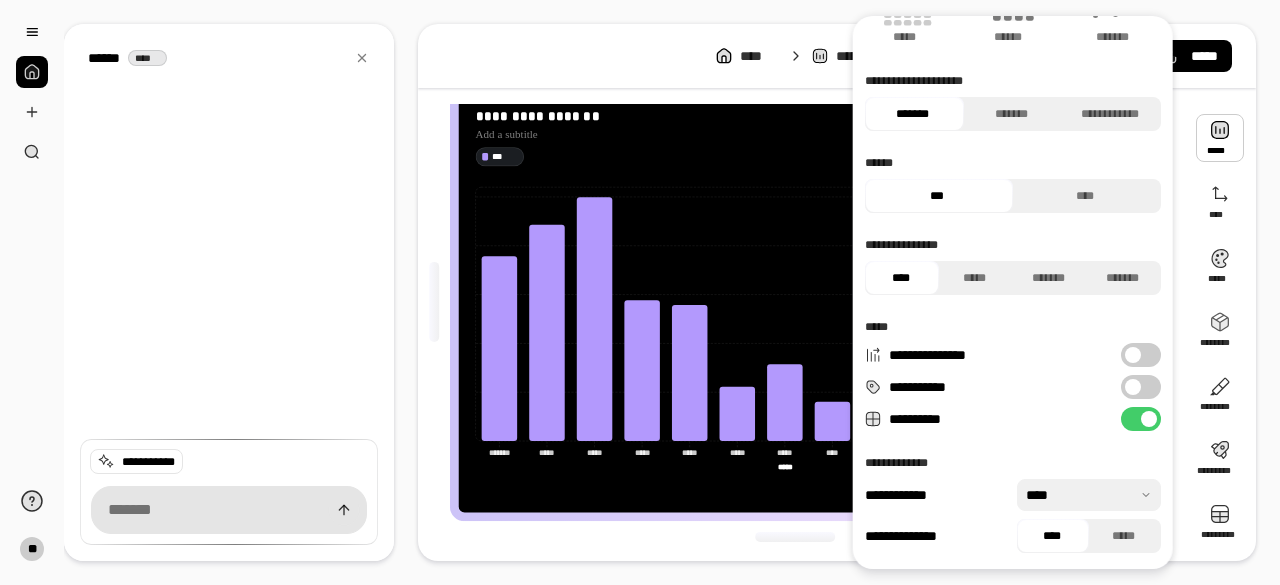 click at bounding box center (1133, 387) 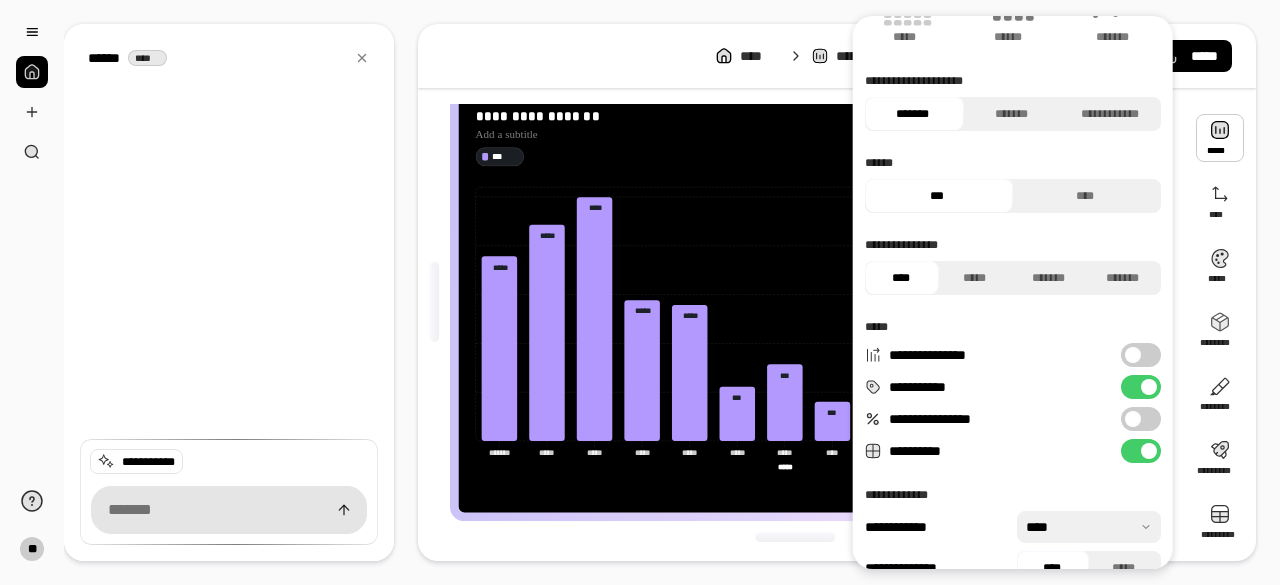 click on "**********" at bounding box center (1141, 419) 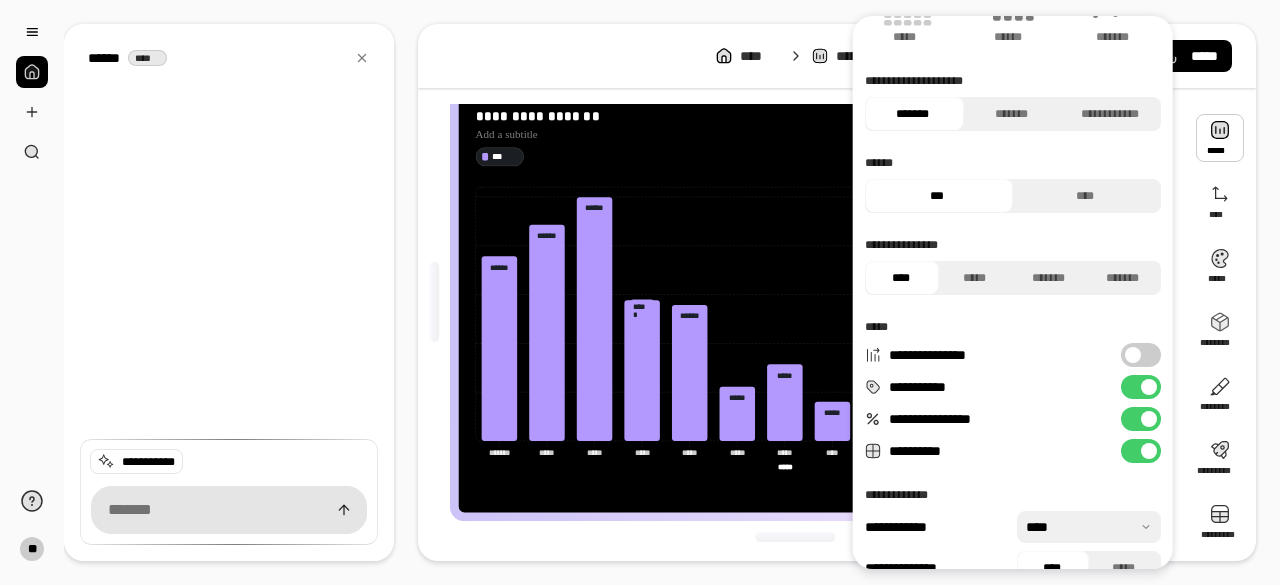 click at bounding box center (1149, 419) 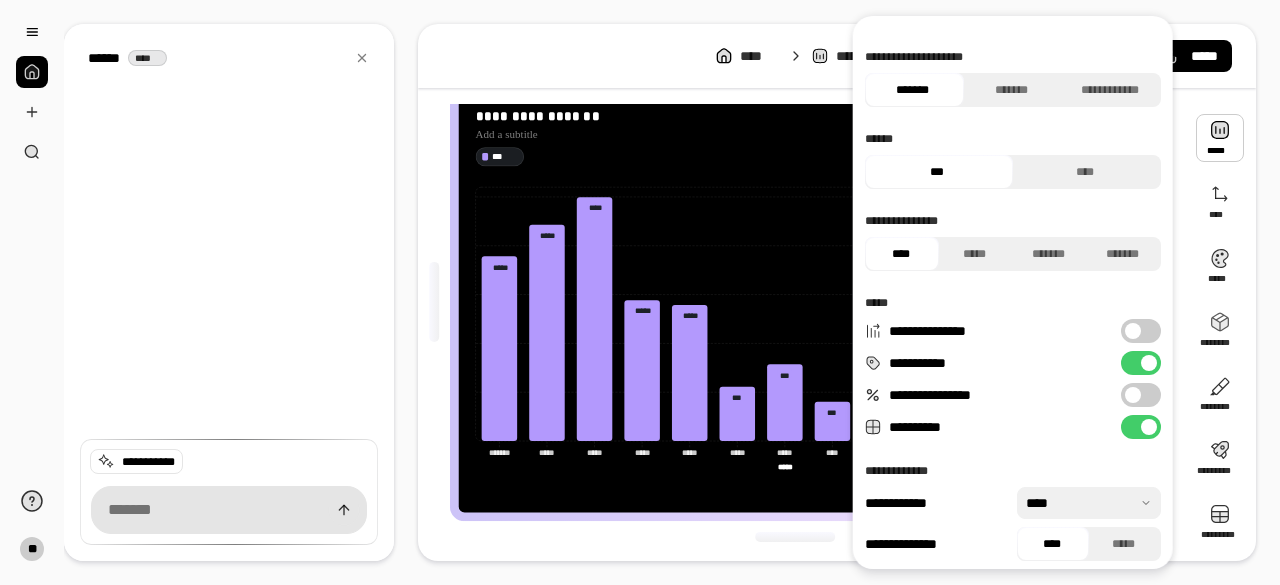 scroll, scrollTop: 224, scrollLeft: 0, axis: vertical 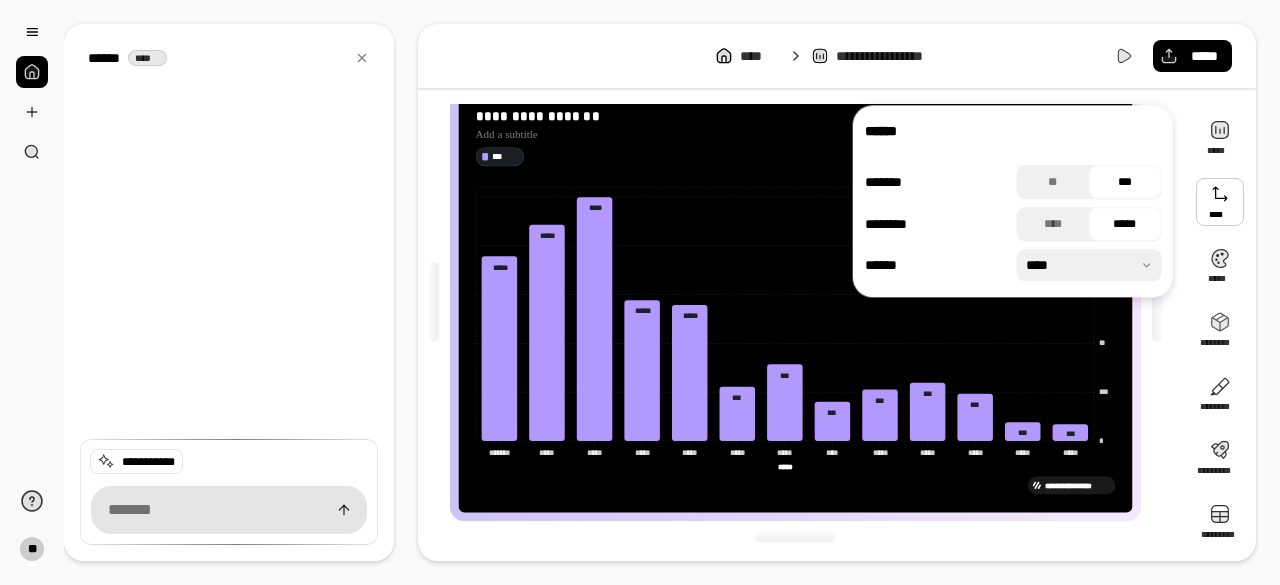 click at bounding box center [1220, 202] 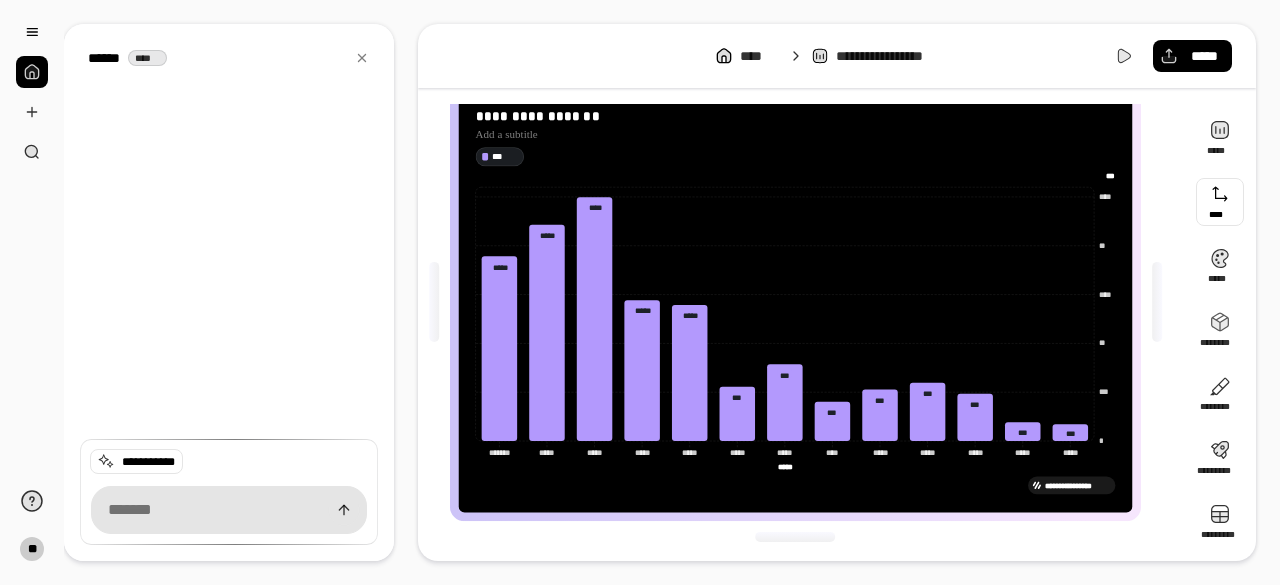 click at bounding box center (1220, 202) 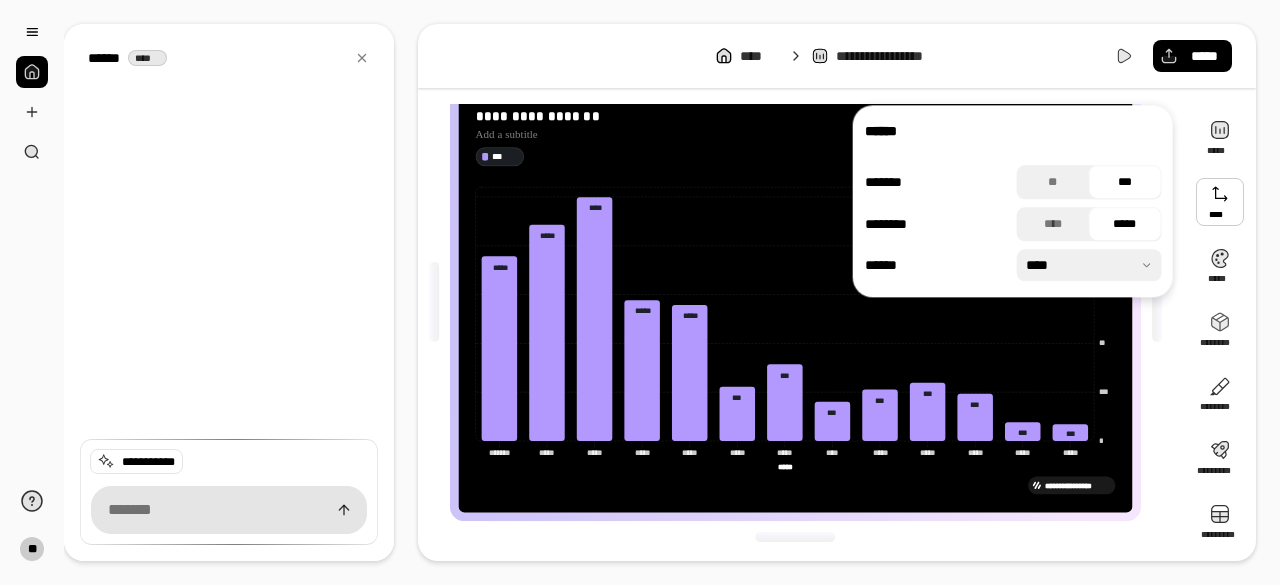 click at bounding box center (1089, 265) 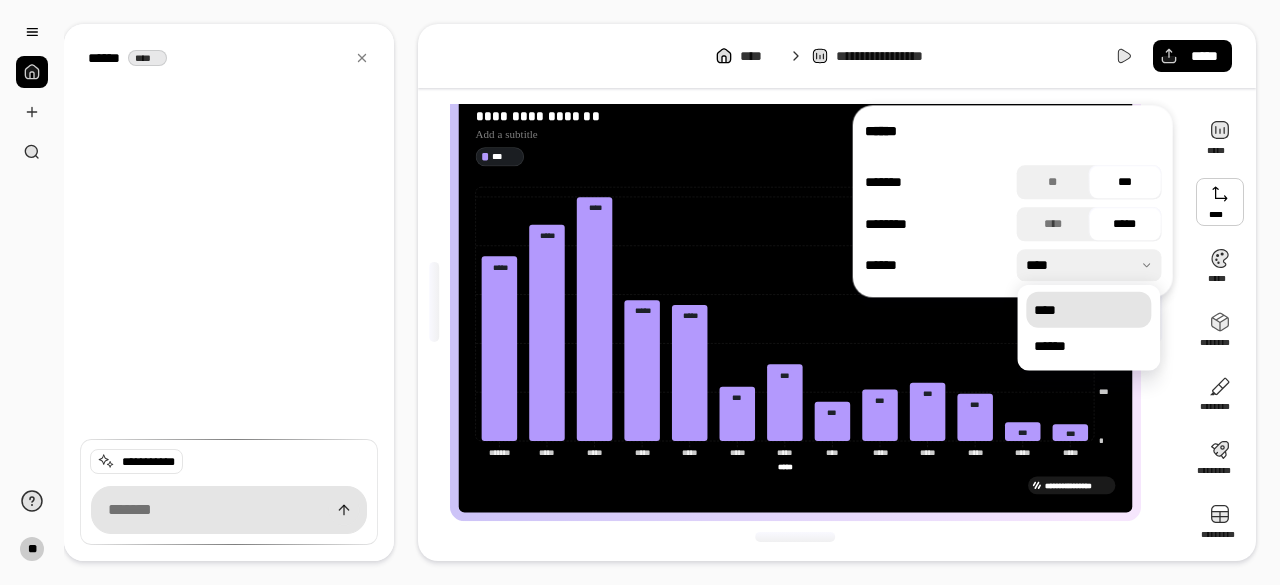 click at bounding box center [1089, 265] 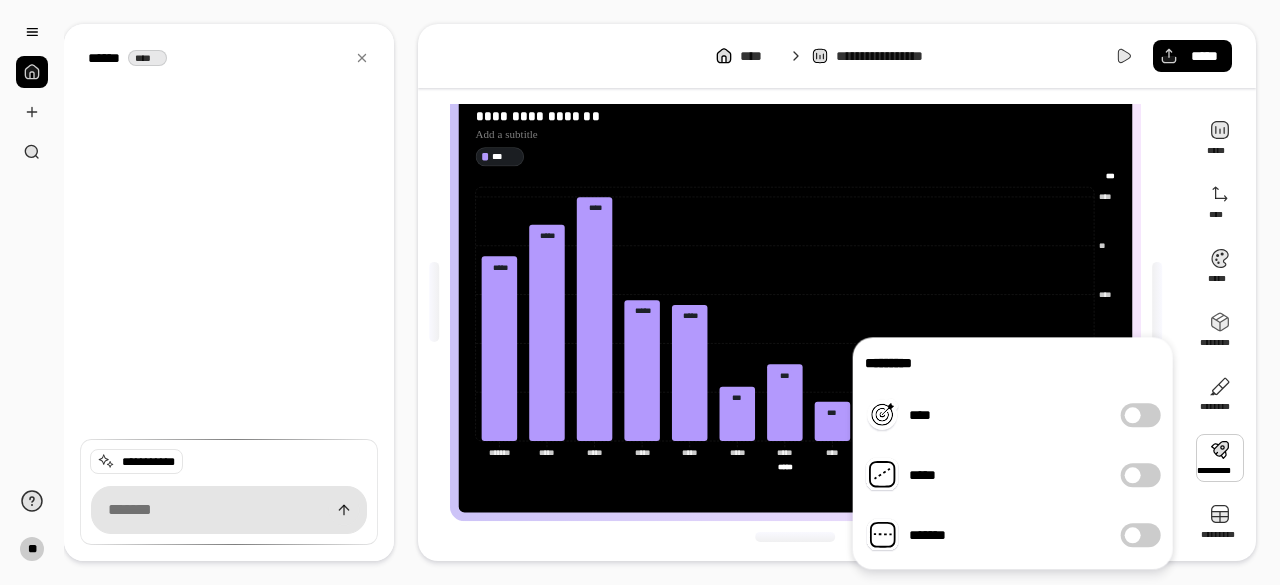 click at bounding box center [1220, 458] 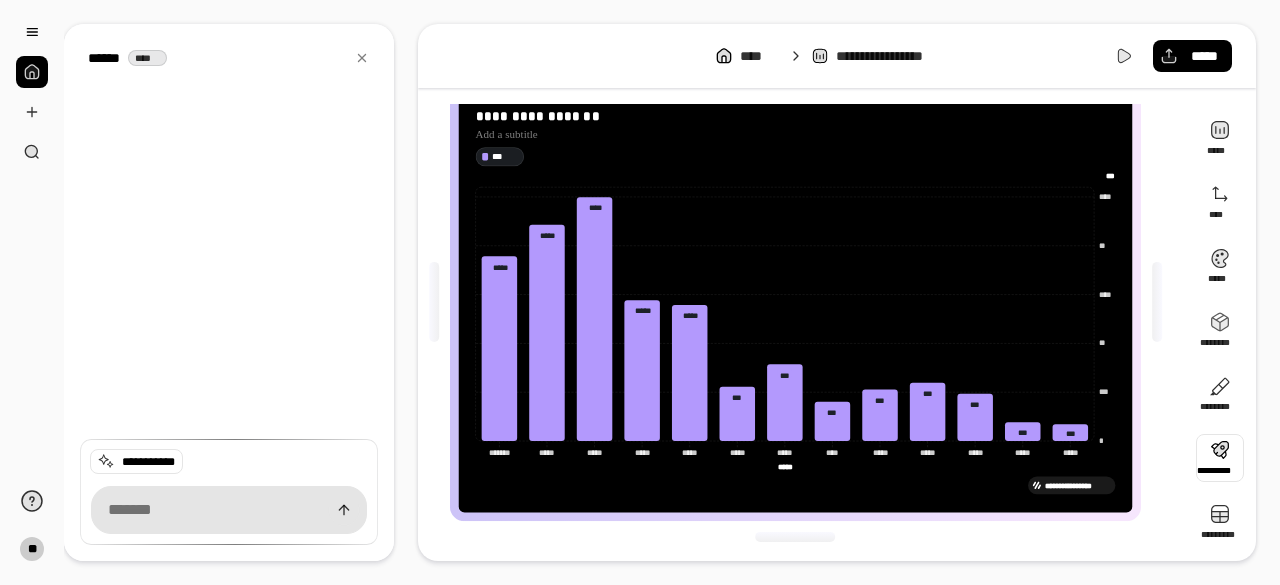 click at bounding box center (1220, 458) 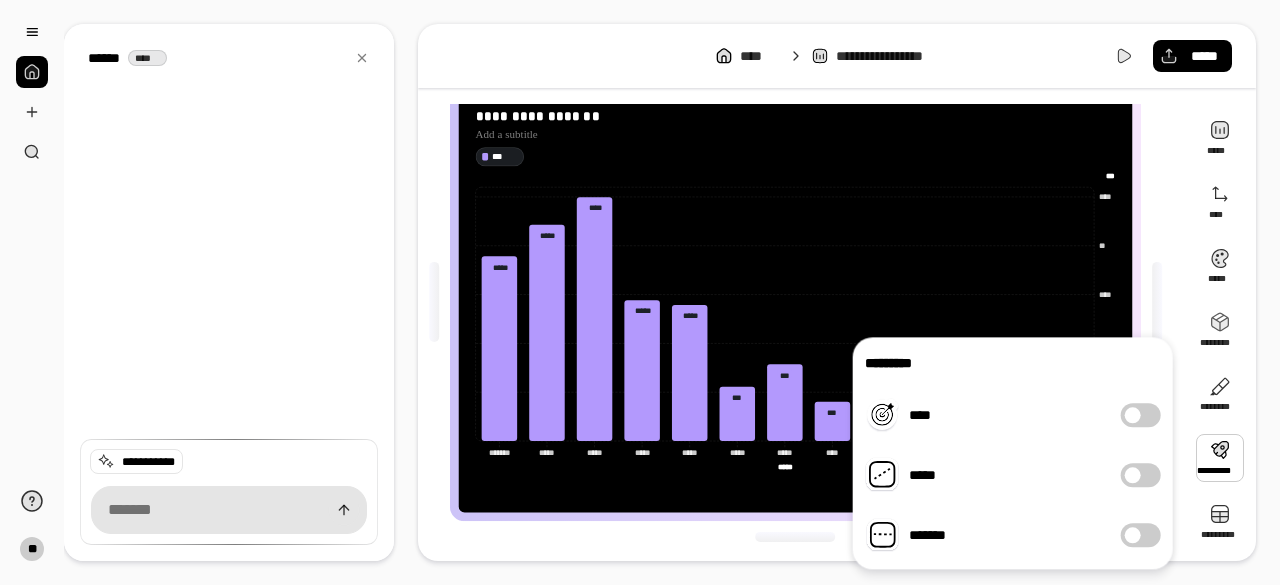 click at bounding box center (1133, 475) 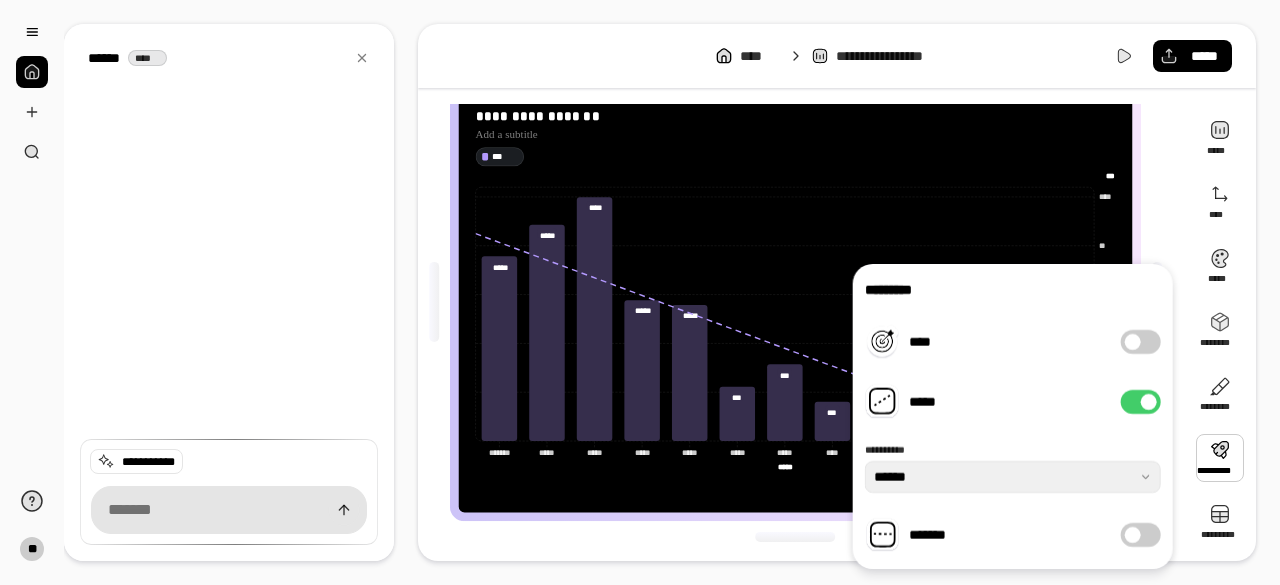 click on "*****" at bounding box center [1141, 402] 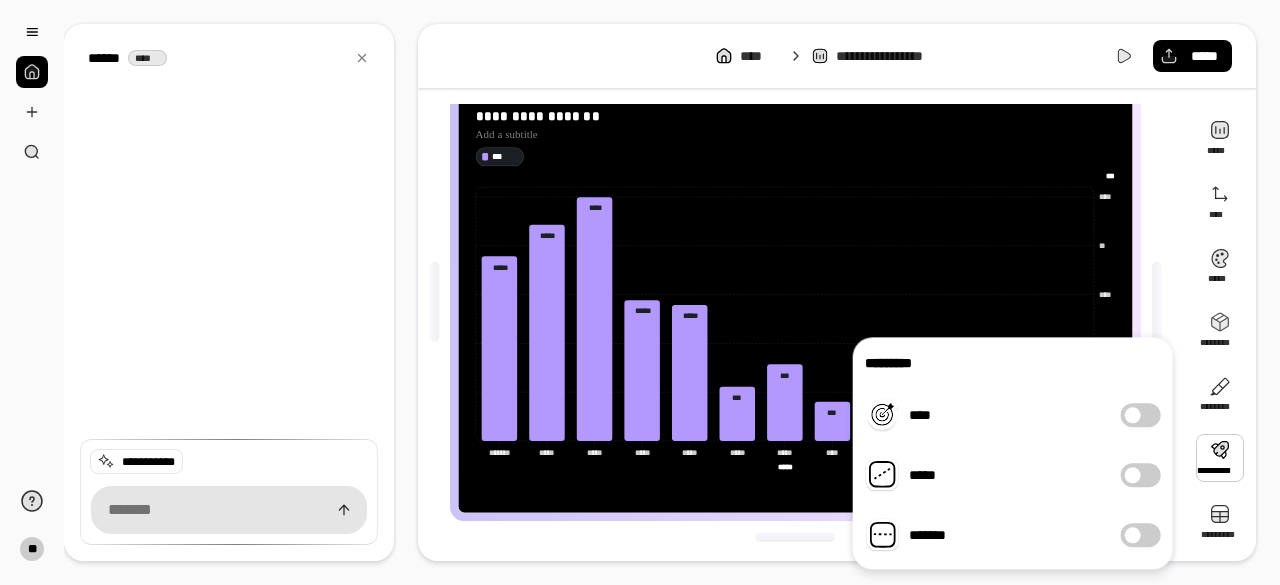 click on "****" at bounding box center (1141, 415) 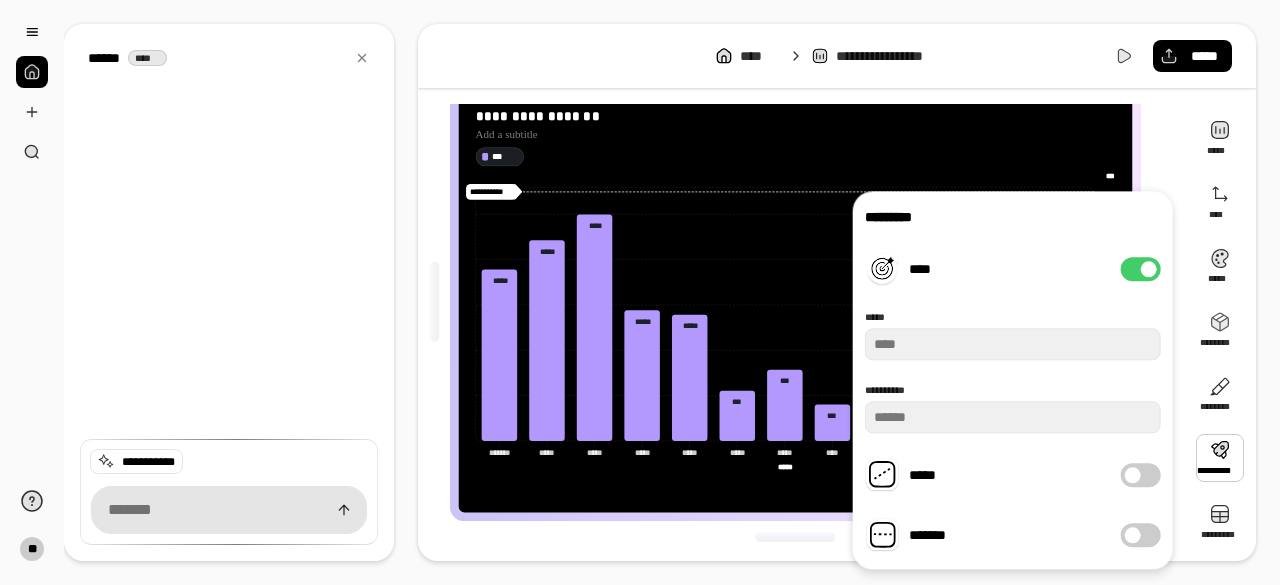 click on "****" at bounding box center [1141, 269] 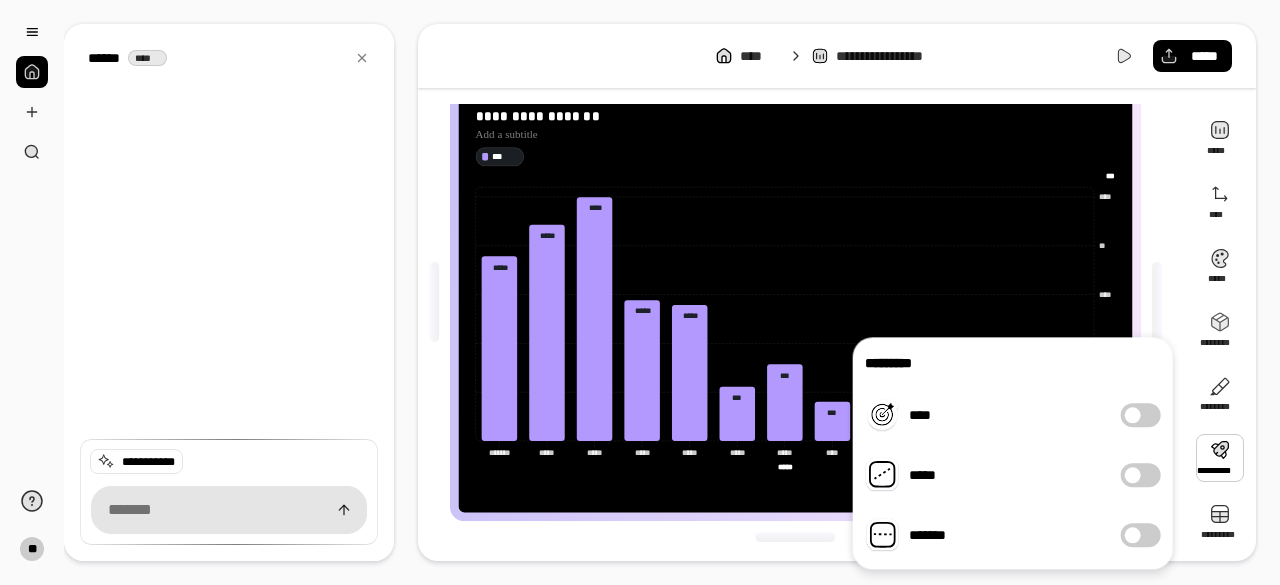 click on "*******" at bounding box center [1141, 535] 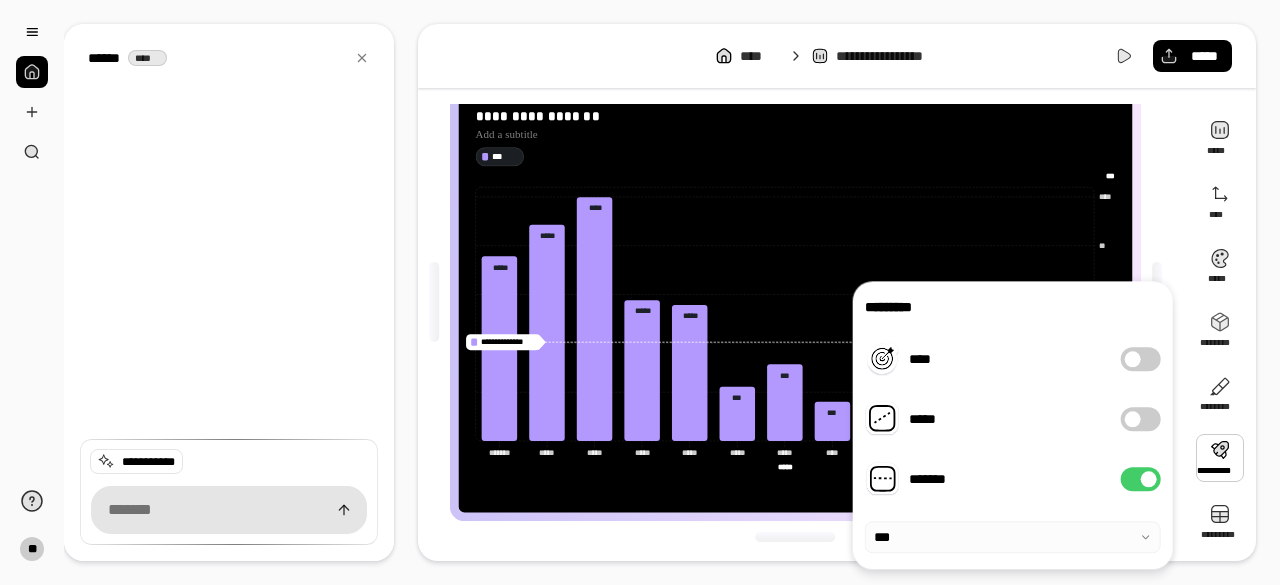click at bounding box center [1013, 537] 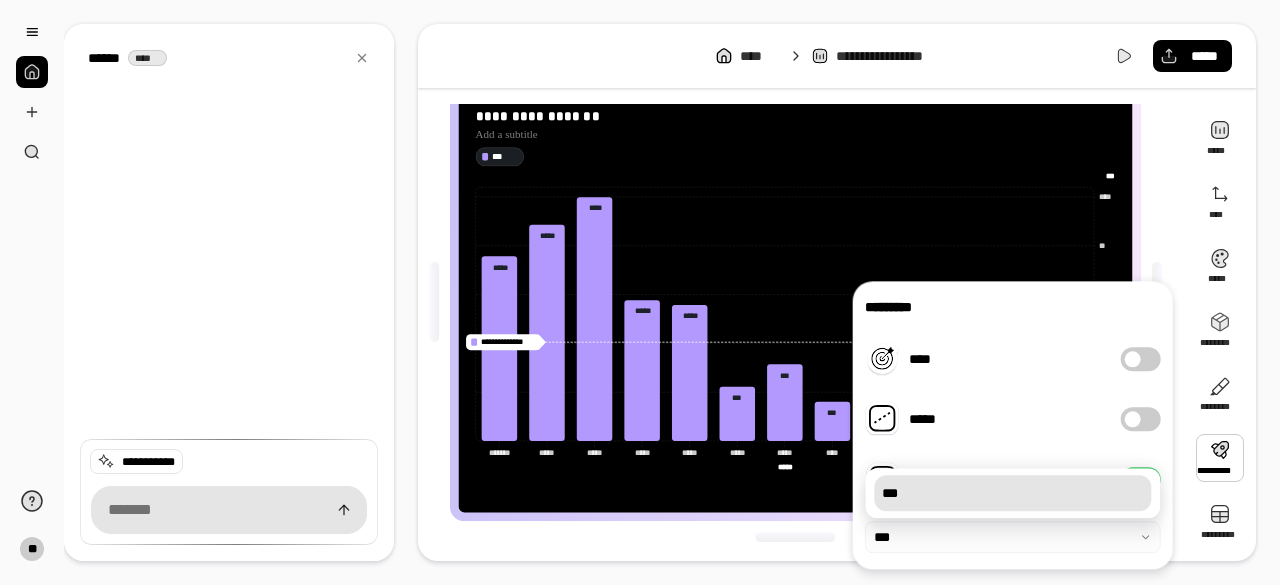 click at bounding box center (1013, 537) 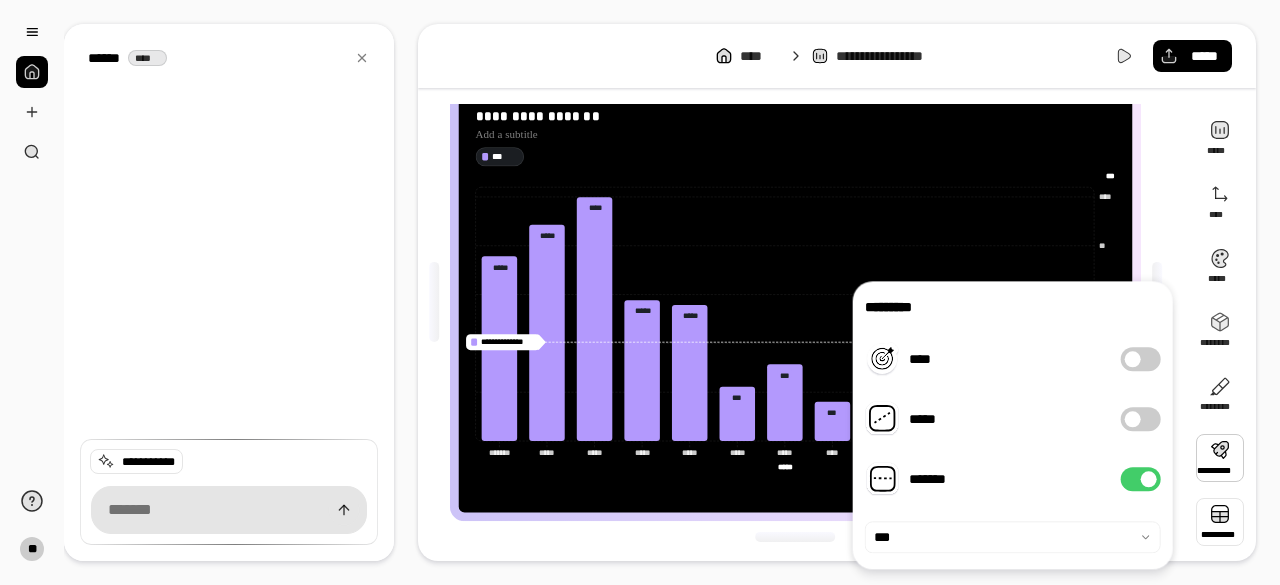 click at bounding box center [1220, 522] 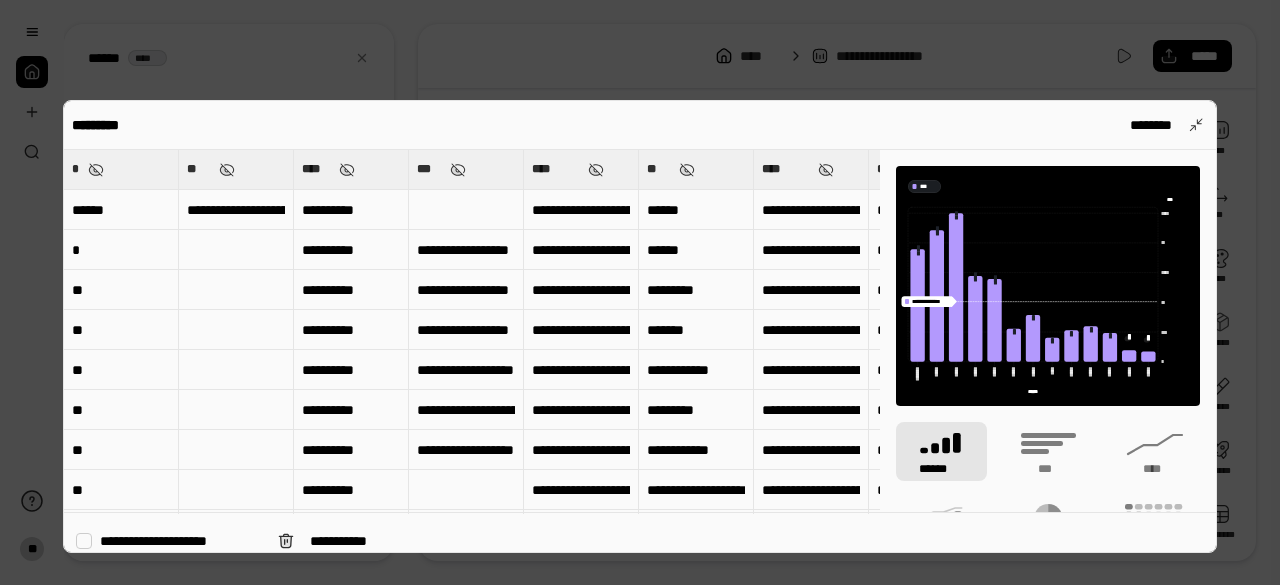 click at bounding box center (640, 292) 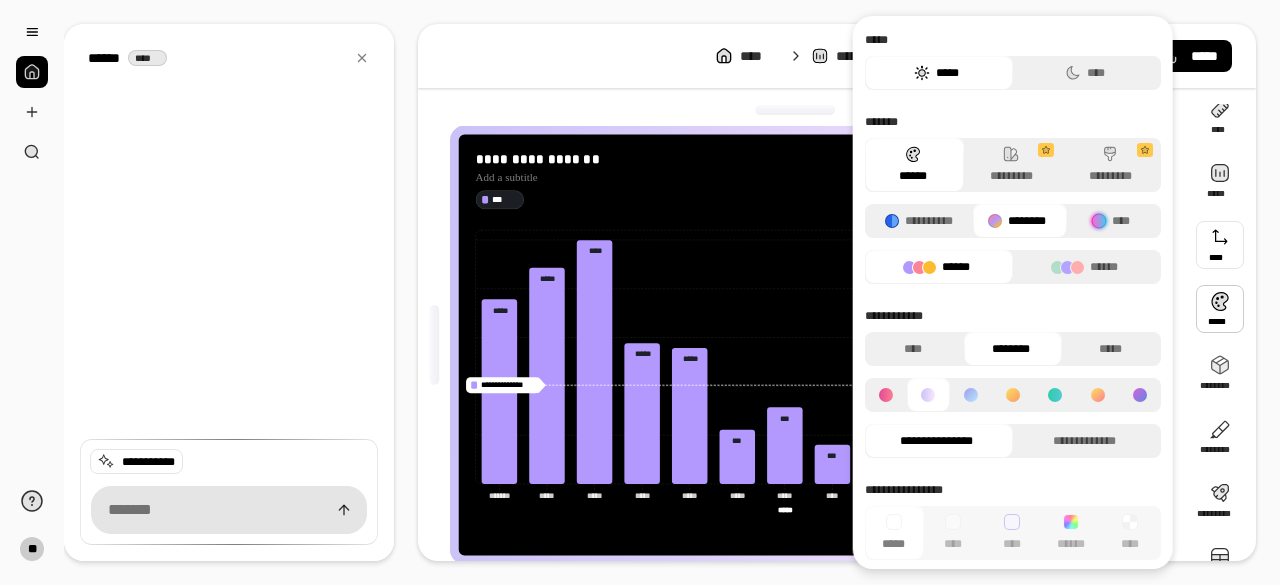 scroll, scrollTop: 0, scrollLeft: 0, axis: both 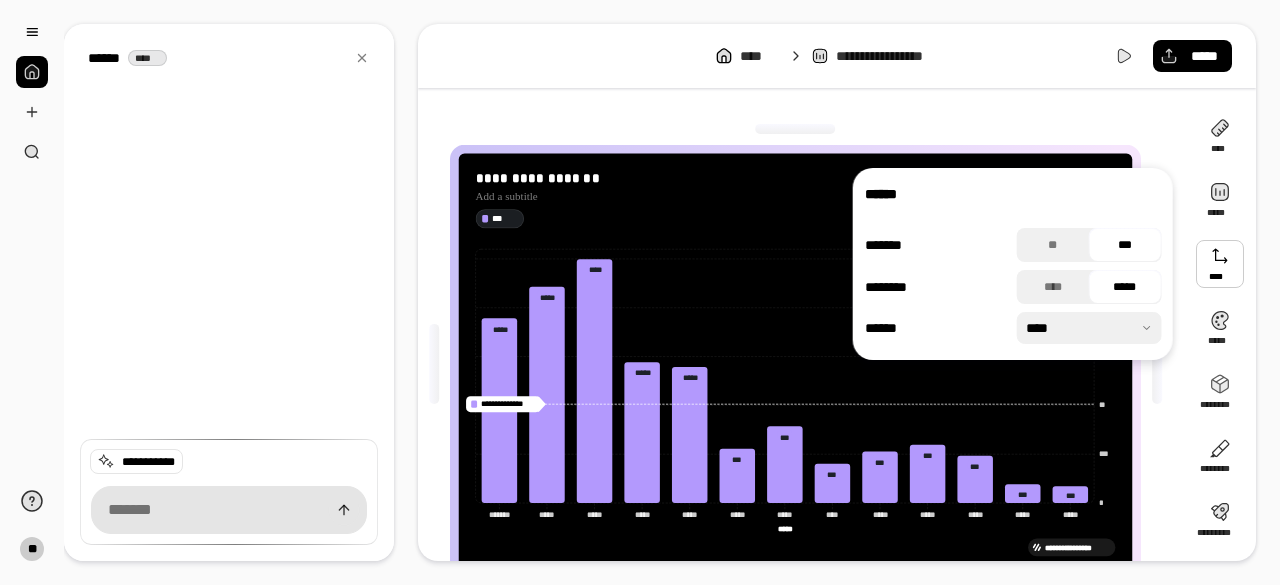 click on "**********" at bounding box center [803, 364] 